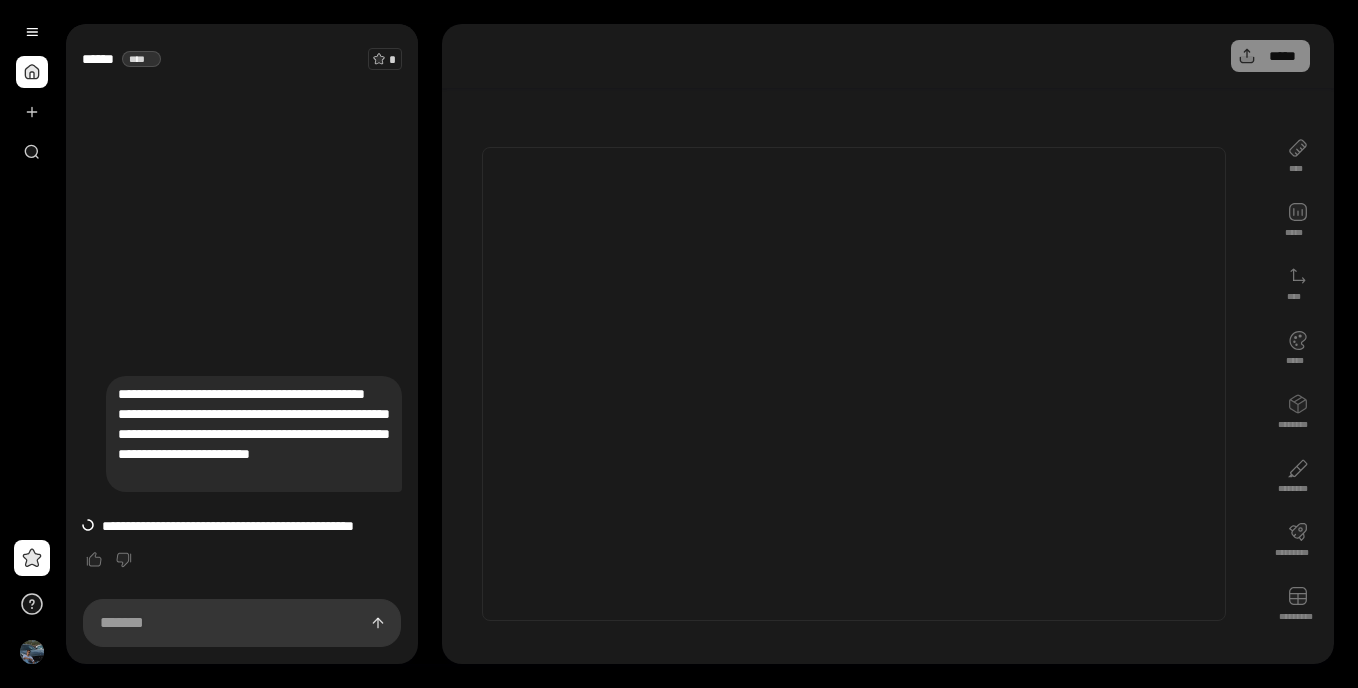 scroll, scrollTop: 0, scrollLeft: 0, axis: both 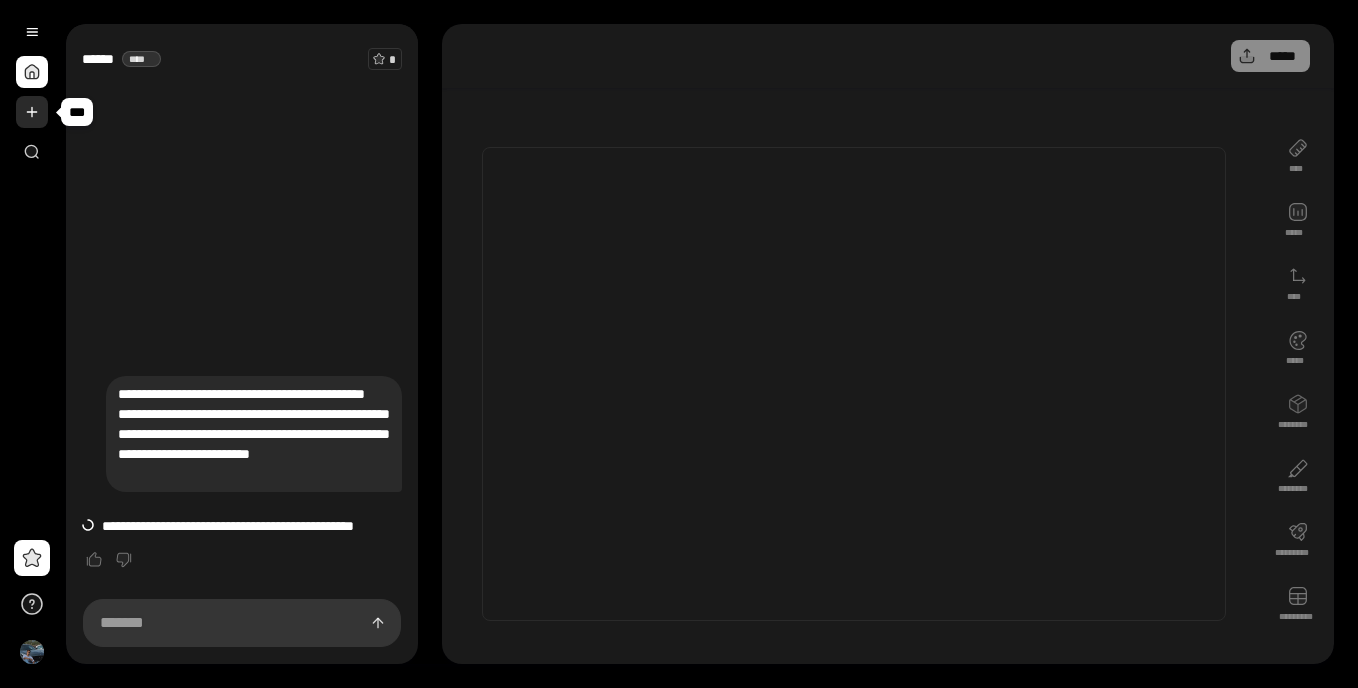 click at bounding box center [32, 112] 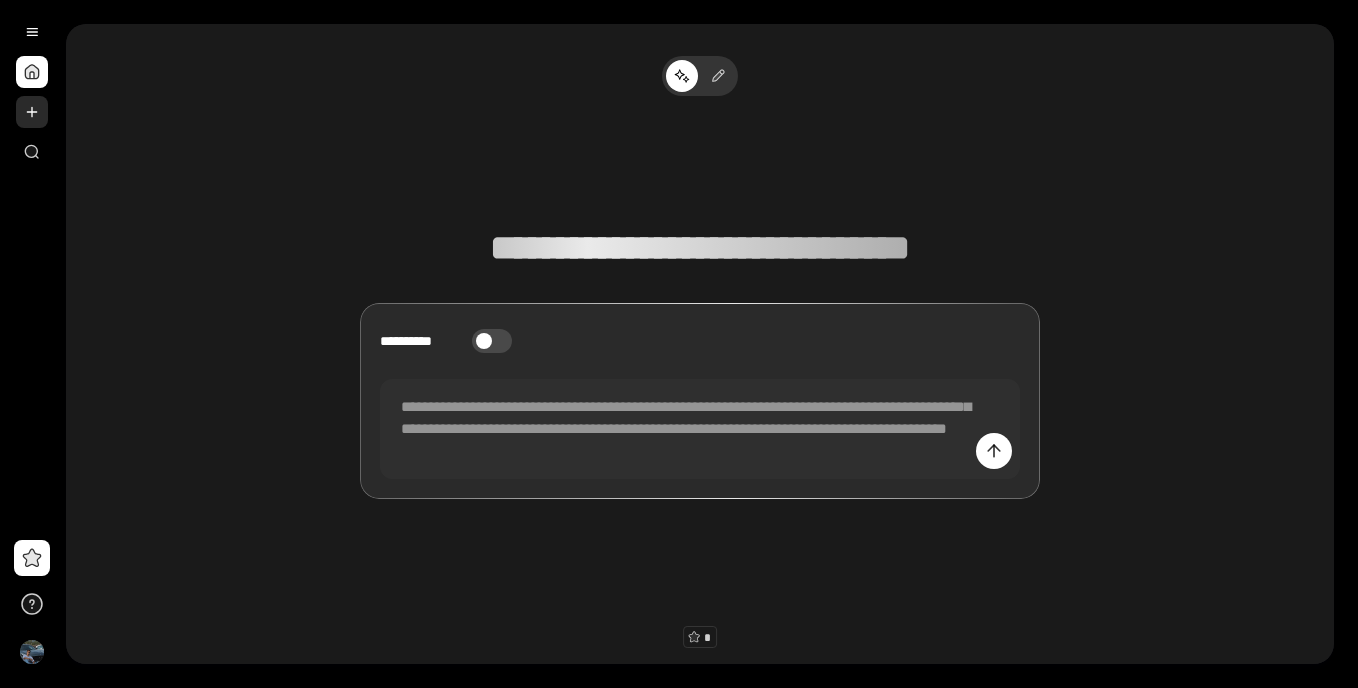 click at bounding box center [32, 112] 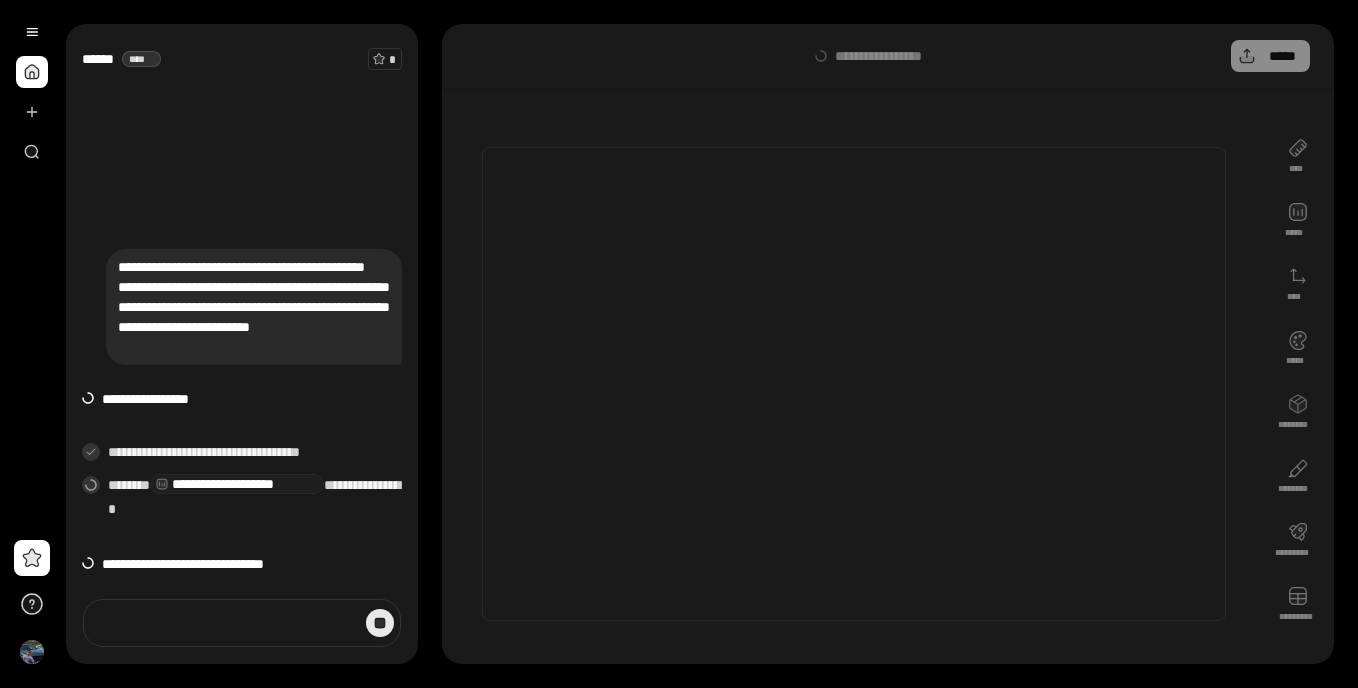 click at bounding box center (380, 623) 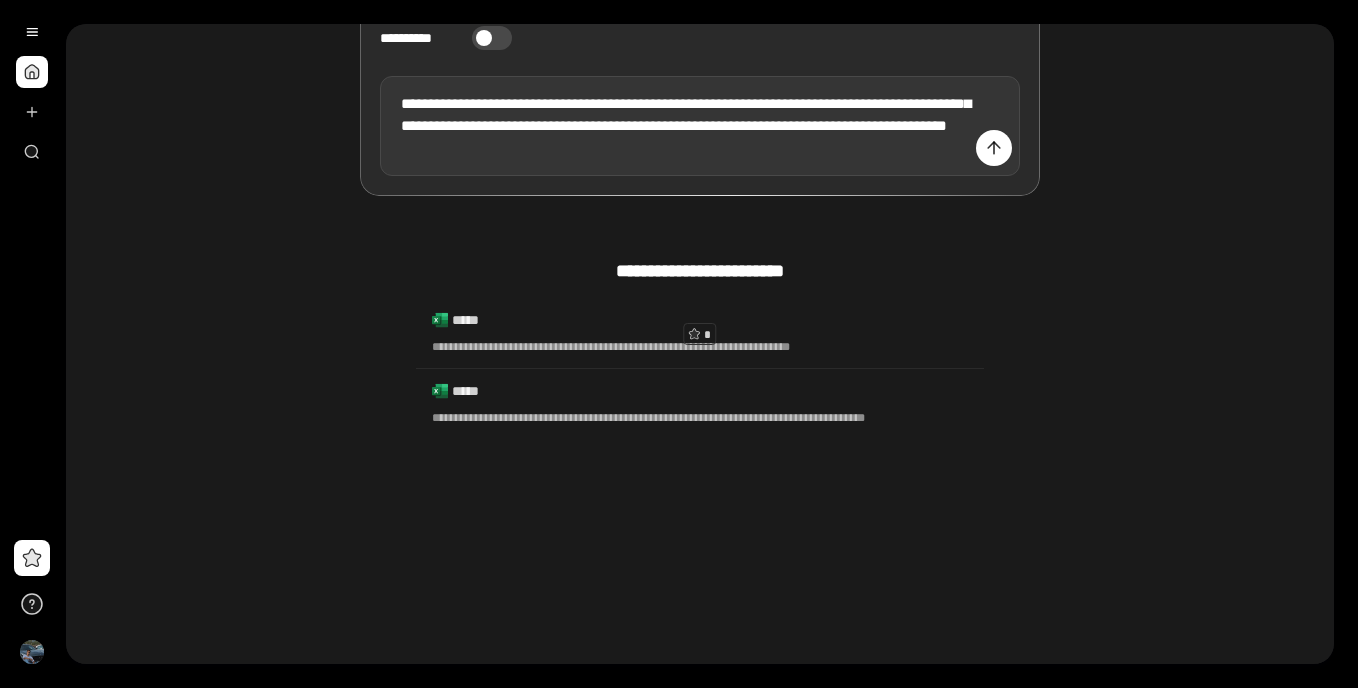scroll, scrollTop: 307, scrollLeft: 0, axis: vertical 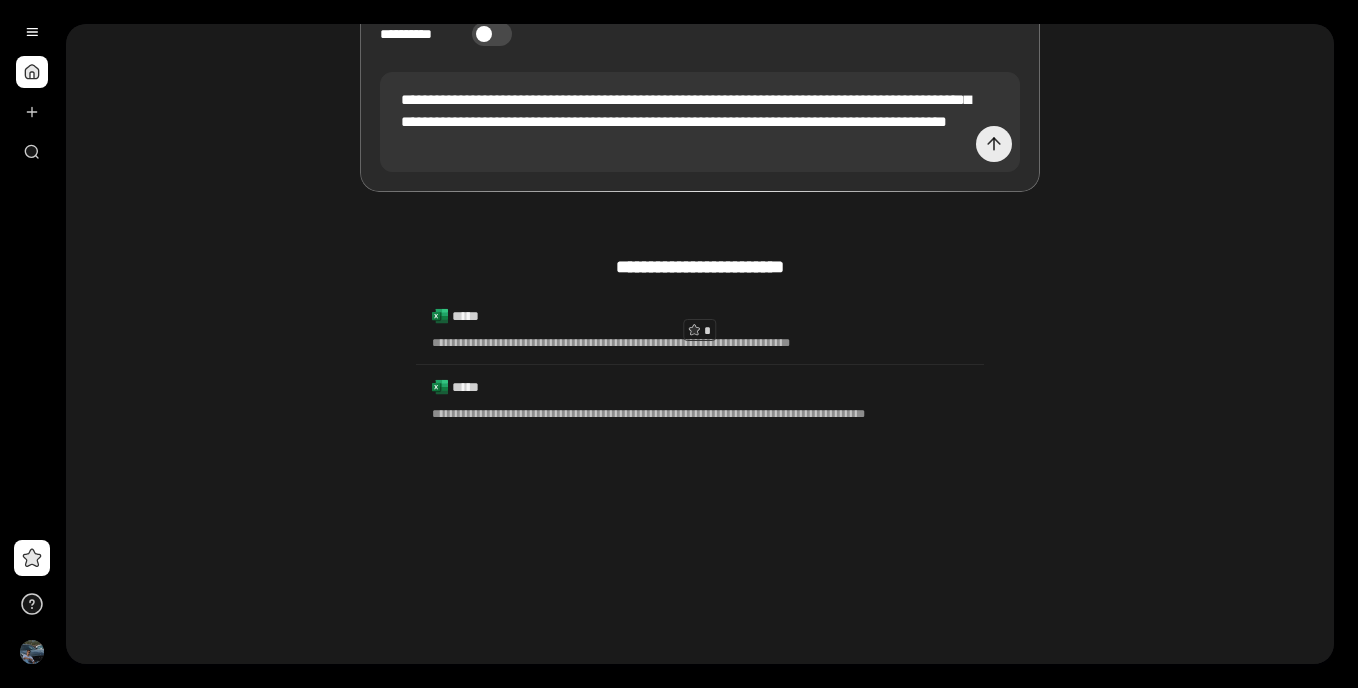 click at bounding box center (994, 144) 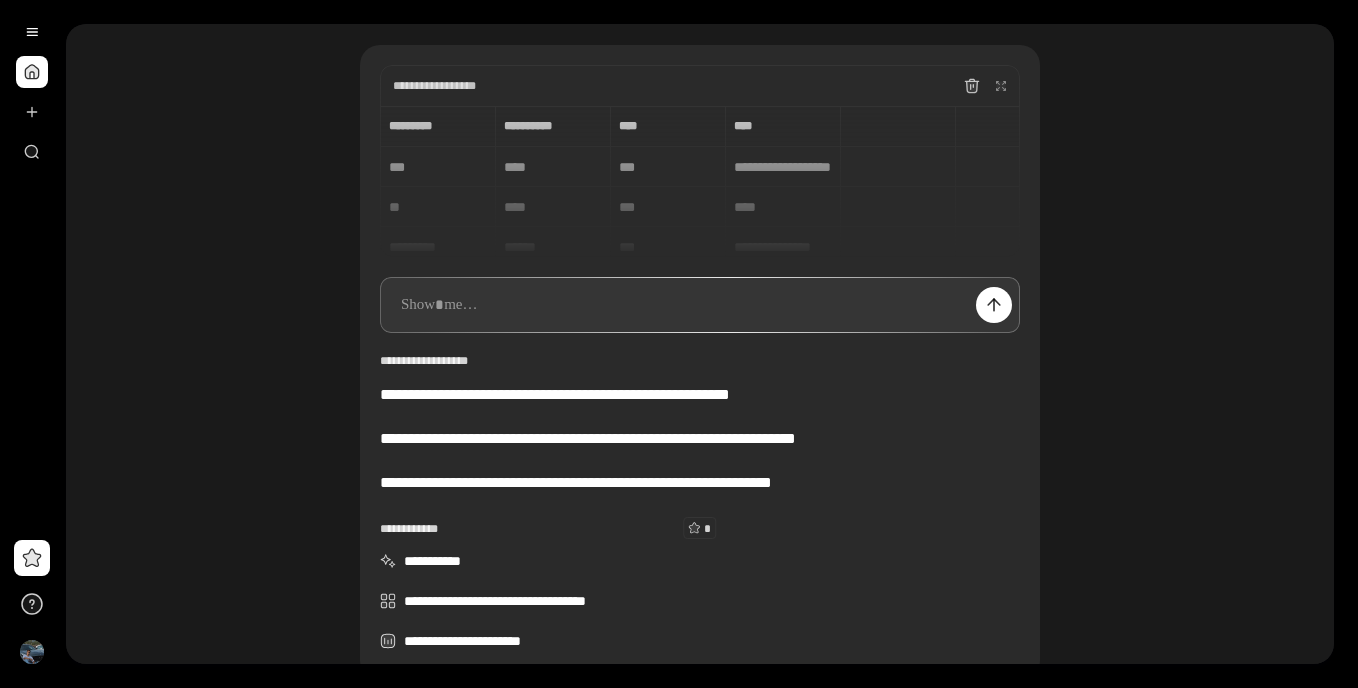 scroll, scrollTop: 0, scrollLeft: 0, axis: both 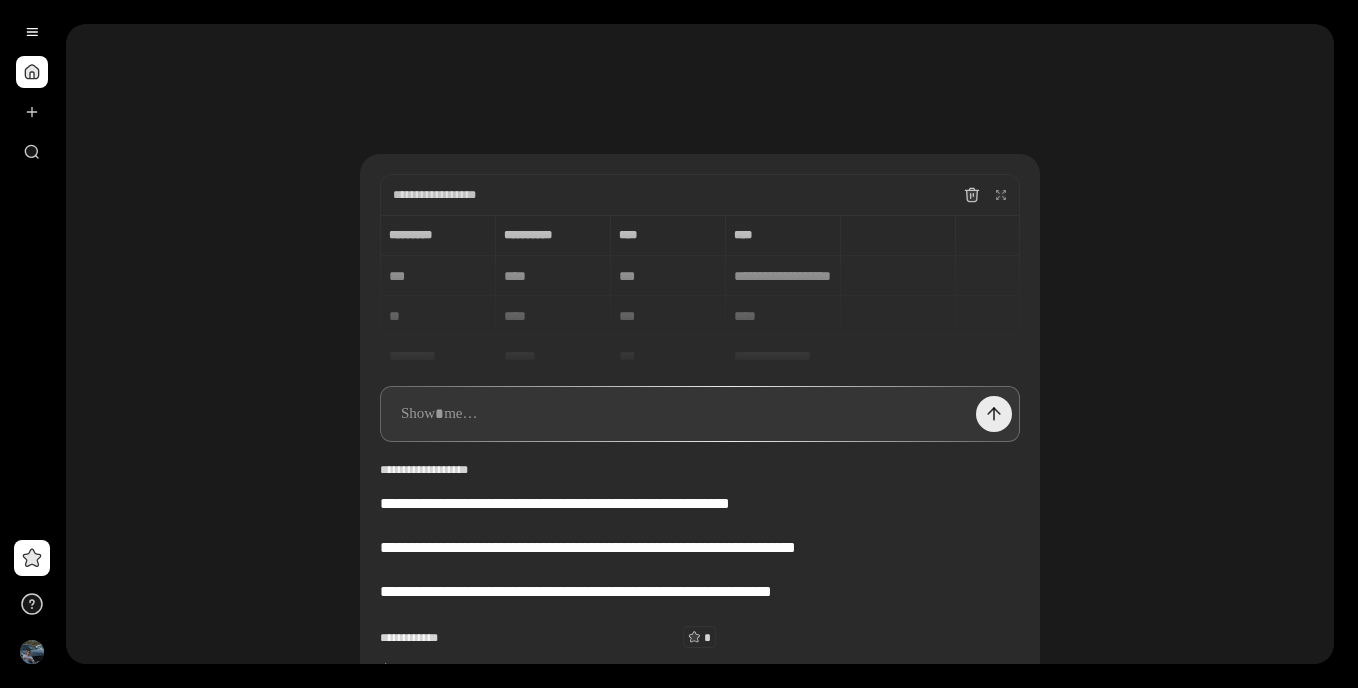 click at bounding box center [994, 414] 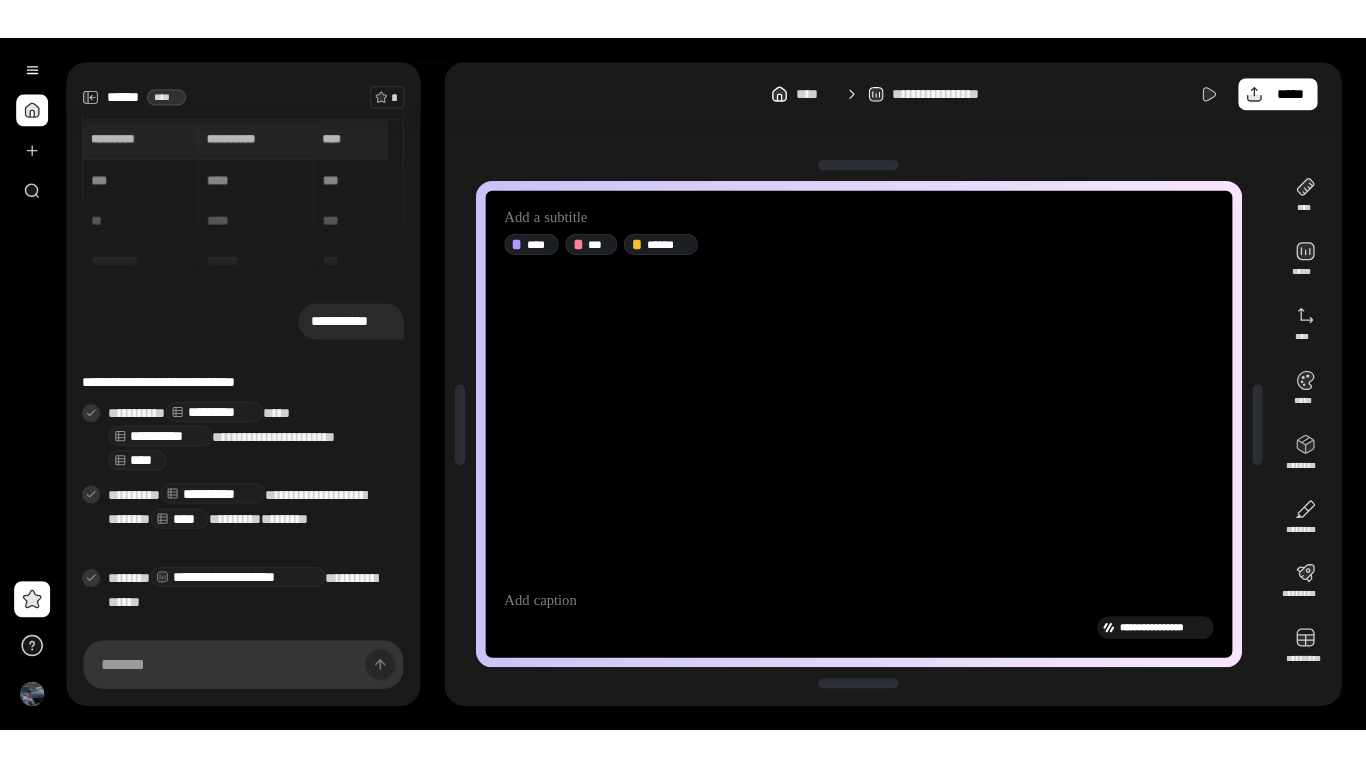 scroll, scrollTop: 70, scrollLeft: 0, axis: vertical 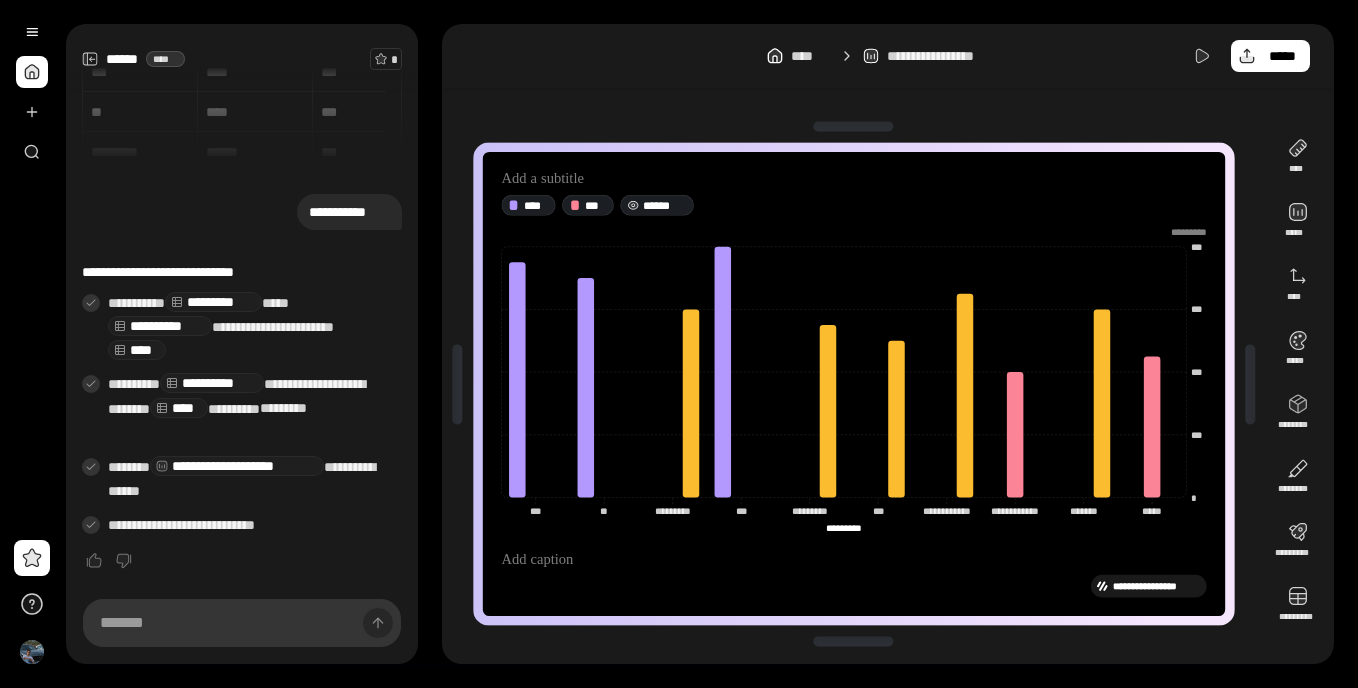 click on "******" at bounding box center [664, 205] 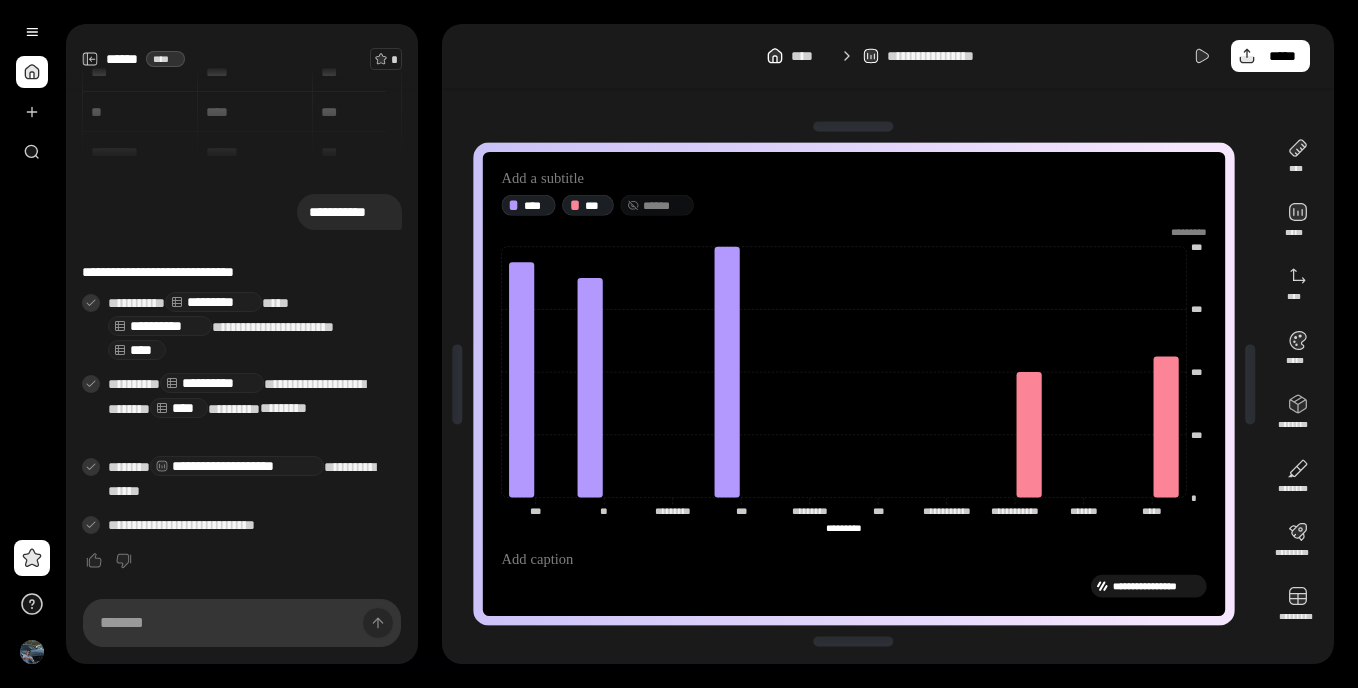 click on "******" at bounding box center [664, 205] 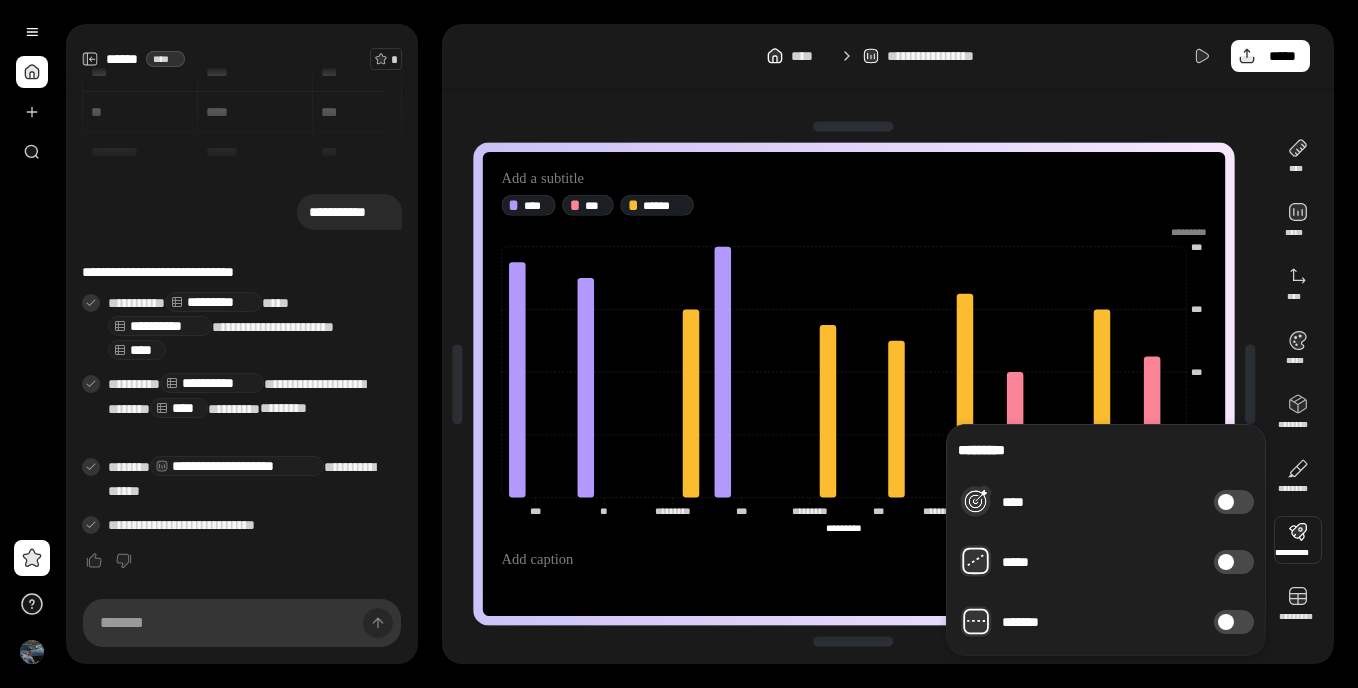 click on "[FIRST] [LAST] [STREET] [CITY] [STATE] [ZIP] [COUNTRY] [PHONE] [EMAIL]" at bounding box center [854, 384] 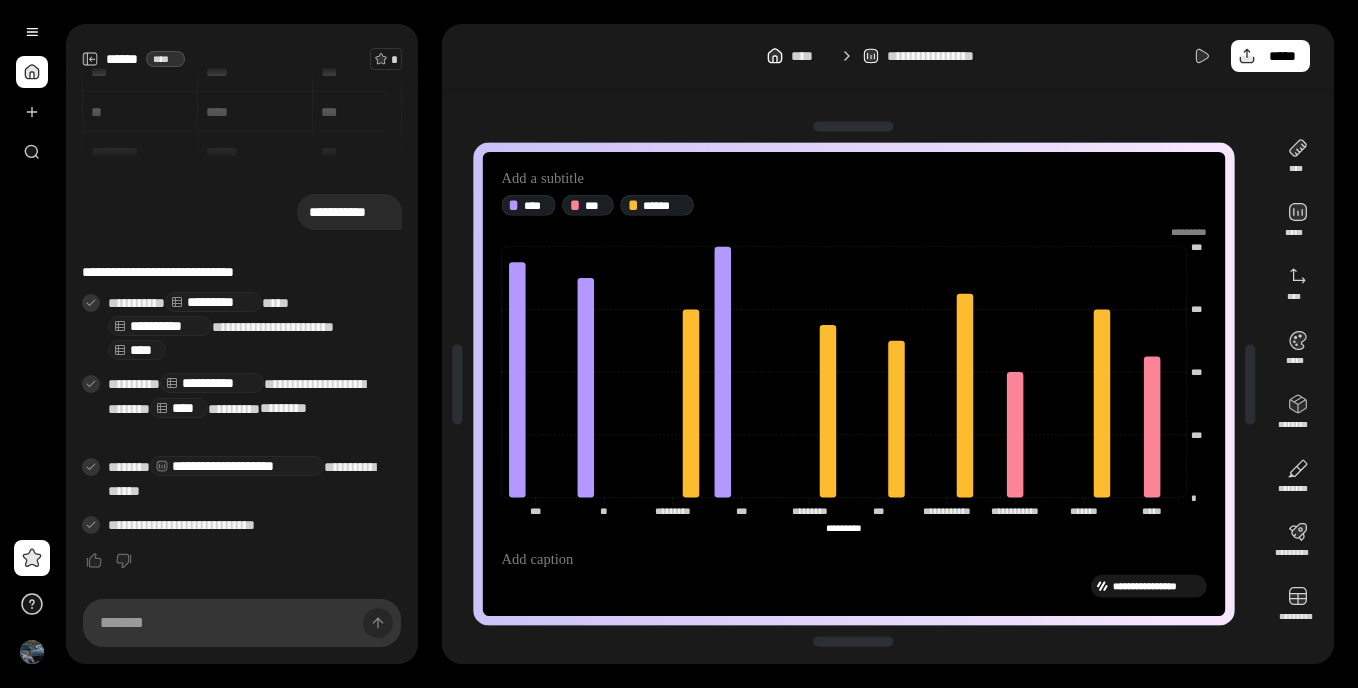 click on "[FIRST] [LAST]" 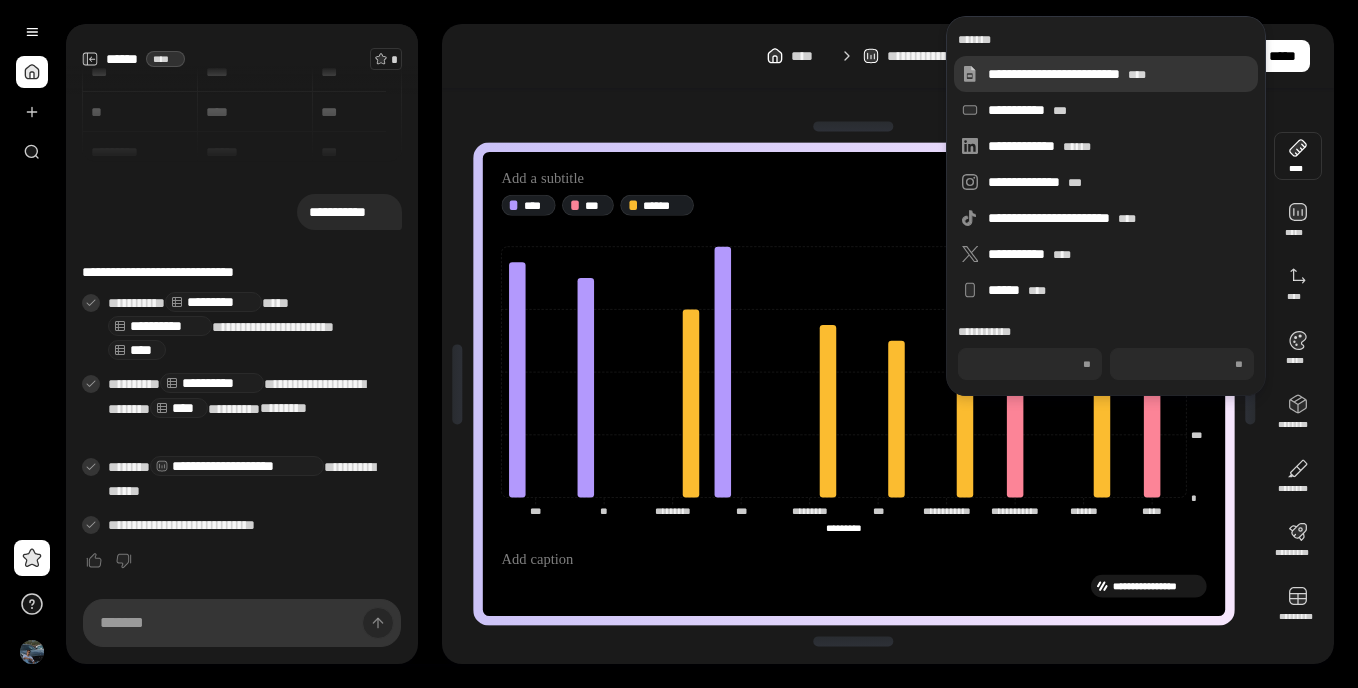 click on "**********" at bounding box center (1106, 74) 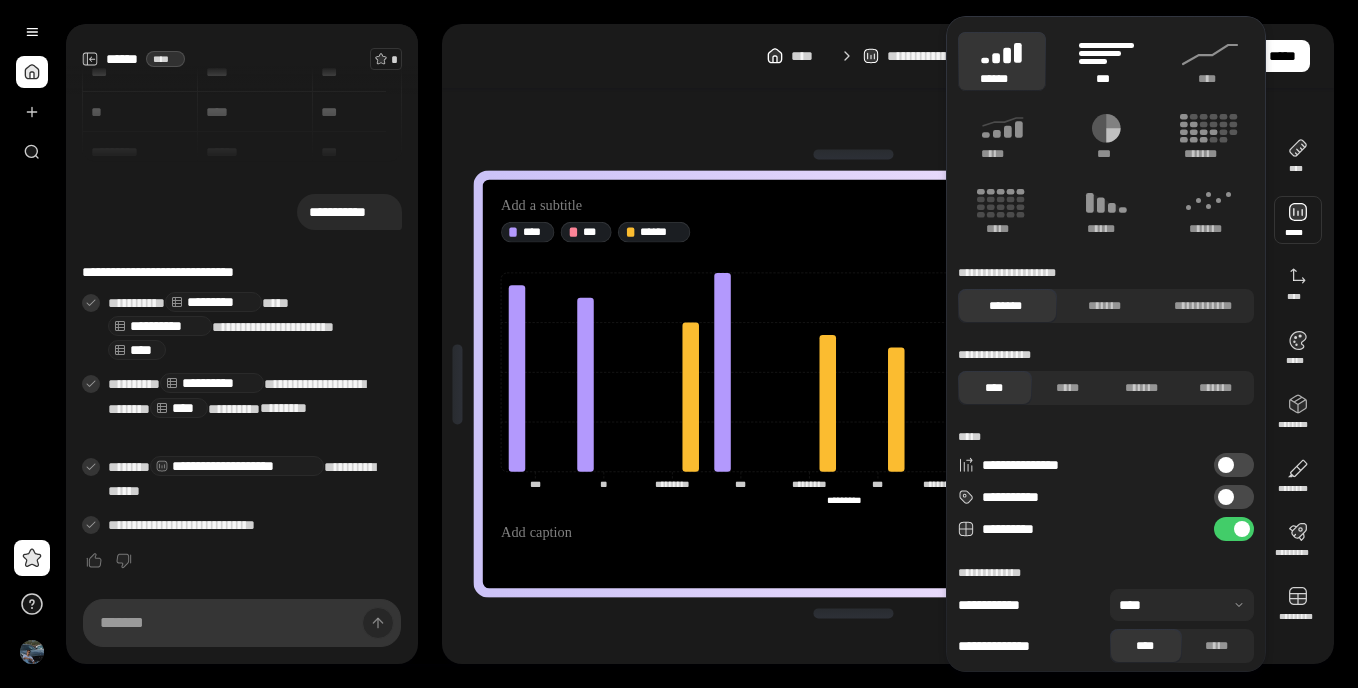 click 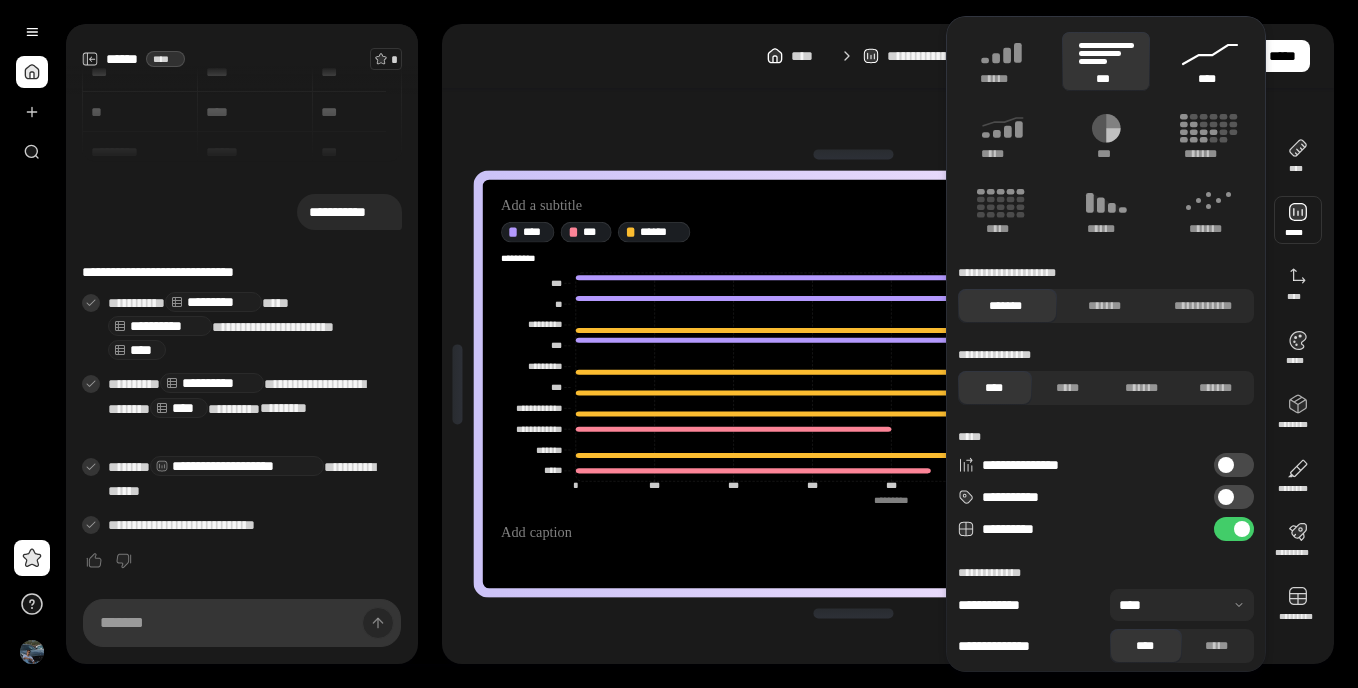 click on "****" at bounding box center [1210, 61] 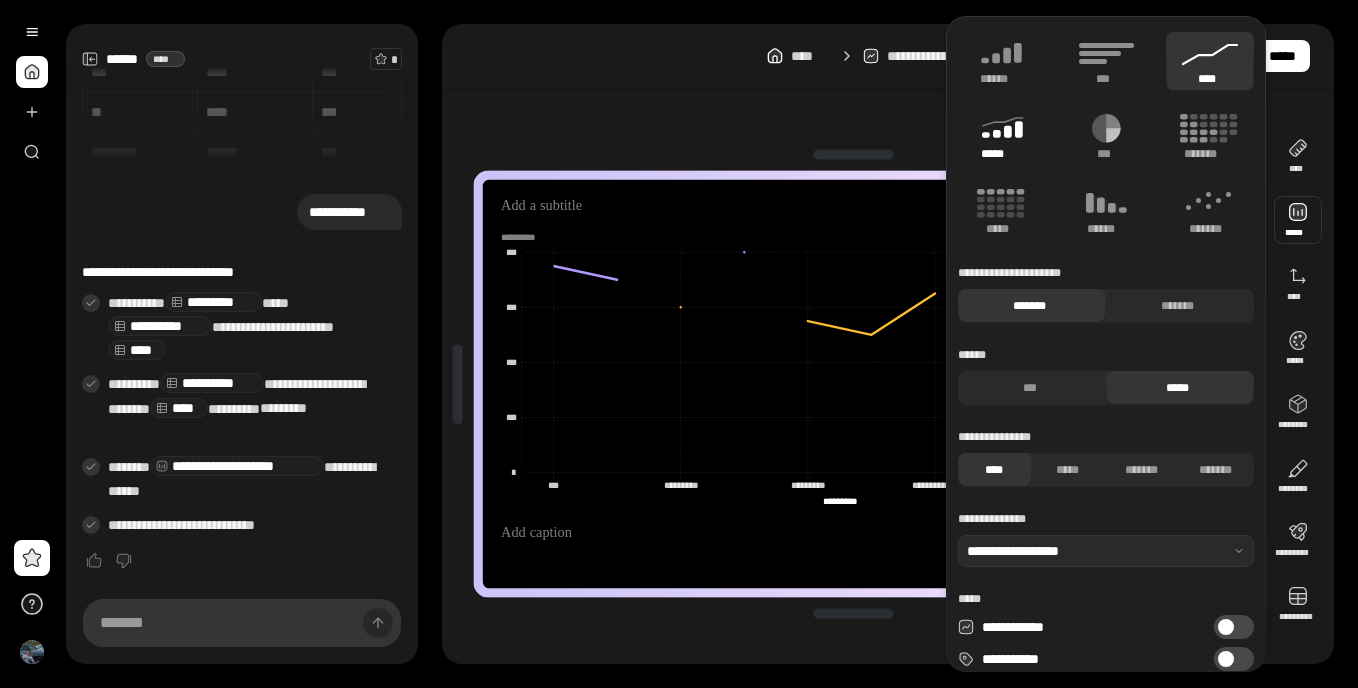 click on "*****" at bounding box center [1001, 154] 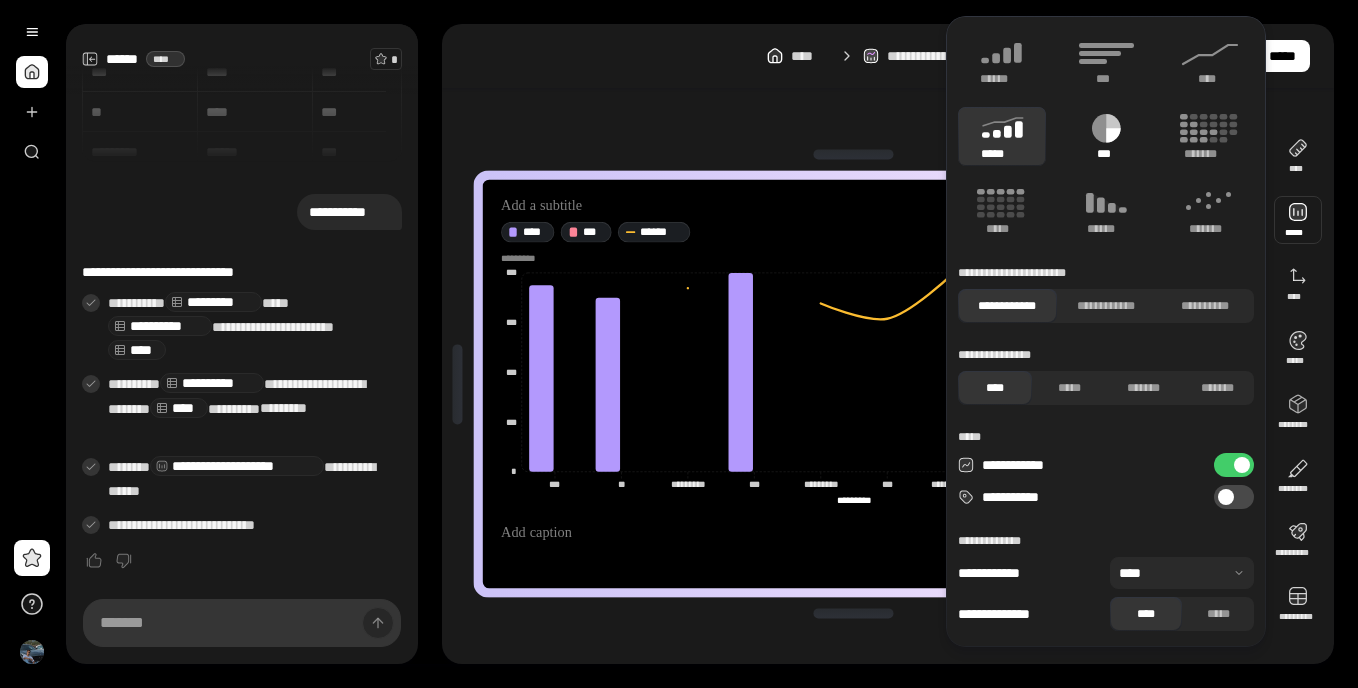 click 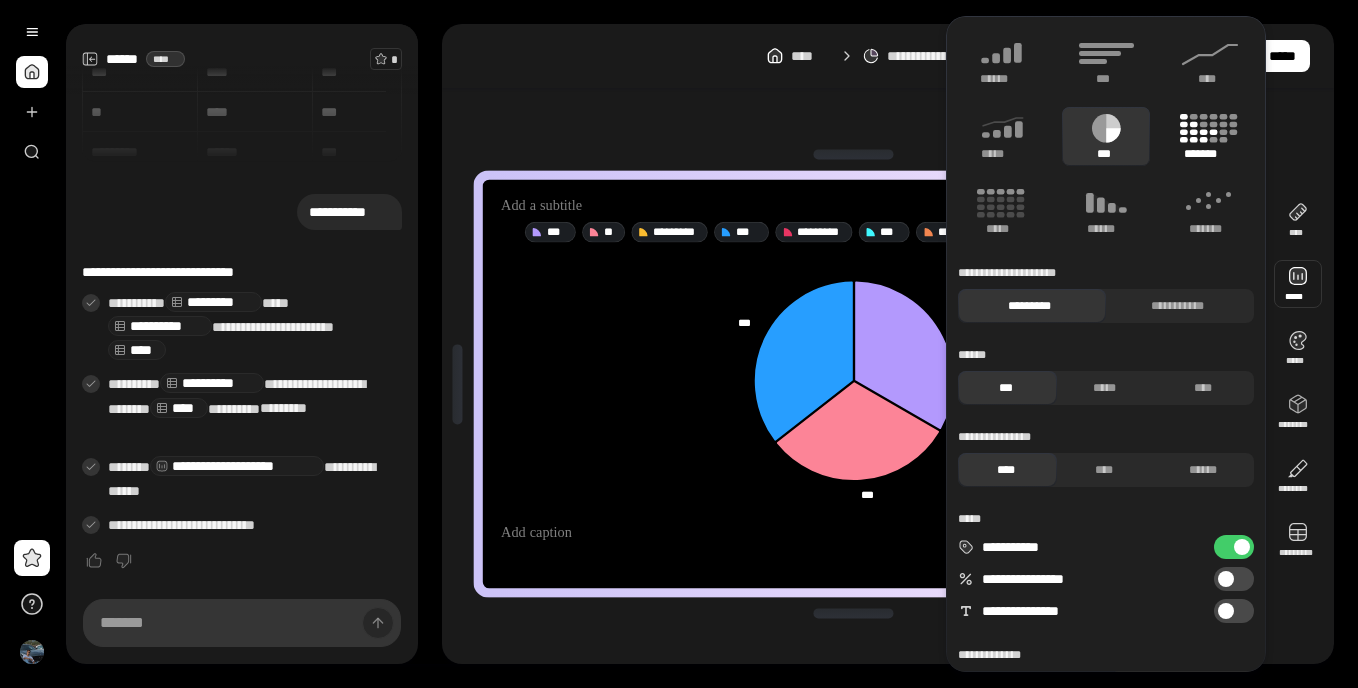click 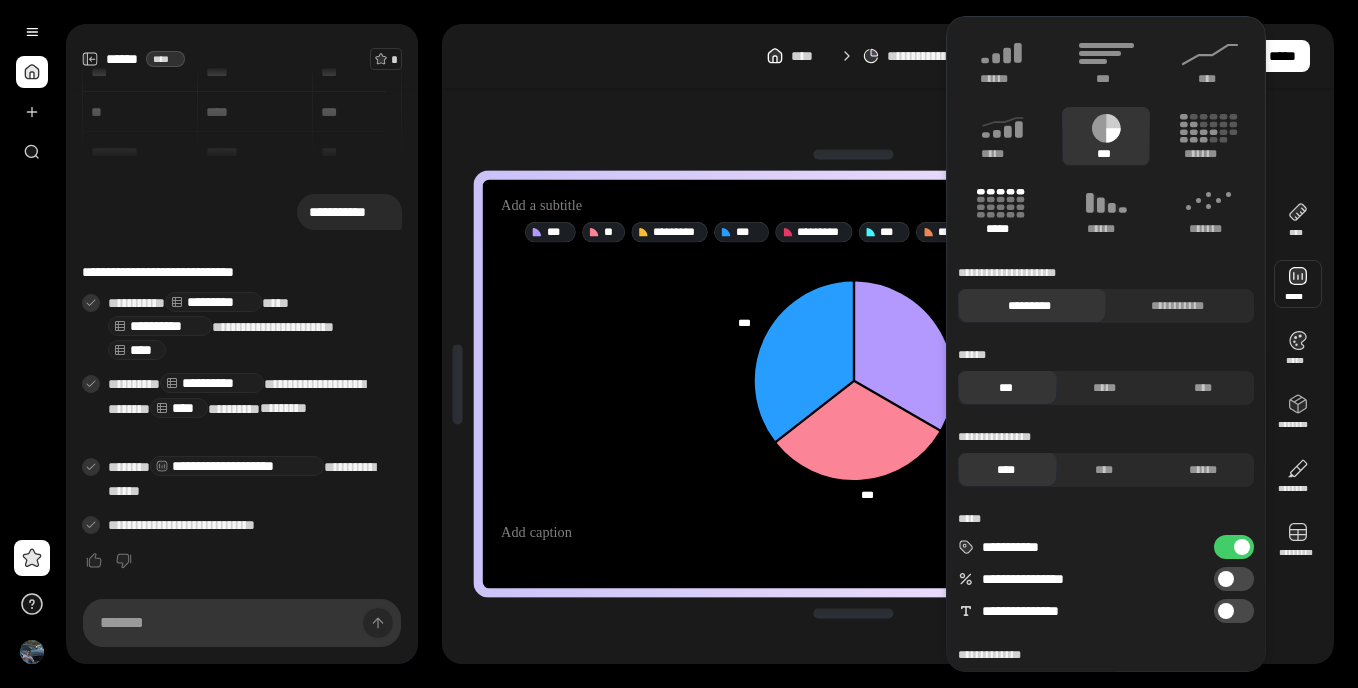 click 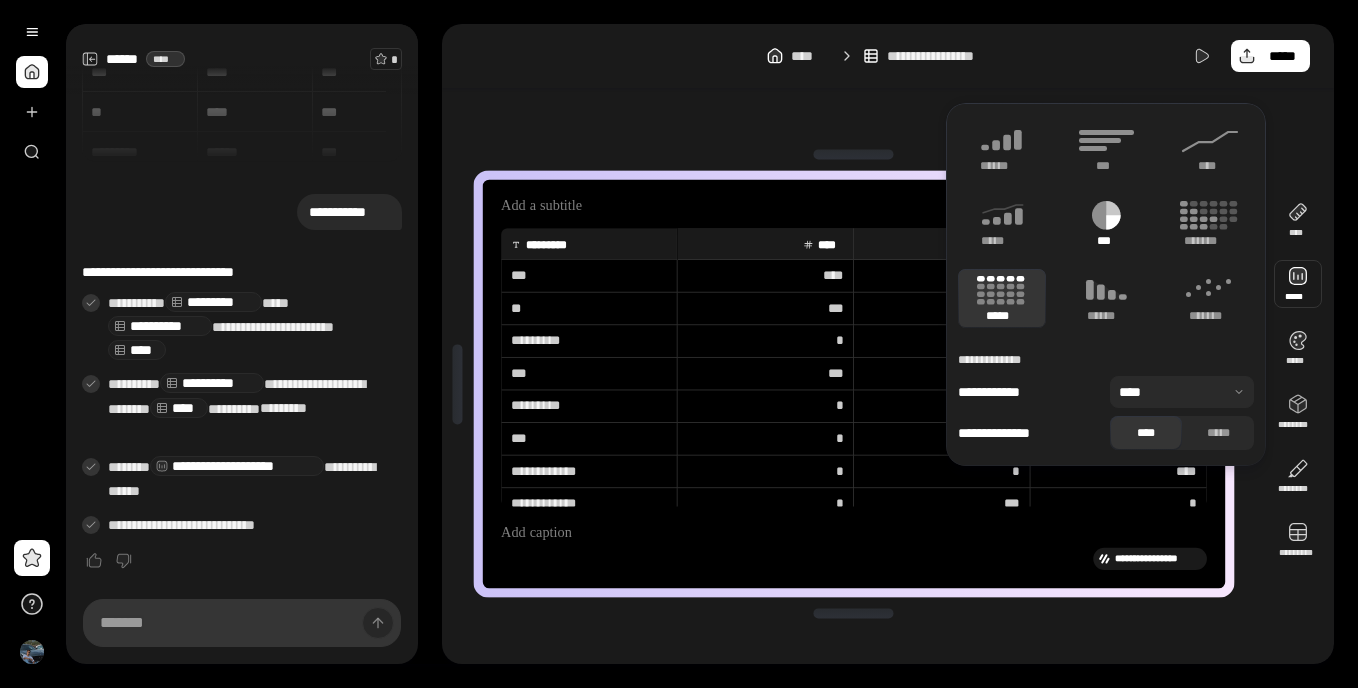 click 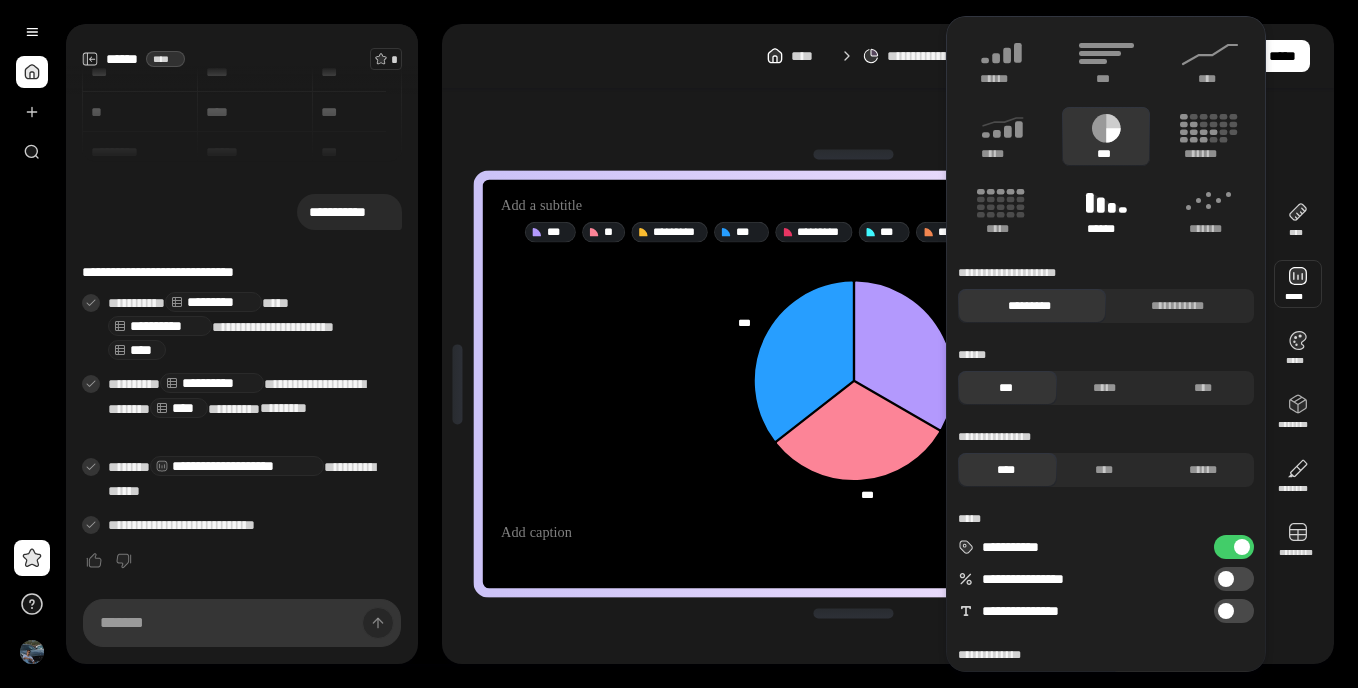 click on "******" at bounding box center (1106, 211) 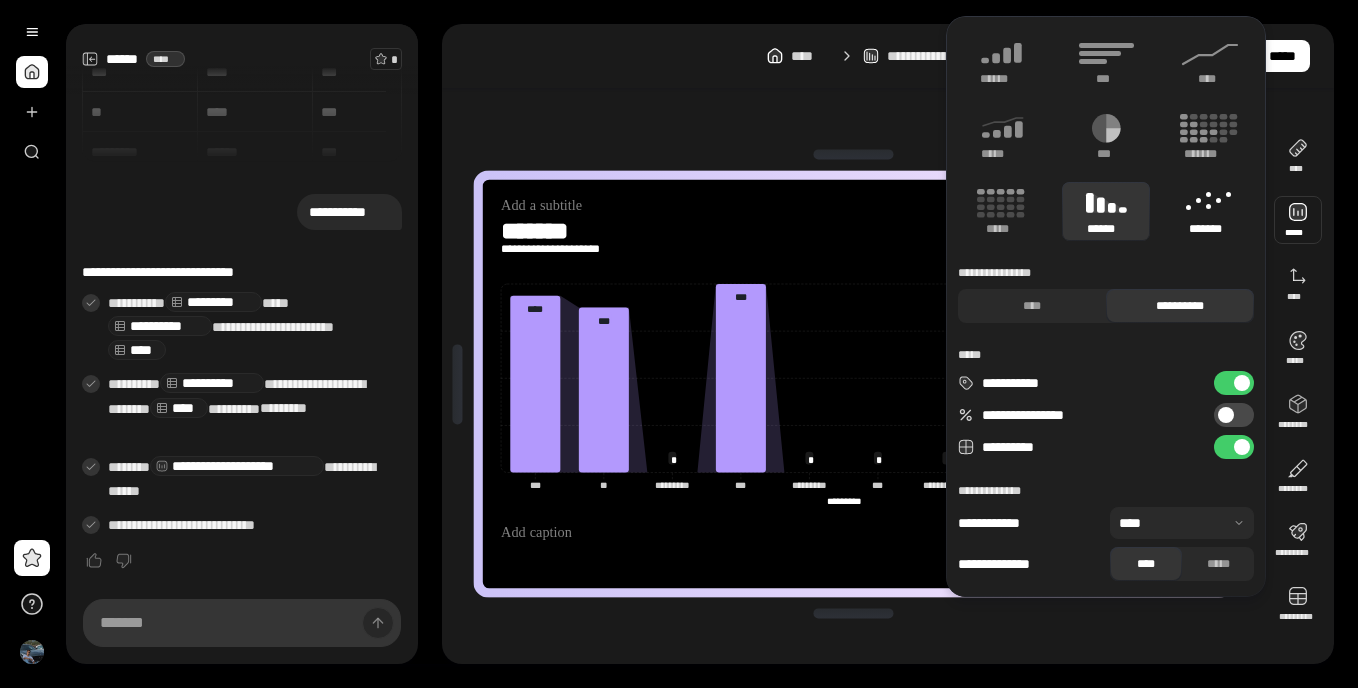 click on "*******" at bounding box center [1210, 229] 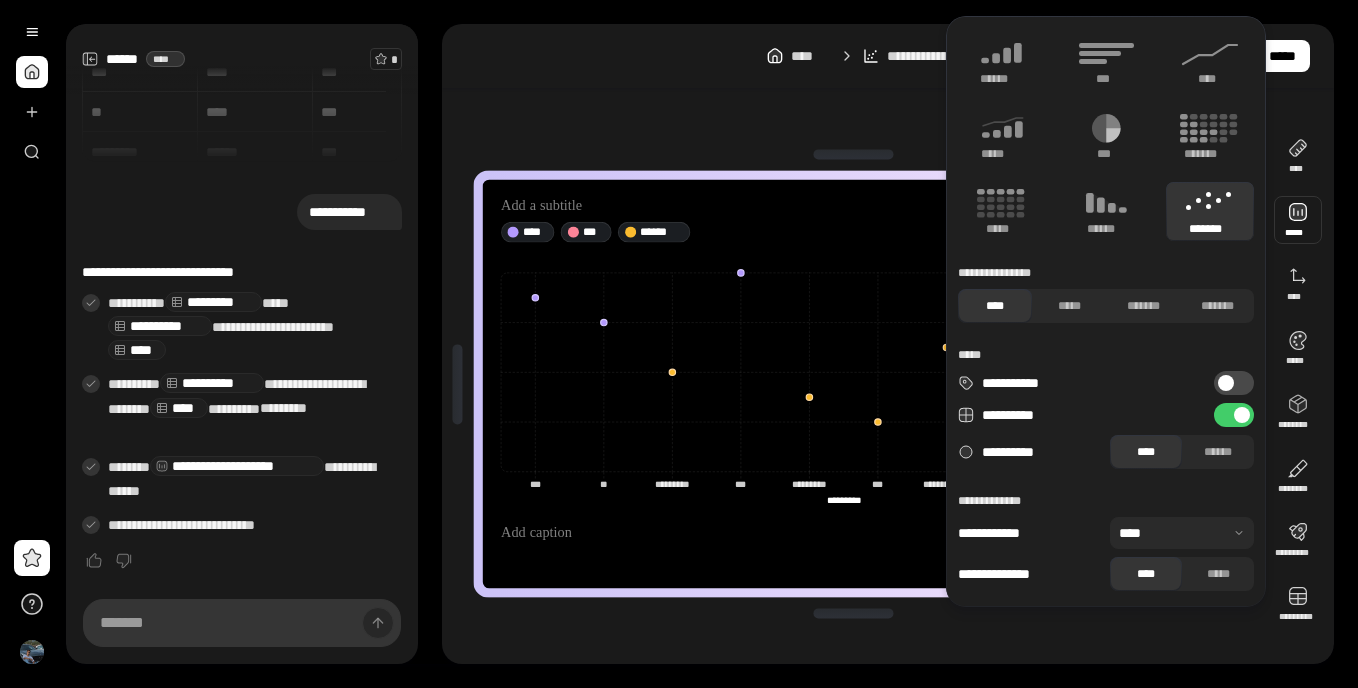 click on "**********" at bounding box center (1234, 383) 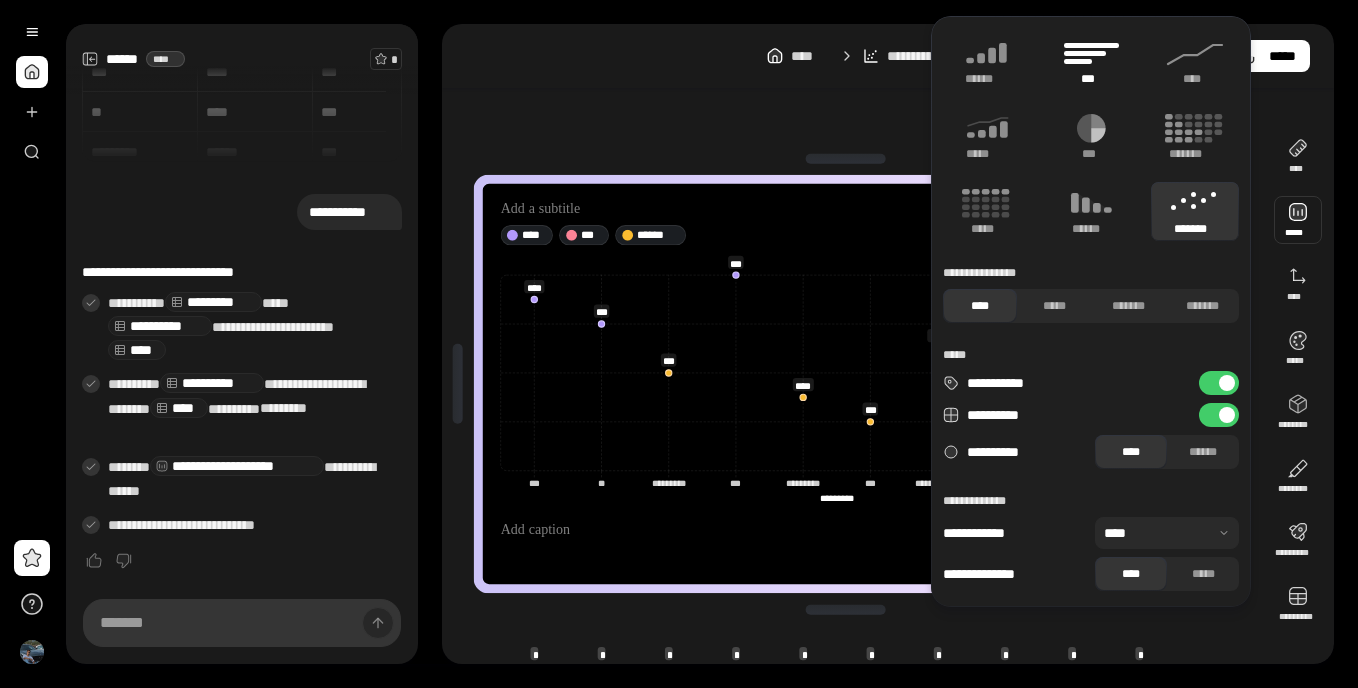 click 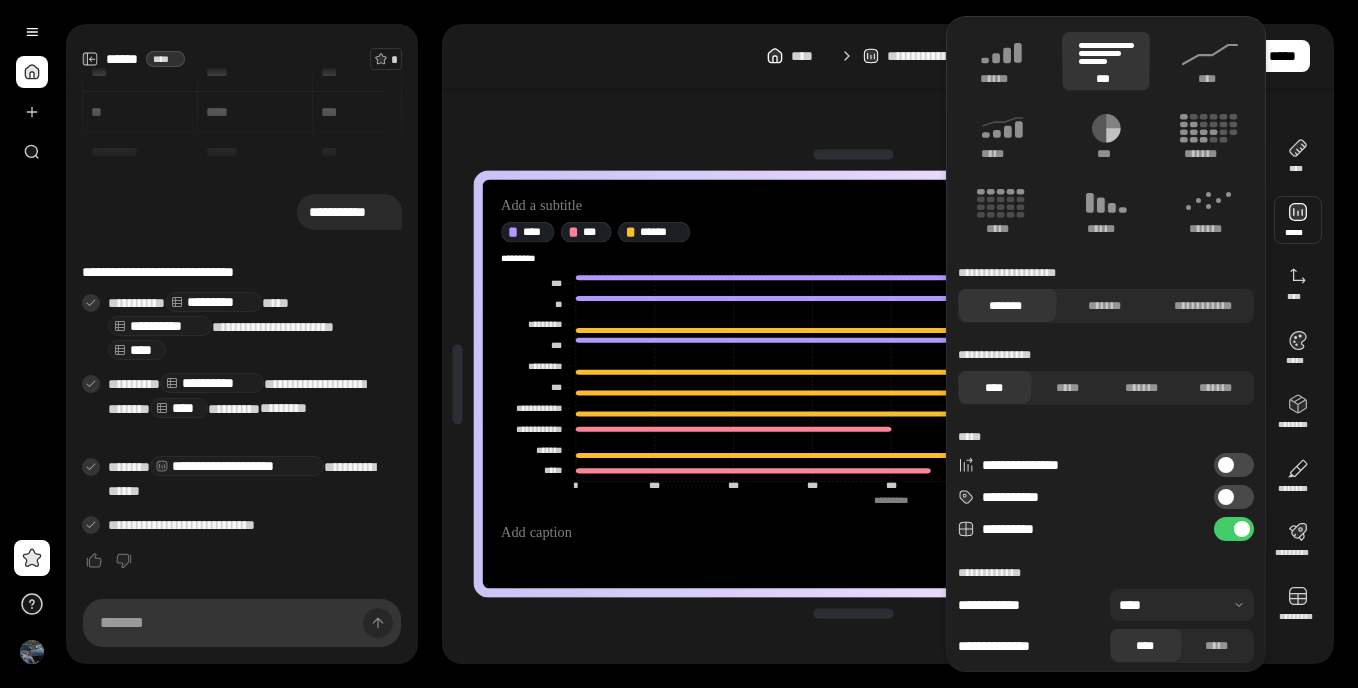 click on "[FIRST] [LAST] [STREET] [CITY] [STATE] [ZIP] [COUNTRY] [PHONE] [EMAIL]" at bounding box center [854, 384] 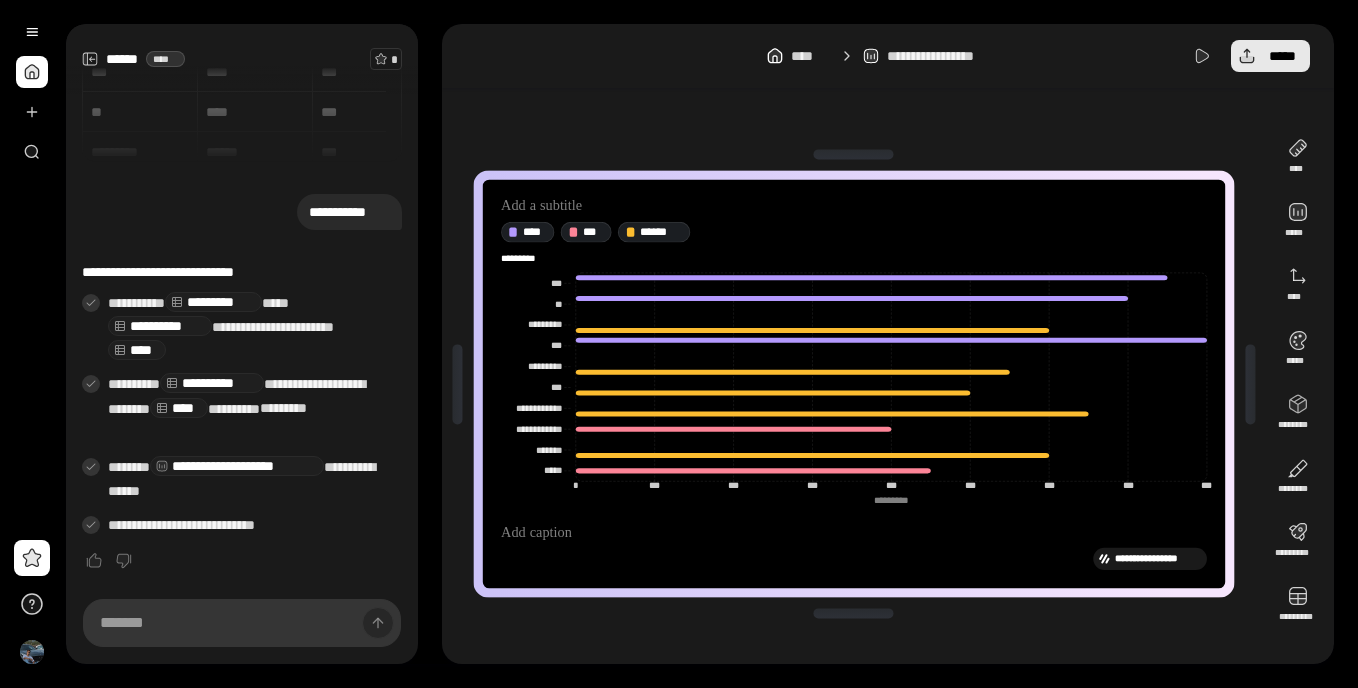 click on "*****" at bounding box center [1282, 56] 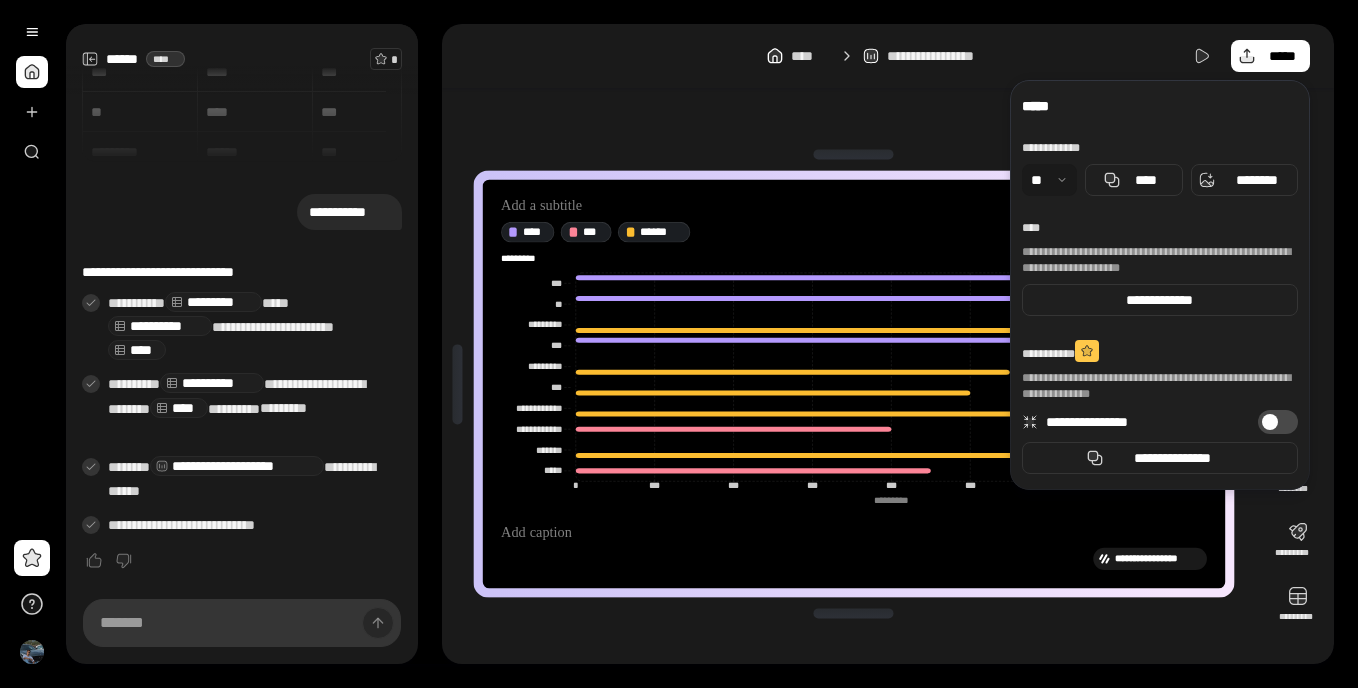 click at bounding box center [1049, 180] 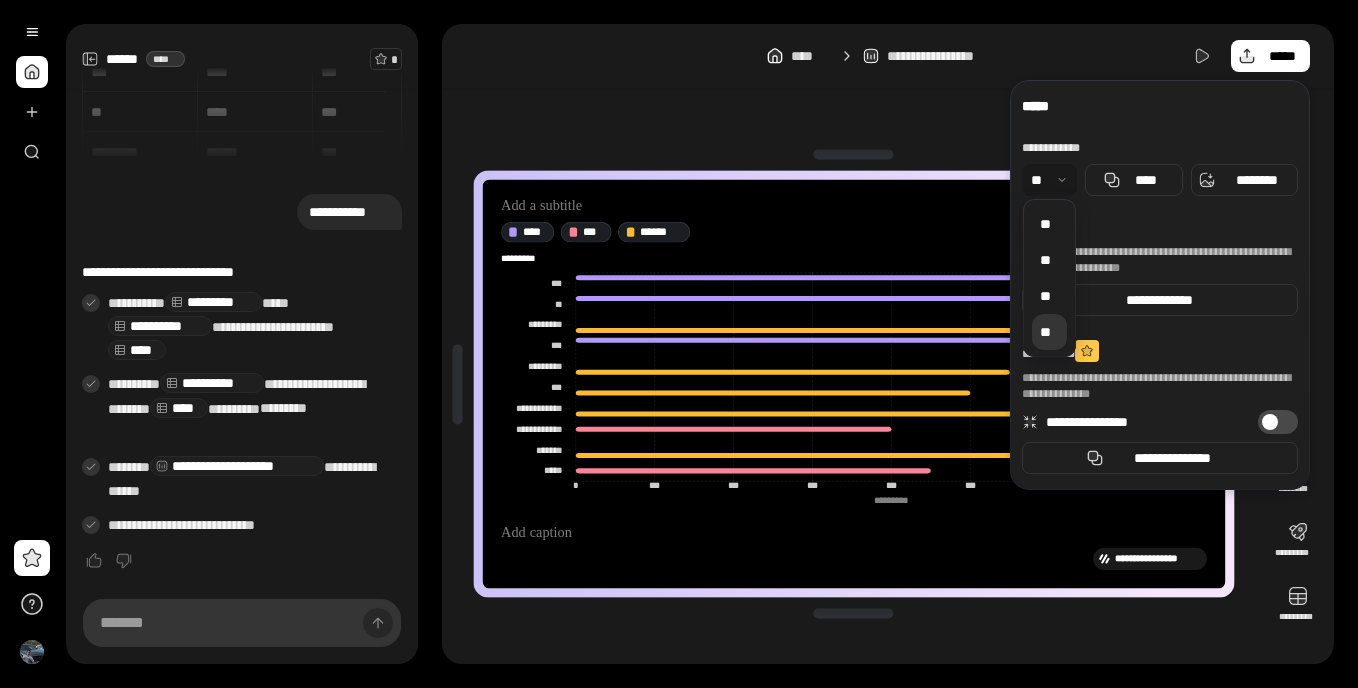 click at bounding box center [1049, 180] 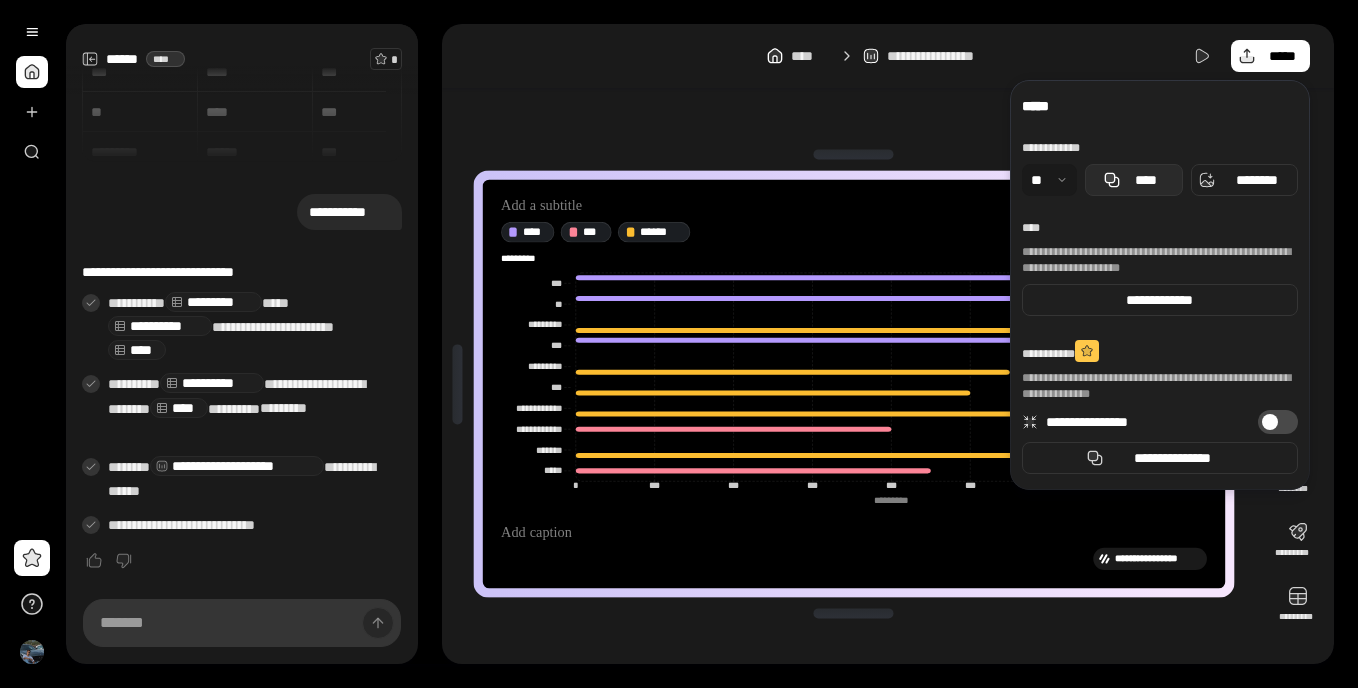 click on "****" at bounding box center (1134, 180) 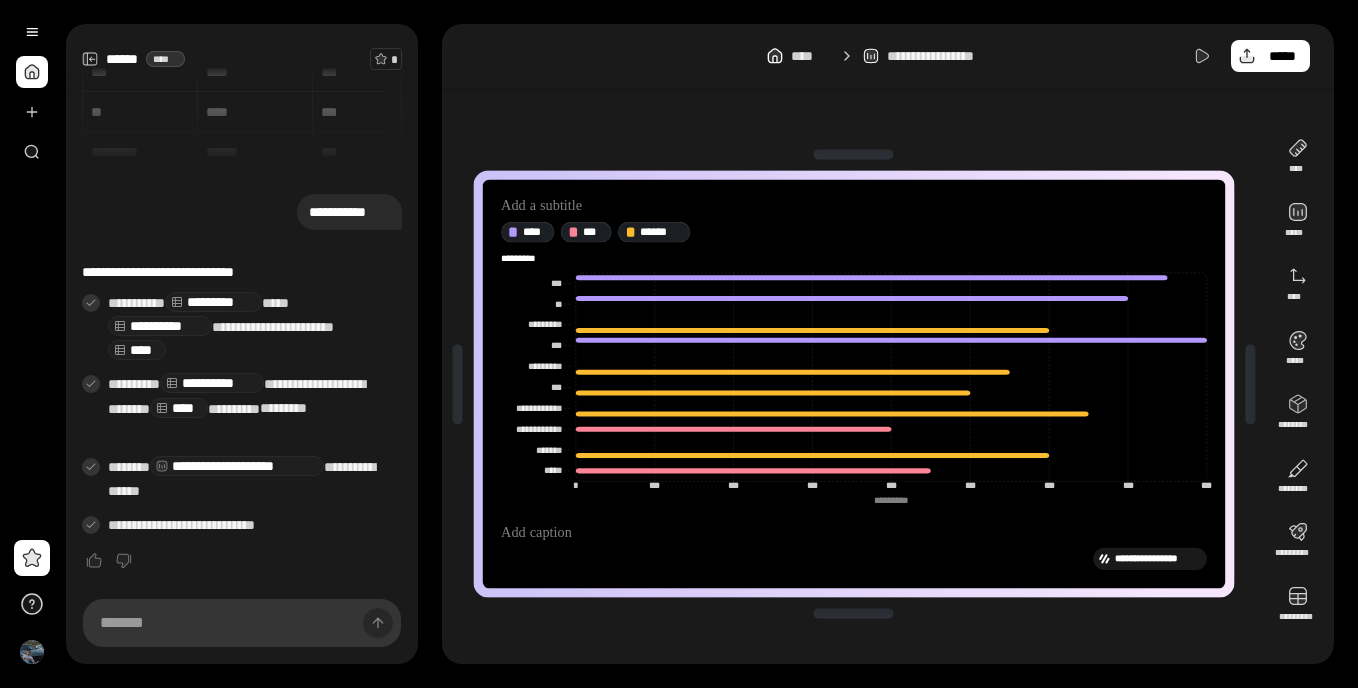 click on "[FIRST] [LAST] [STREET] [CITY] [STATE] [ZIP] [COUNTRY] [PHONE] [EMAIL] [DATE] [TIME]" at bounding box center (888, 344) 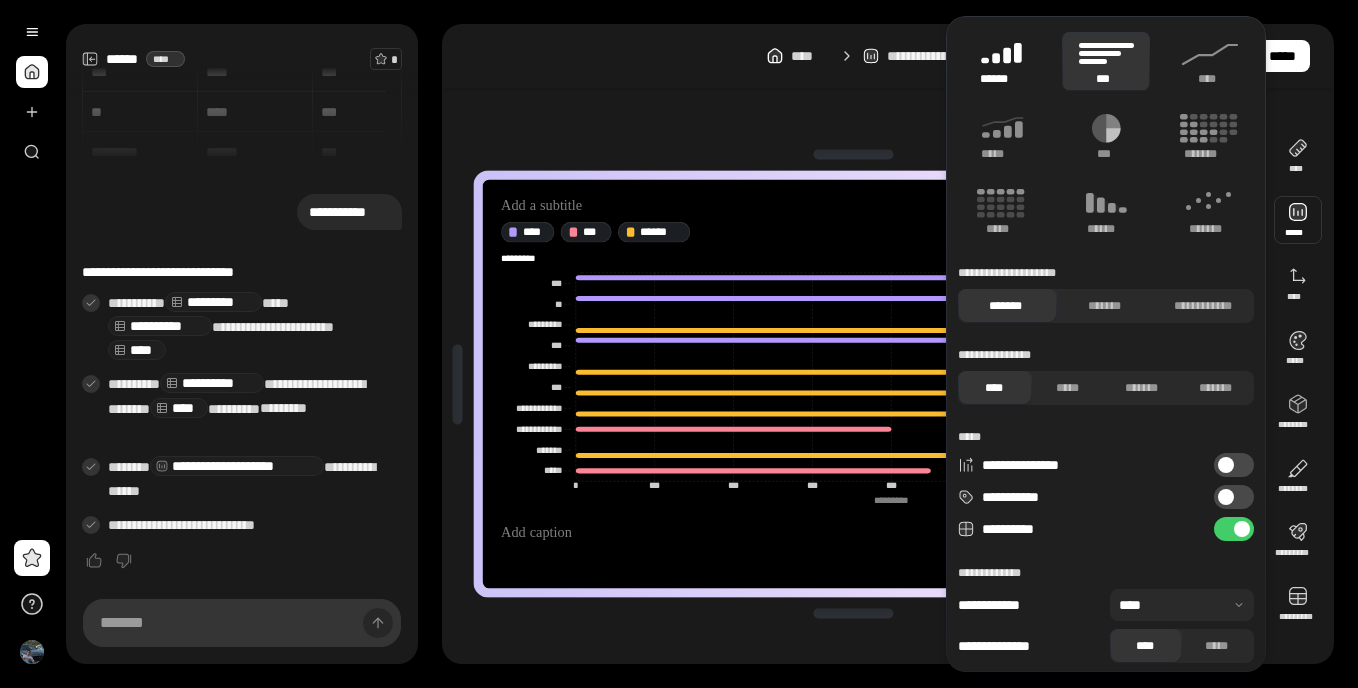 click 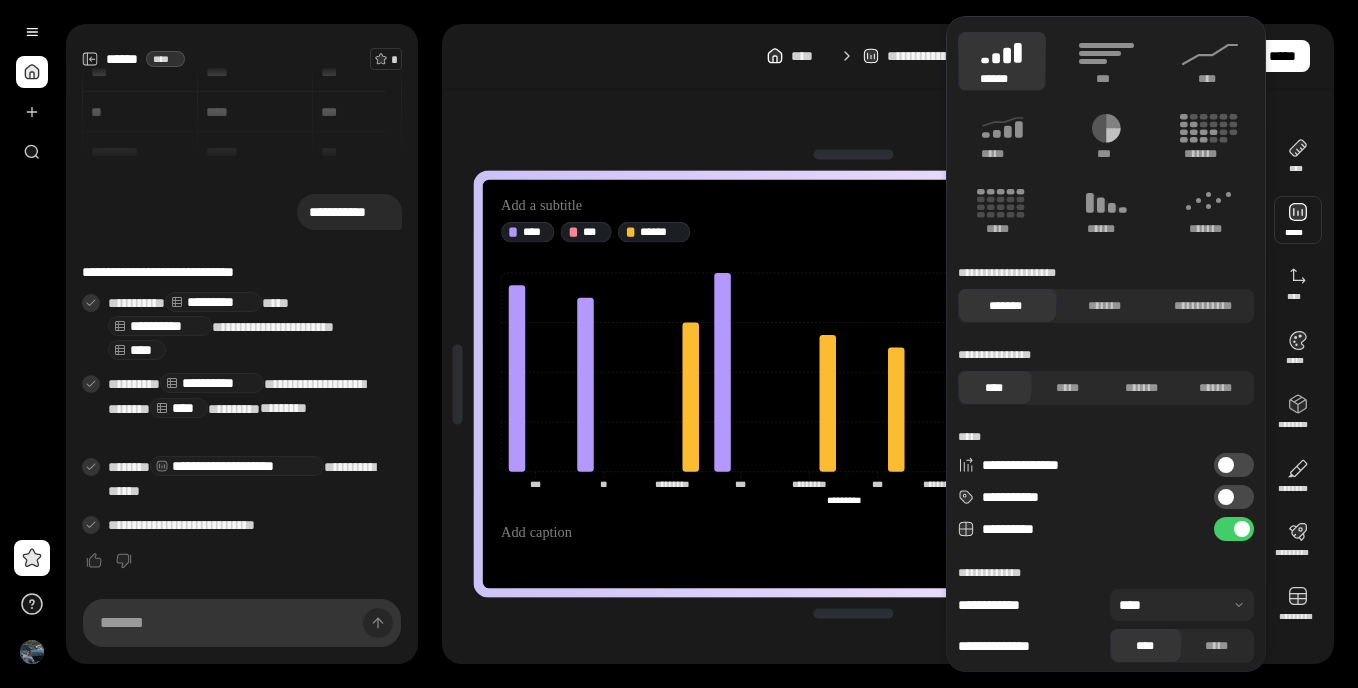 click on "[FIRST] [LAST] [STREET] [CITY] [STATE] [ZIP] [COUNTRY] [PHONE] [EMAIL] [DATE] [TIME]" at bounding box center (888, 344) 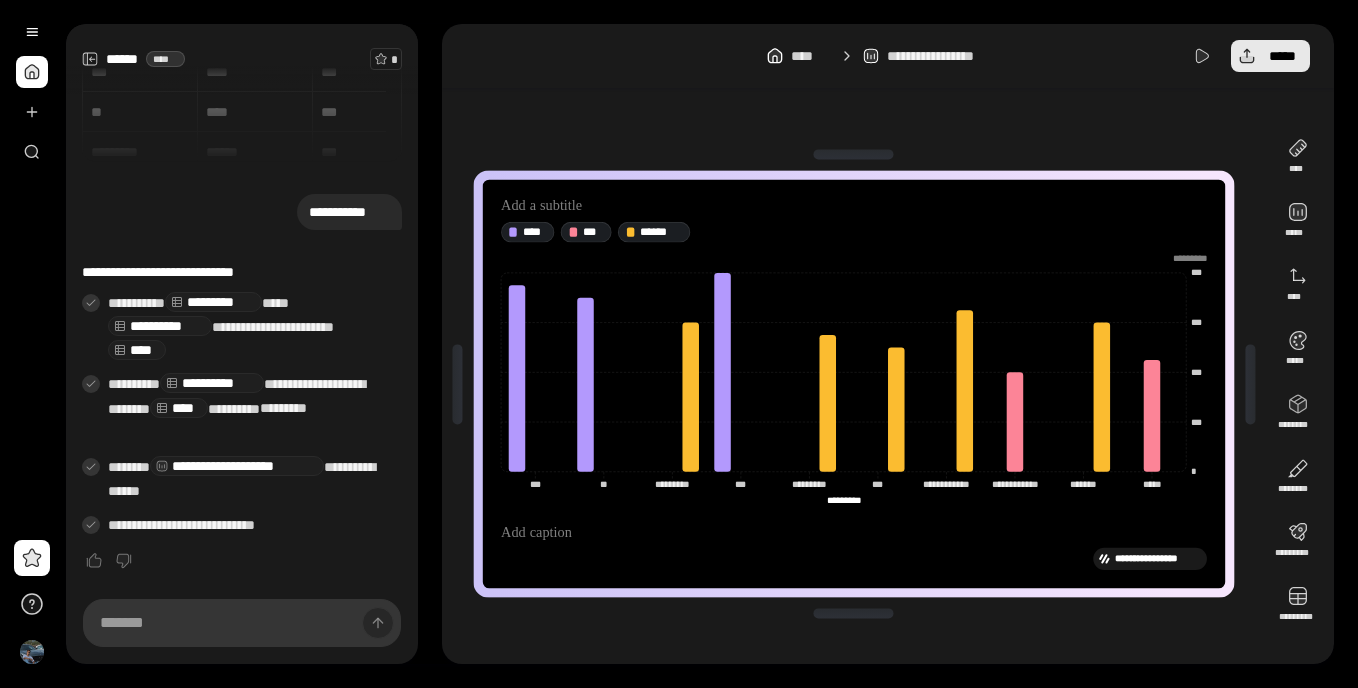 click on "*****" at bounding box center [1282, 56] 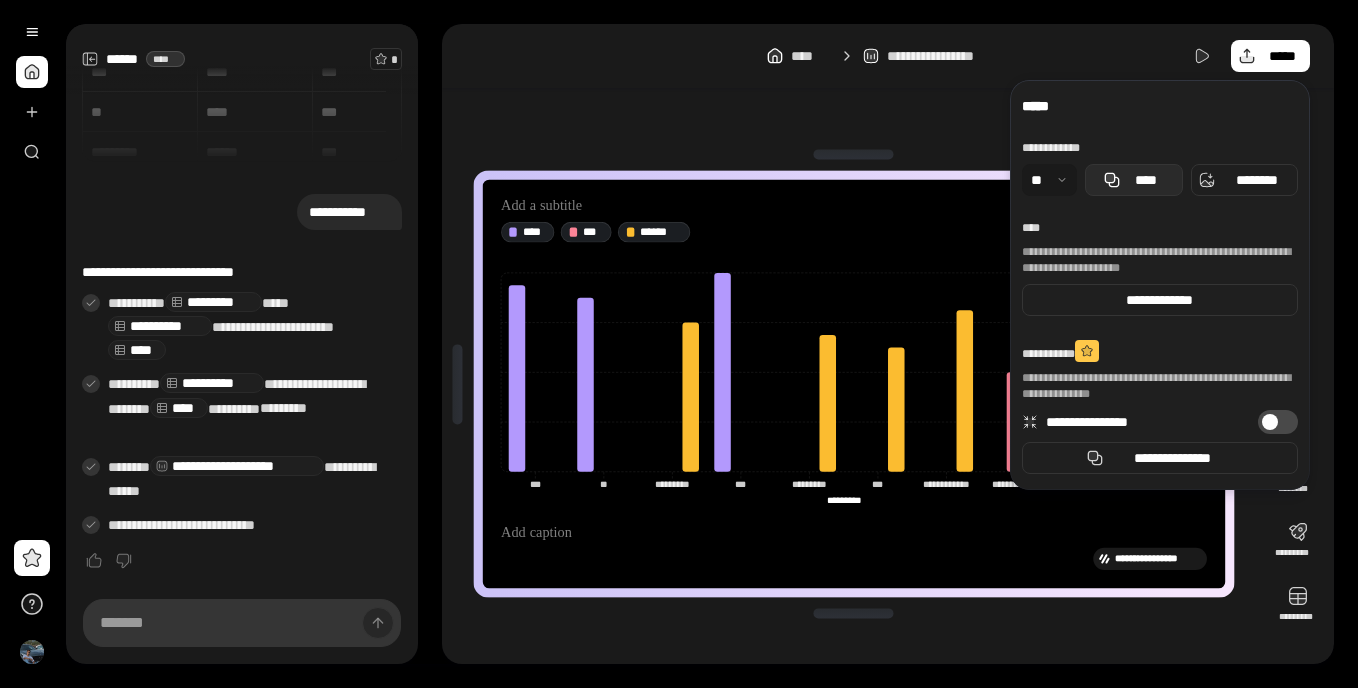 click on "****" at bounding box center [1145, 180] 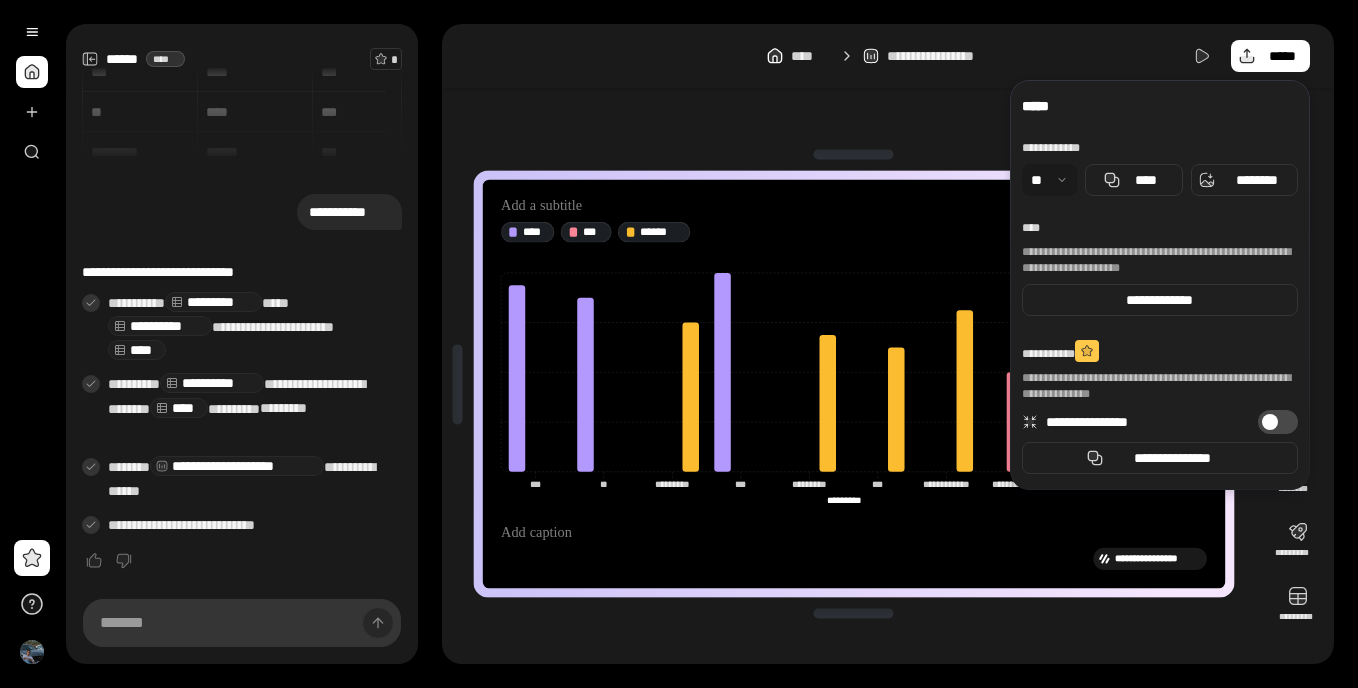 click at bounding box center (854, 154) 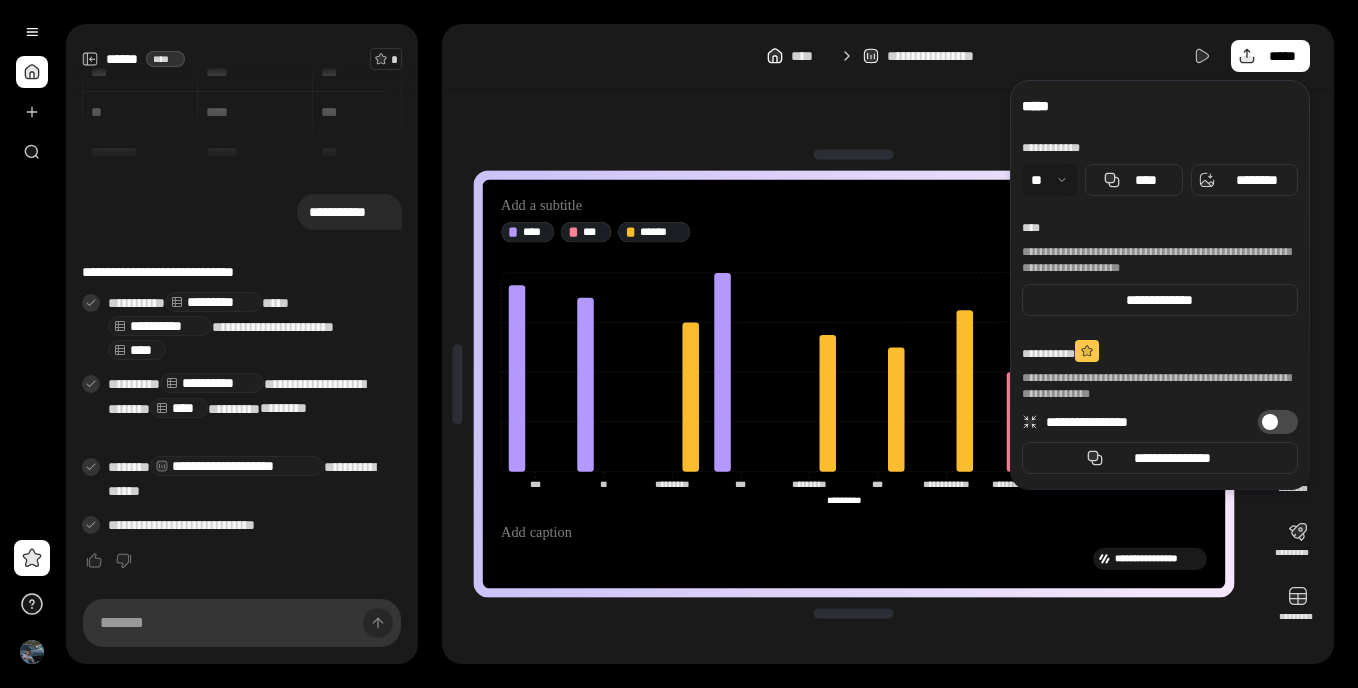 click on "[FIRST] [LAST] [STREET] [CITY] [STATE] [ZIP] [COUNTRY] [PHONE] [EMAIL]" at bounding box center (854, 384) 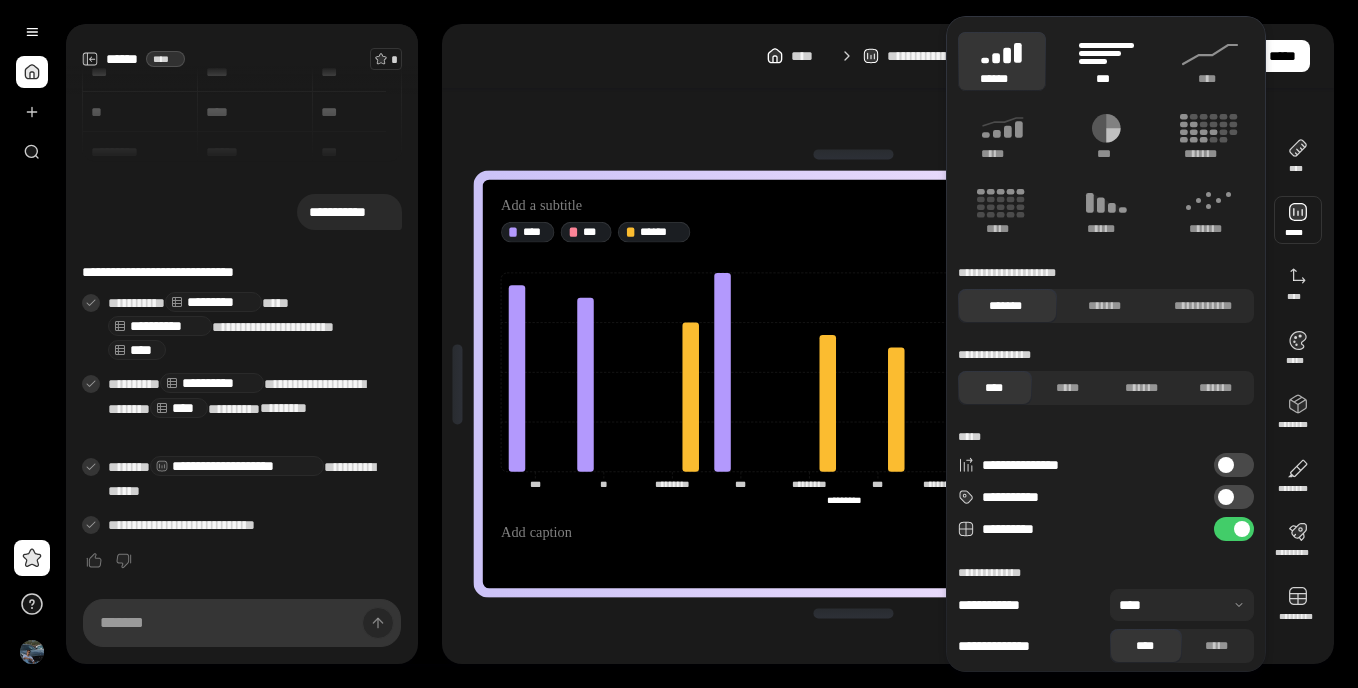 click on "***" at bounding box center (1105, 79) 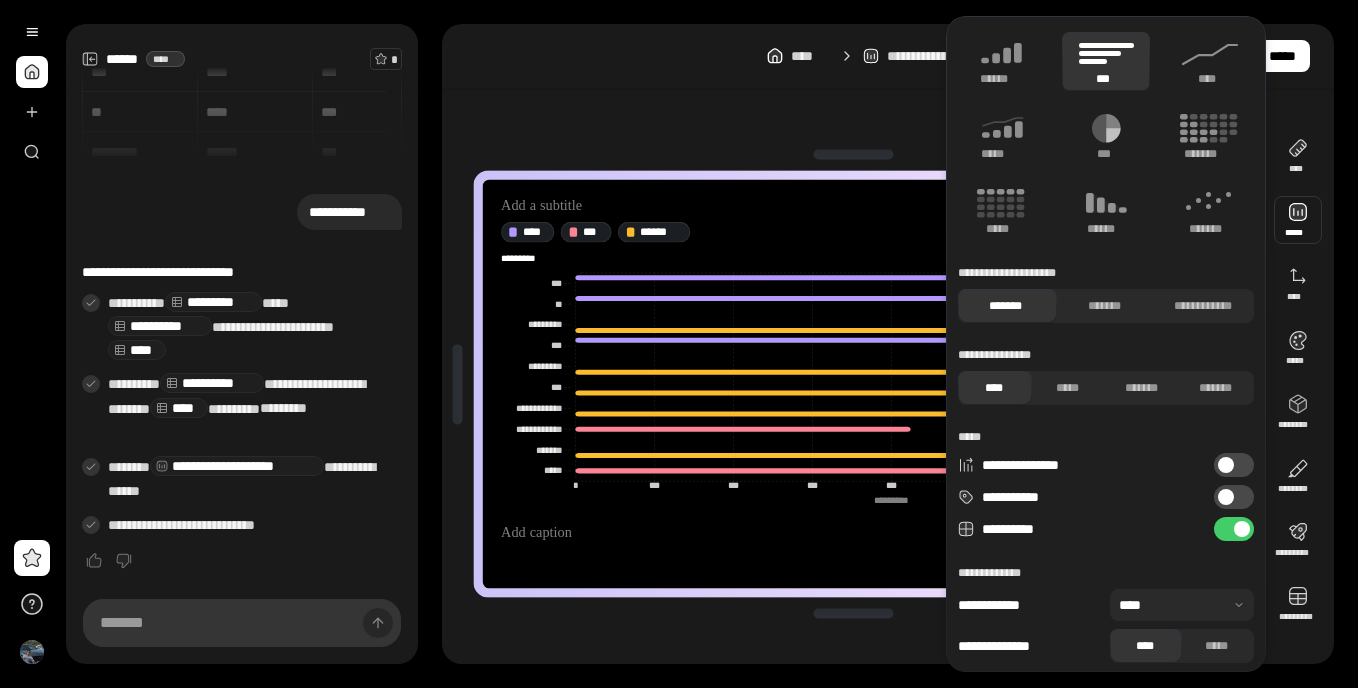 click on "[FIRST] [LAST] [STREET] [CITY] [STATE] [ZIP] [COUNTRY] [PHONE] [EMAIL] [DATE] [TIME]" at bounding box center [888, 344] 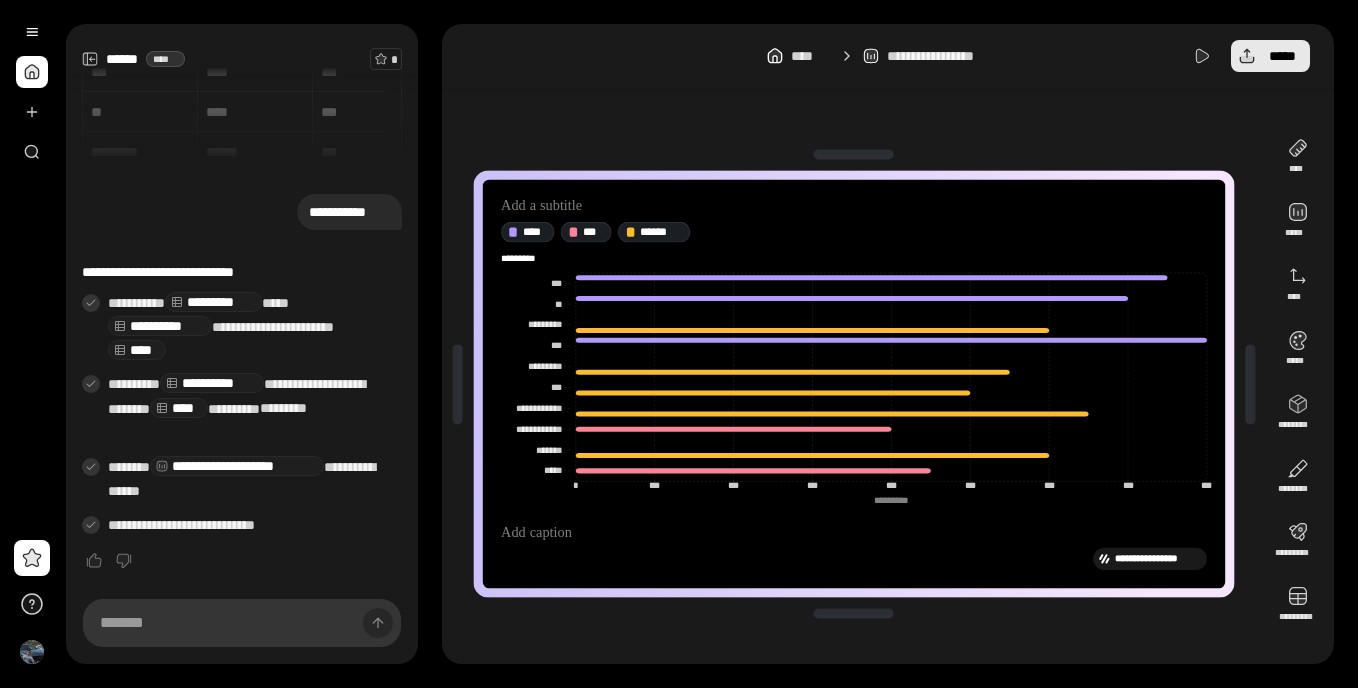 click on "*****" at bounding box center (1282, 56) 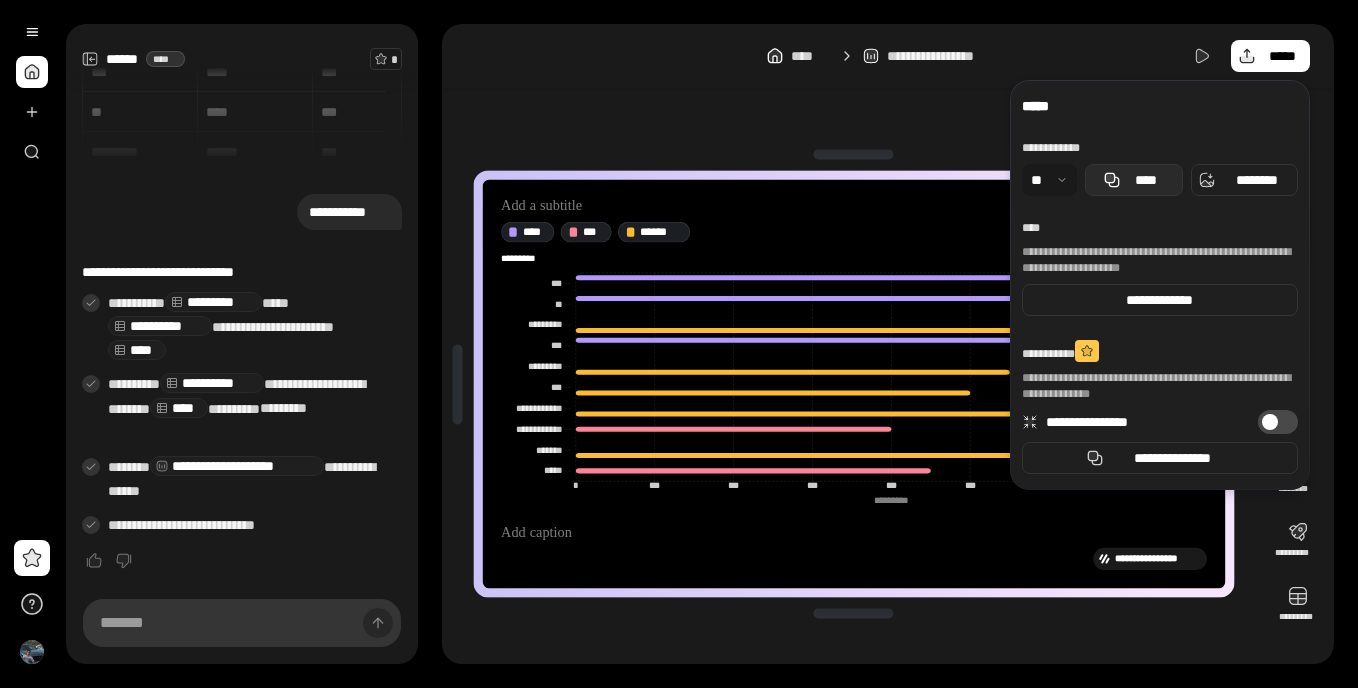 click on "****" at bounding box center [1145, 180] 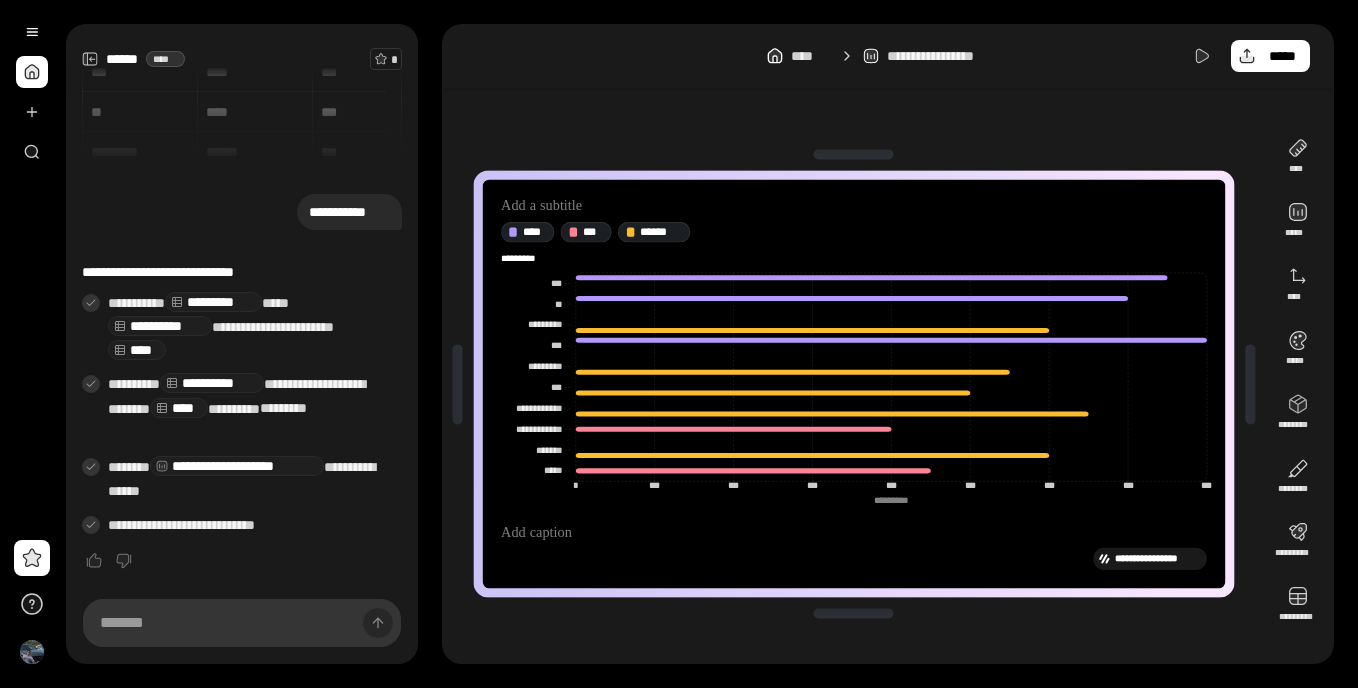 click on "[FIRST] [LAST] [STREET] [CITY] [STATE] [ZIP] [COUNTRY] [PHONE] [EMAIL]" at bounding box center [854, 384] 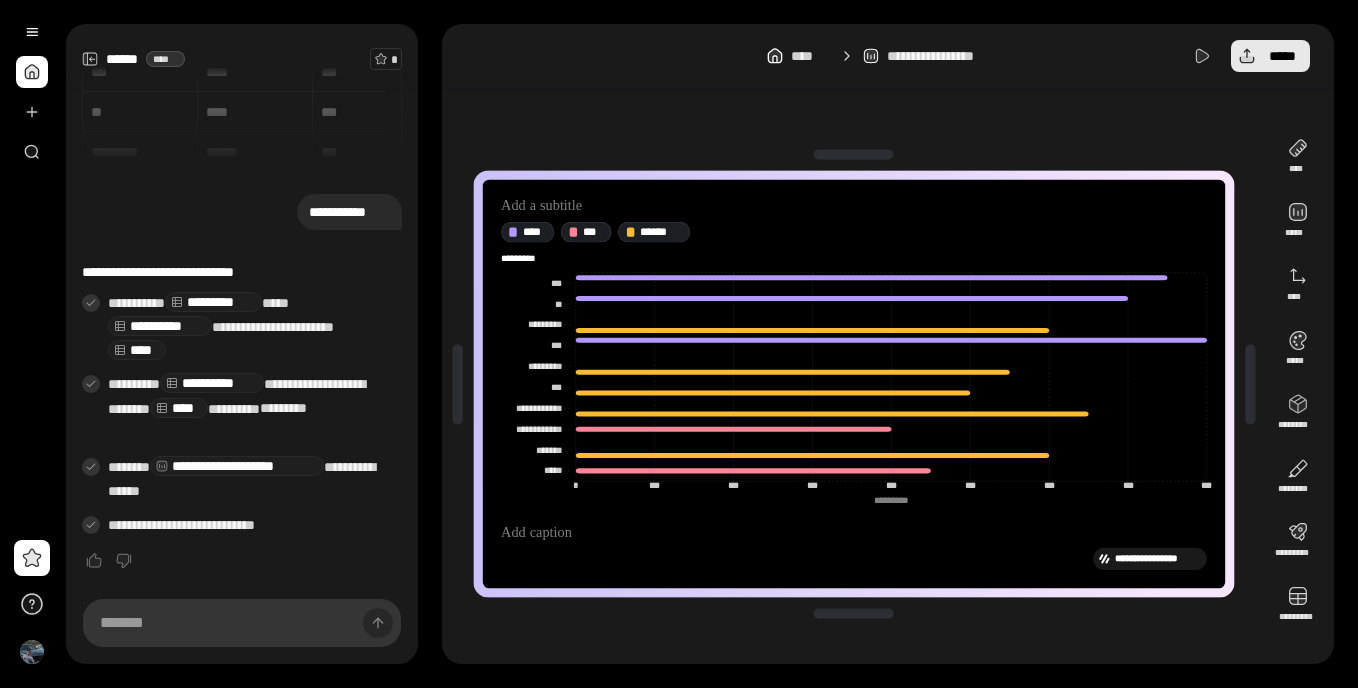 click on "*****" at bounding box center [1282, 56] 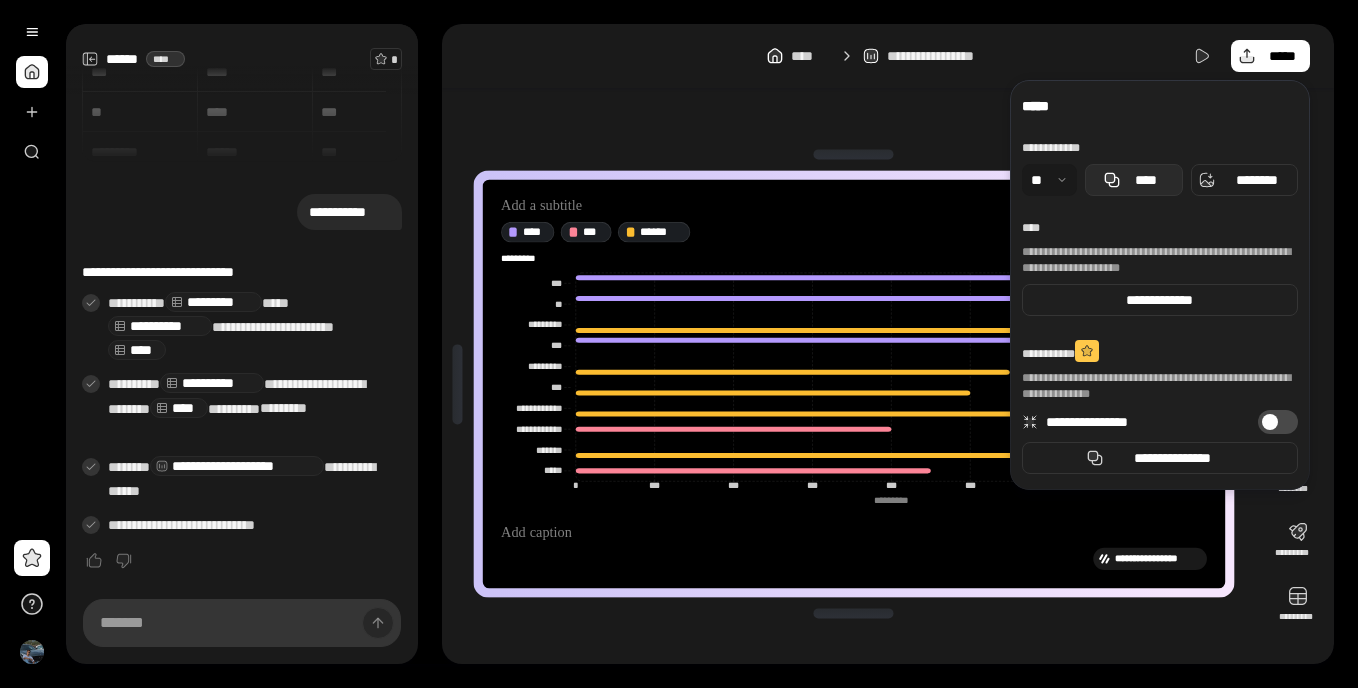 click on "****" at bounding box center [1145, 180] 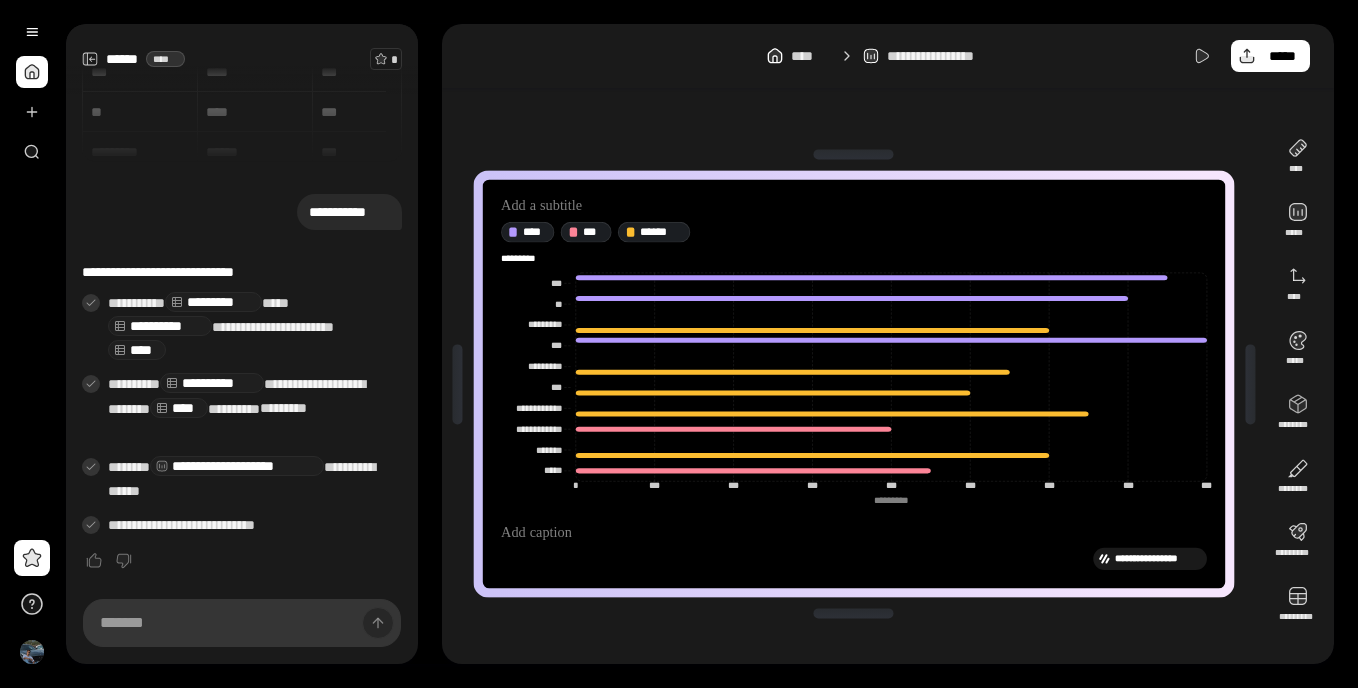 click on "[FIRST] [LAST] [STREET] [CITY] [STATE] [ZIP] [COUNTRY] [PHONE] [EMAIL] [DATE] [TIME]" at bounding box center (888, 344) 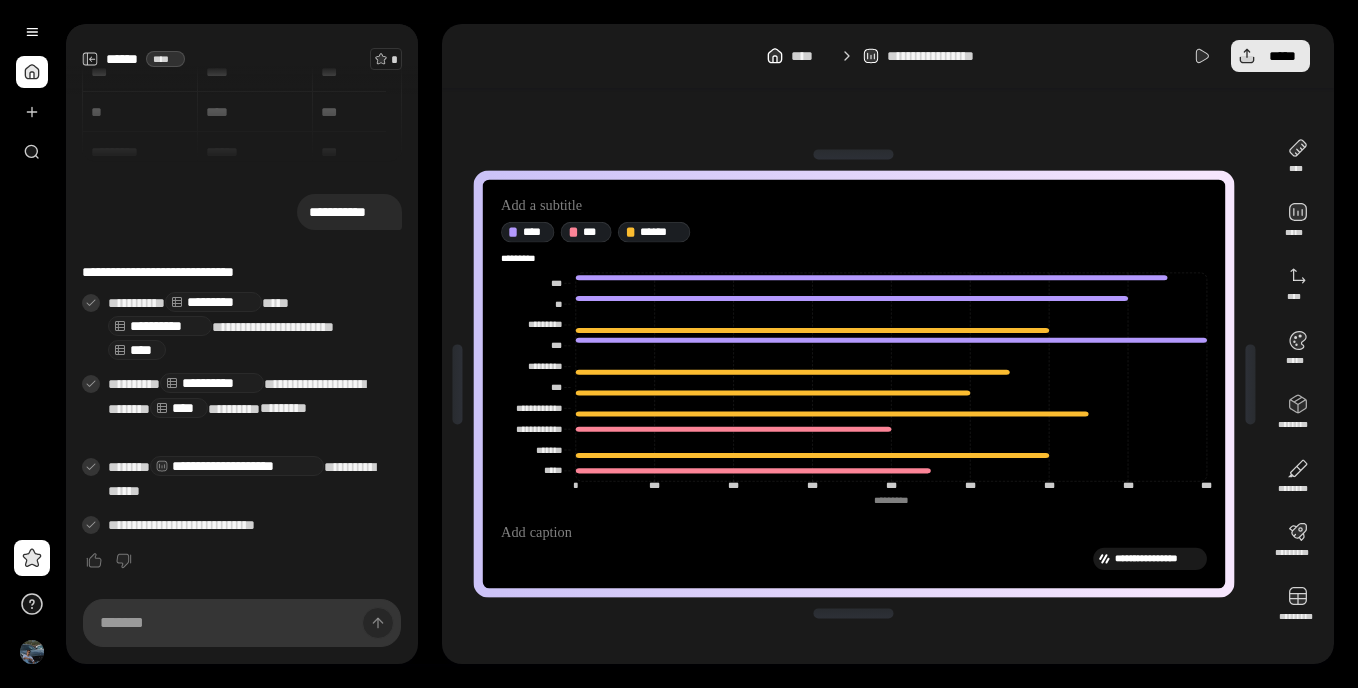 click on "*****" at bounding box center [1270, 56] 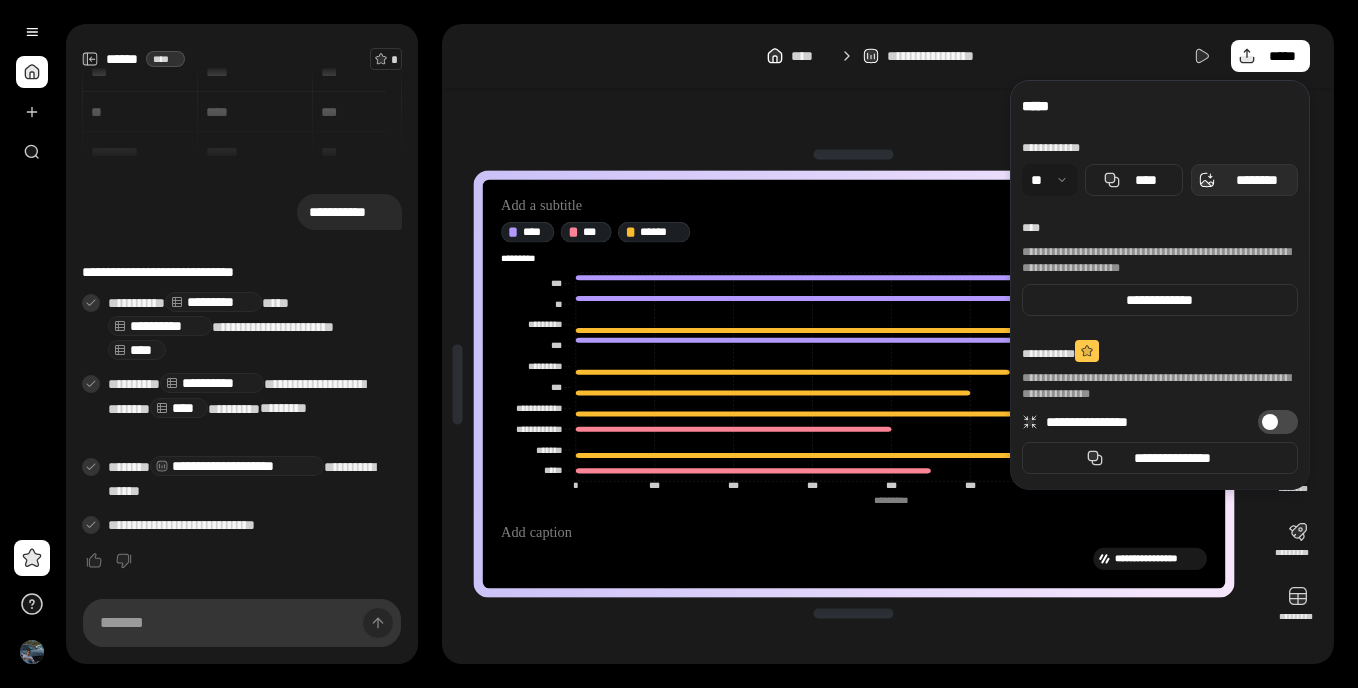 click on "********" at bounding box center [1244, 180] 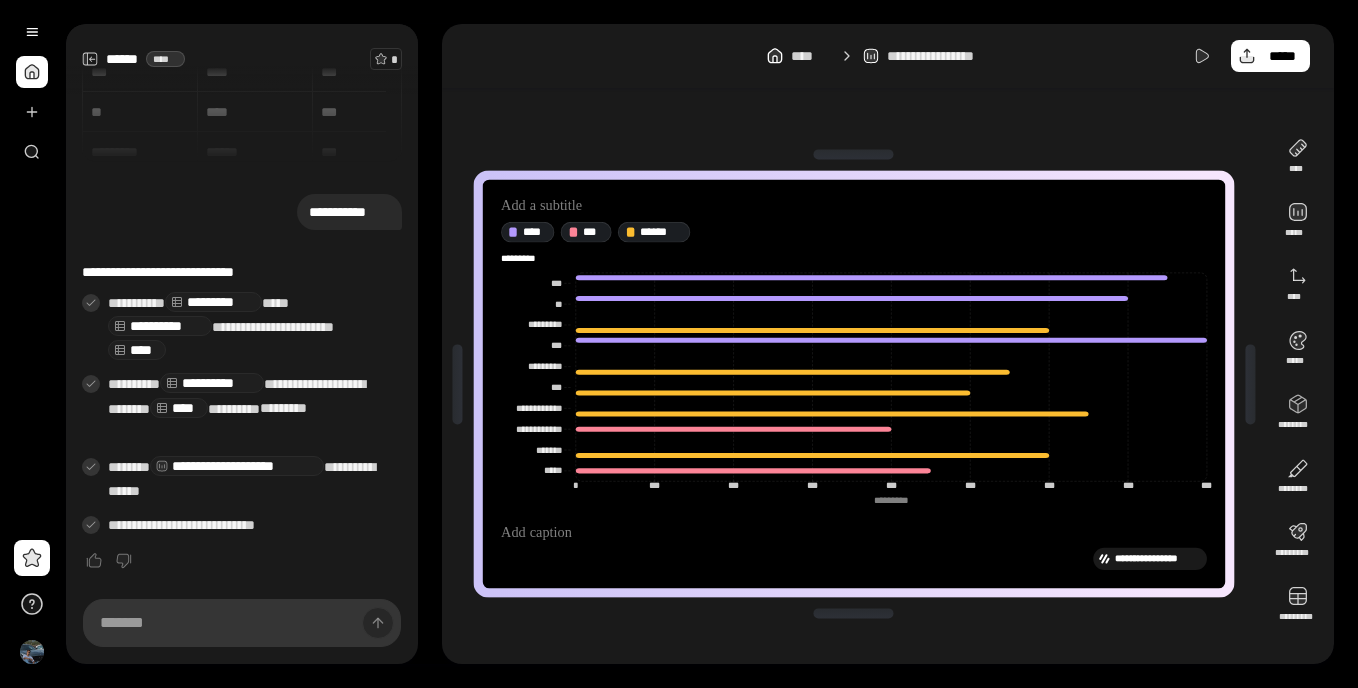 click on "[FIRST] [LAST] [STREET] [CITY] [STATE] [ZIP] [COUNTRY] [PHONE] [EMAIL]" at bounding box center [854, 384] 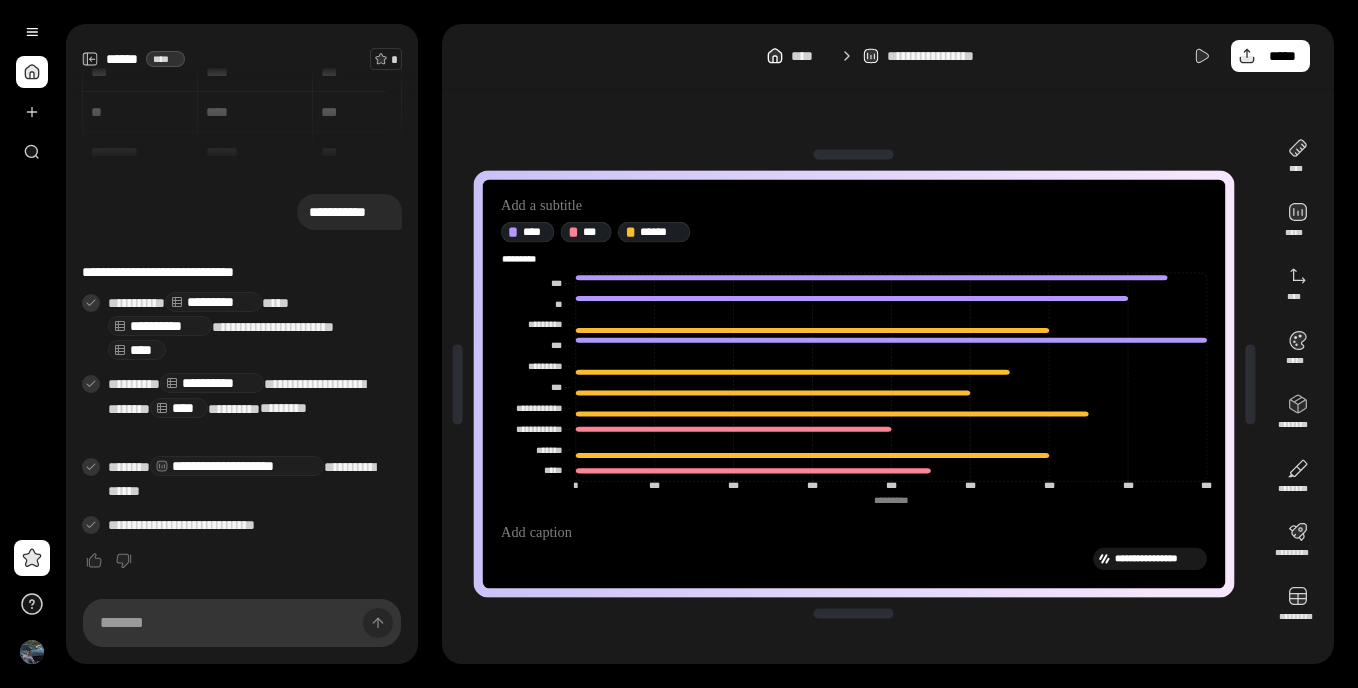 click on "[FIRST] [LAST] [PHONE]" at bounding box center [854, 260] 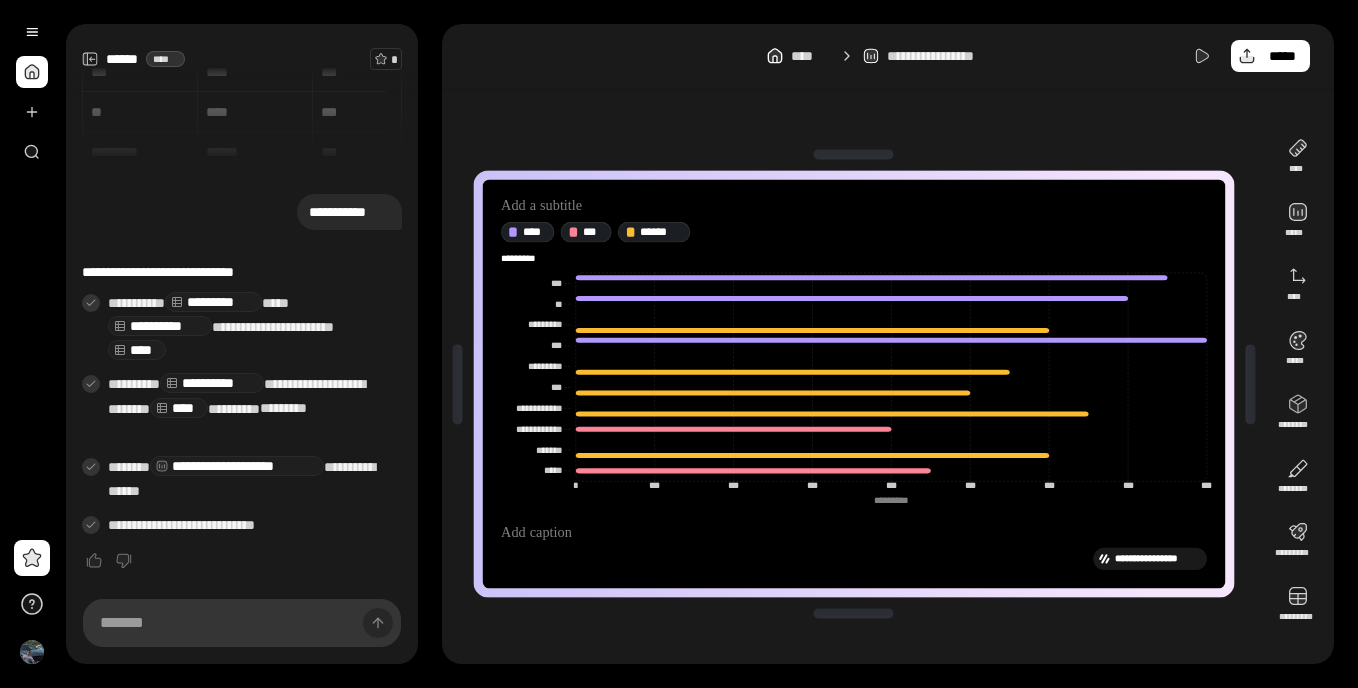 drag, startPoint x: 1139, startPoint y: 230, endPoint x: 1192, endPoint y: 82, distance: 157.20369 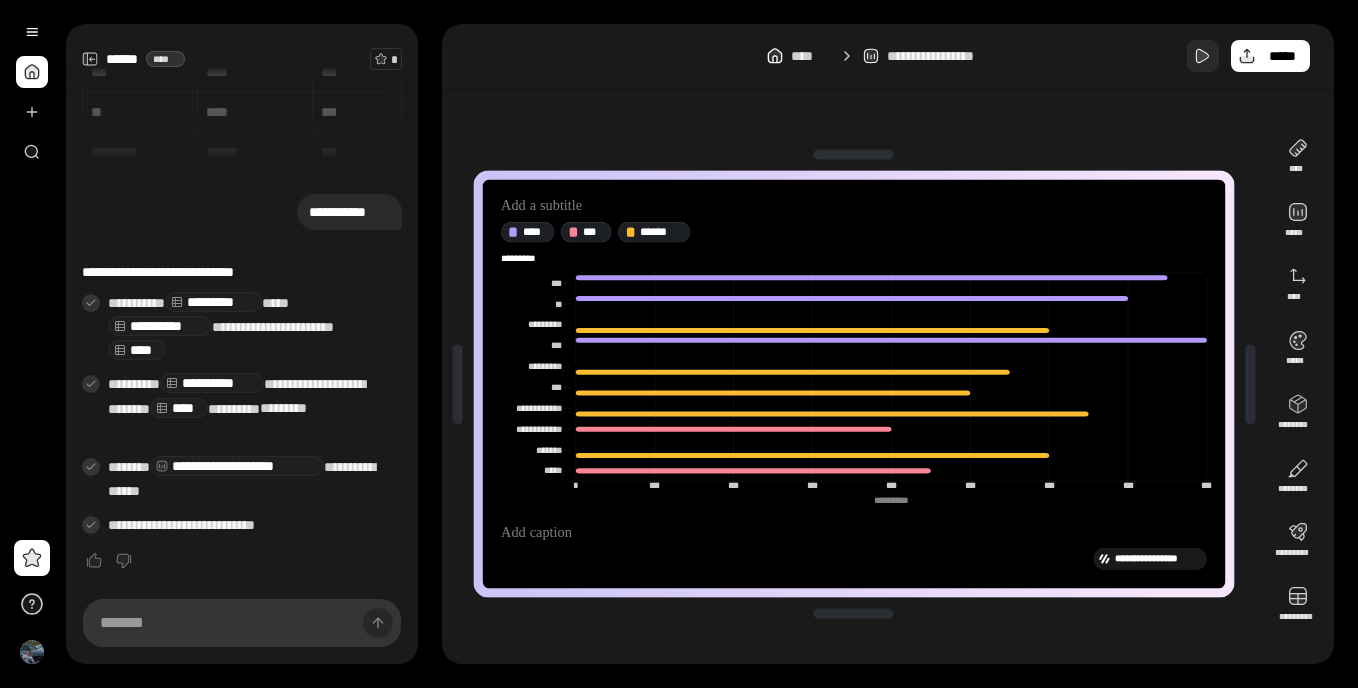 click at bounding box center (1203, 56) 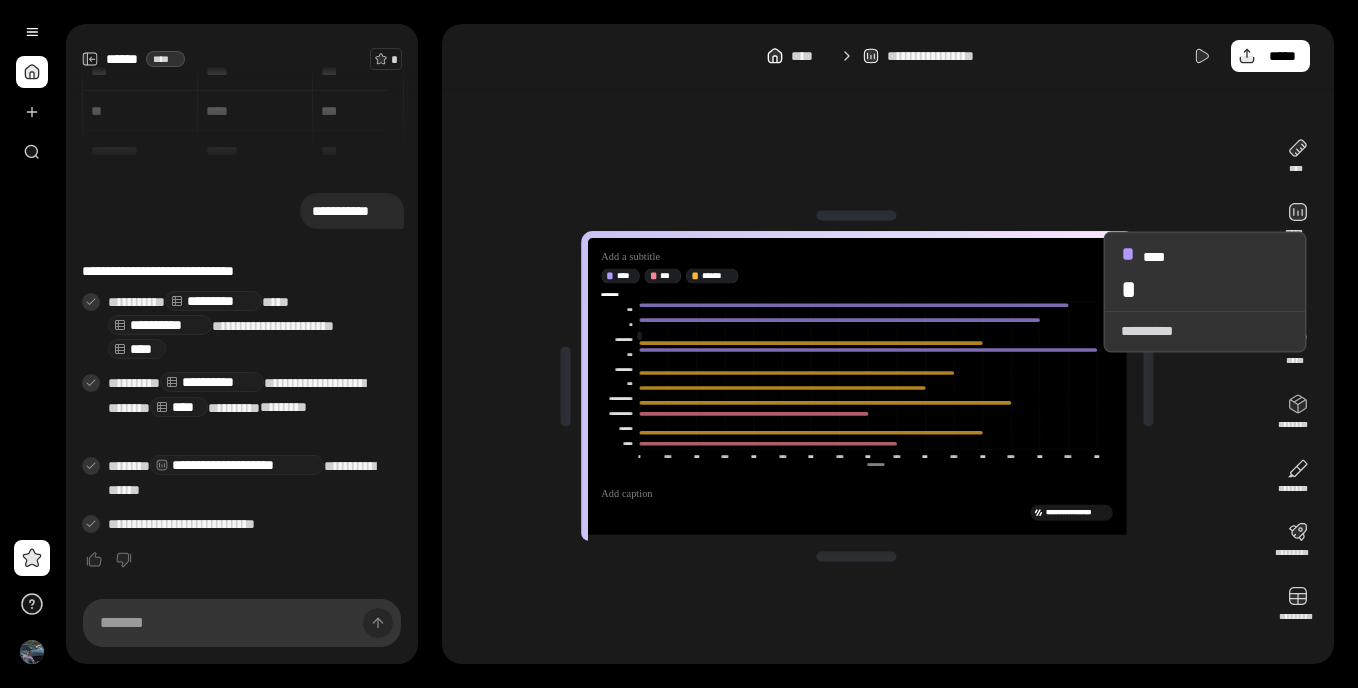 scroll, scrollTop: 0, scrollLeft: 0, axis: both 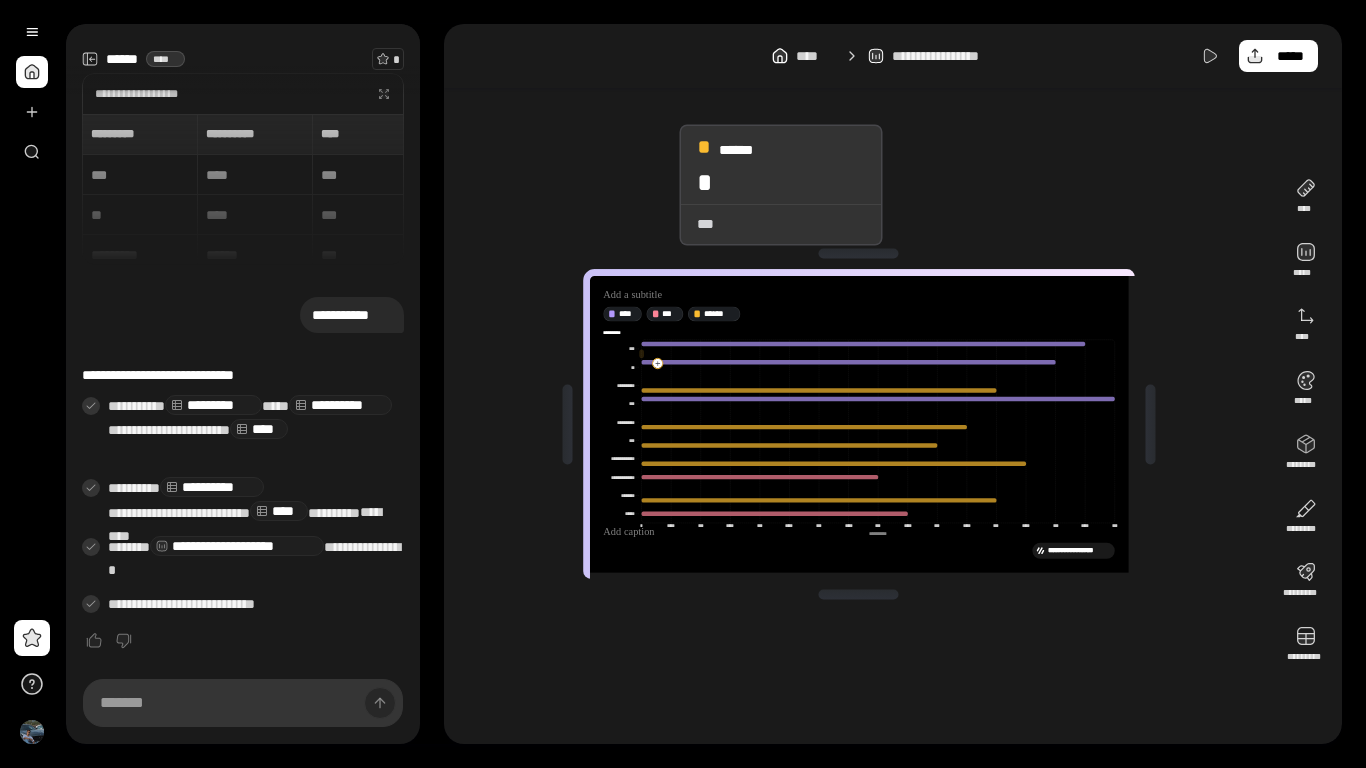 click 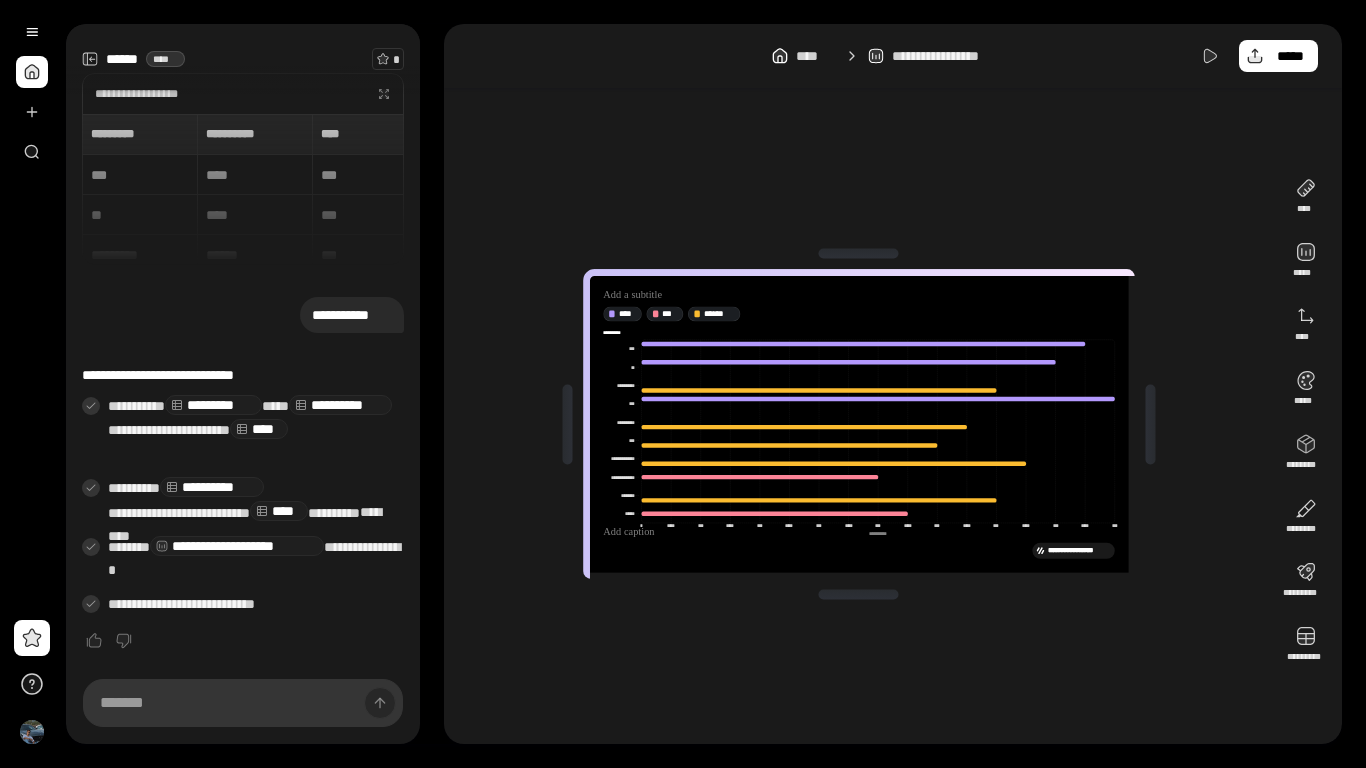 click on "[FIRST] [LAST] [STREET] [CITY] [STATE] [ZIP] [COUNTRY] [PHONE] [EMAIL] [DATE] [TIME]" at bounding box center [858, 423] 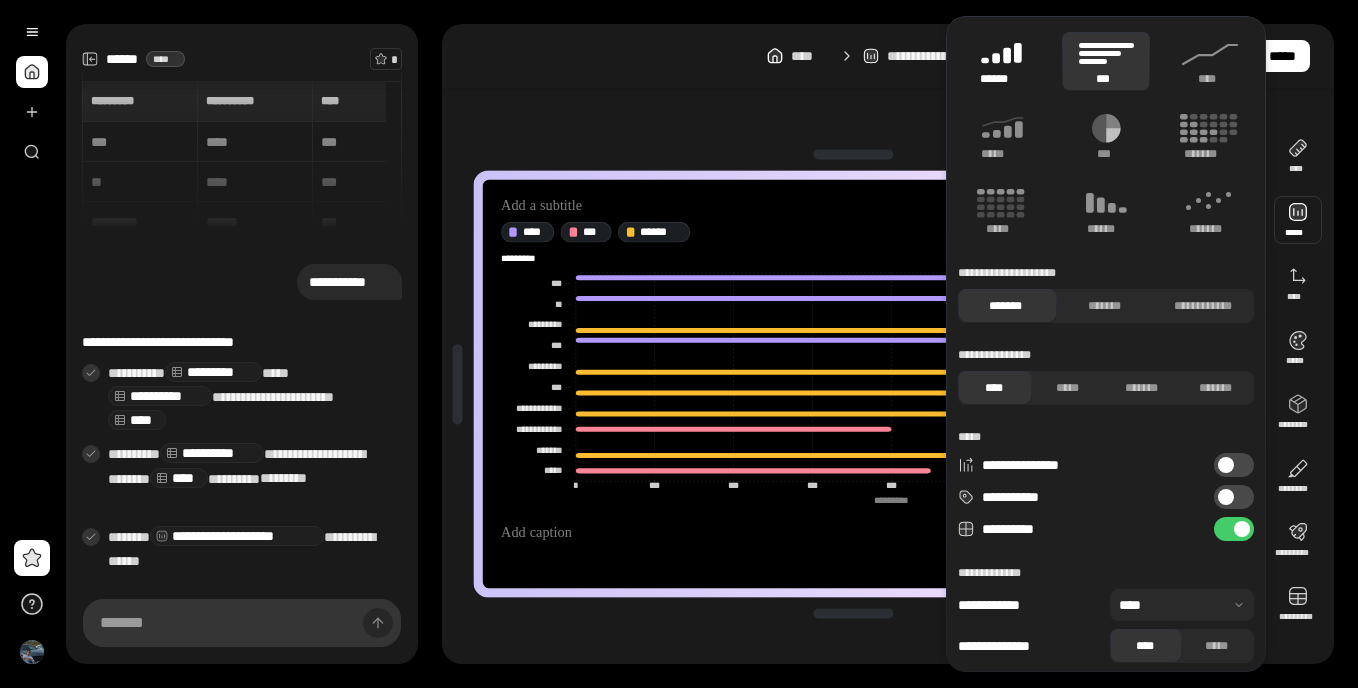 click on "******" at bounding box center (1002, 61) 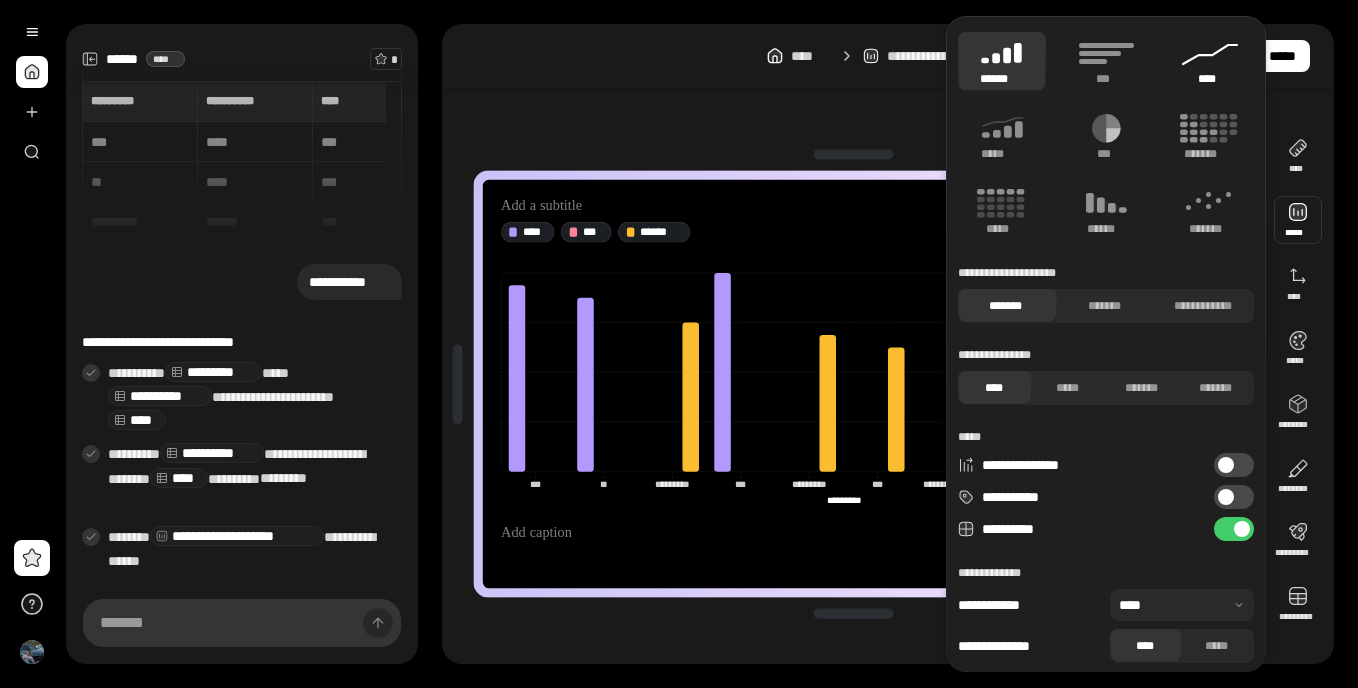click on "****" at bounding box center (1210, 61) 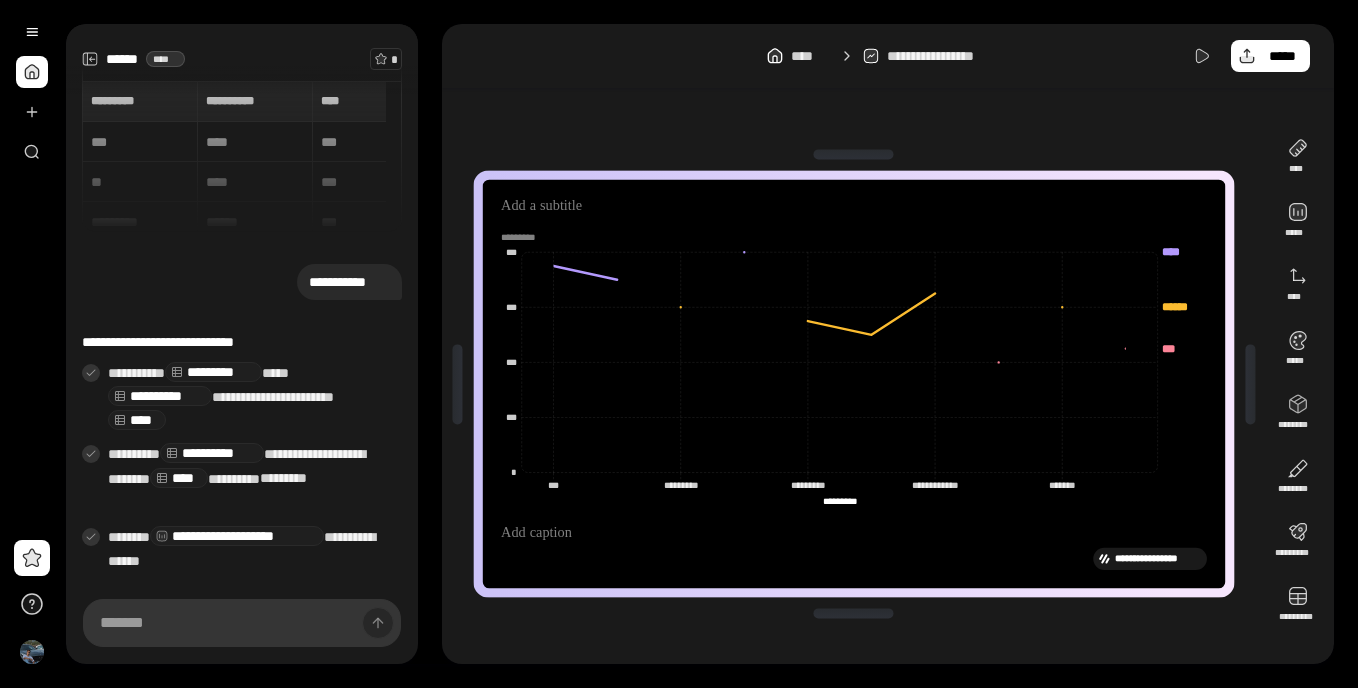 click on "[FIRST] [LAST] [STREET] [CITY] [STATE] [ZIP] [COUNTRY] [PHONE] [EMAIL]" at bounding box center [854, 384] 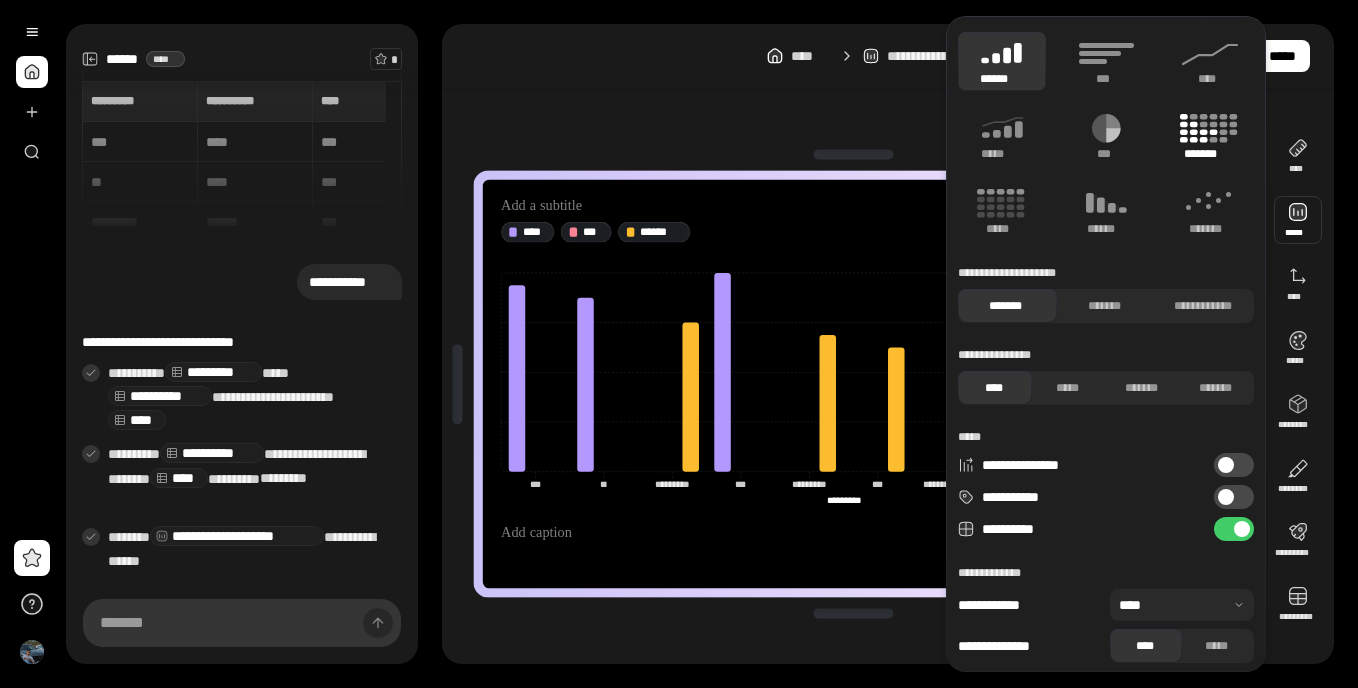 click 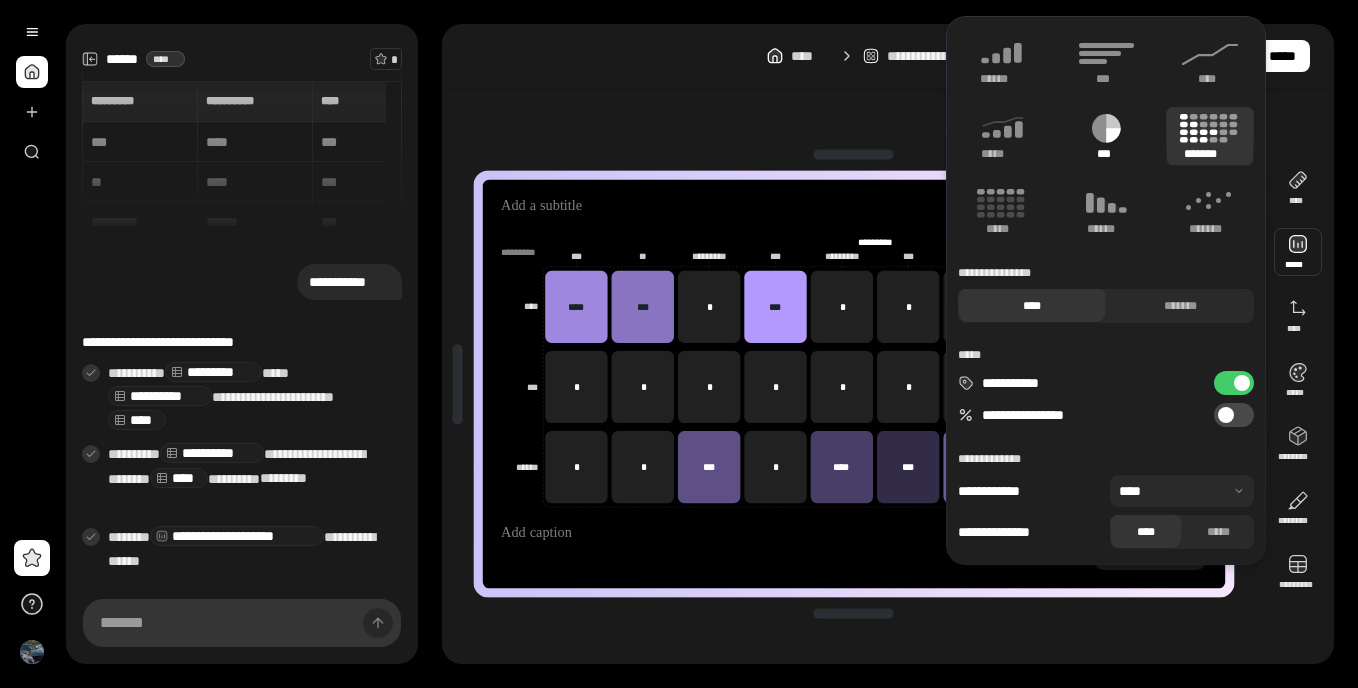 click 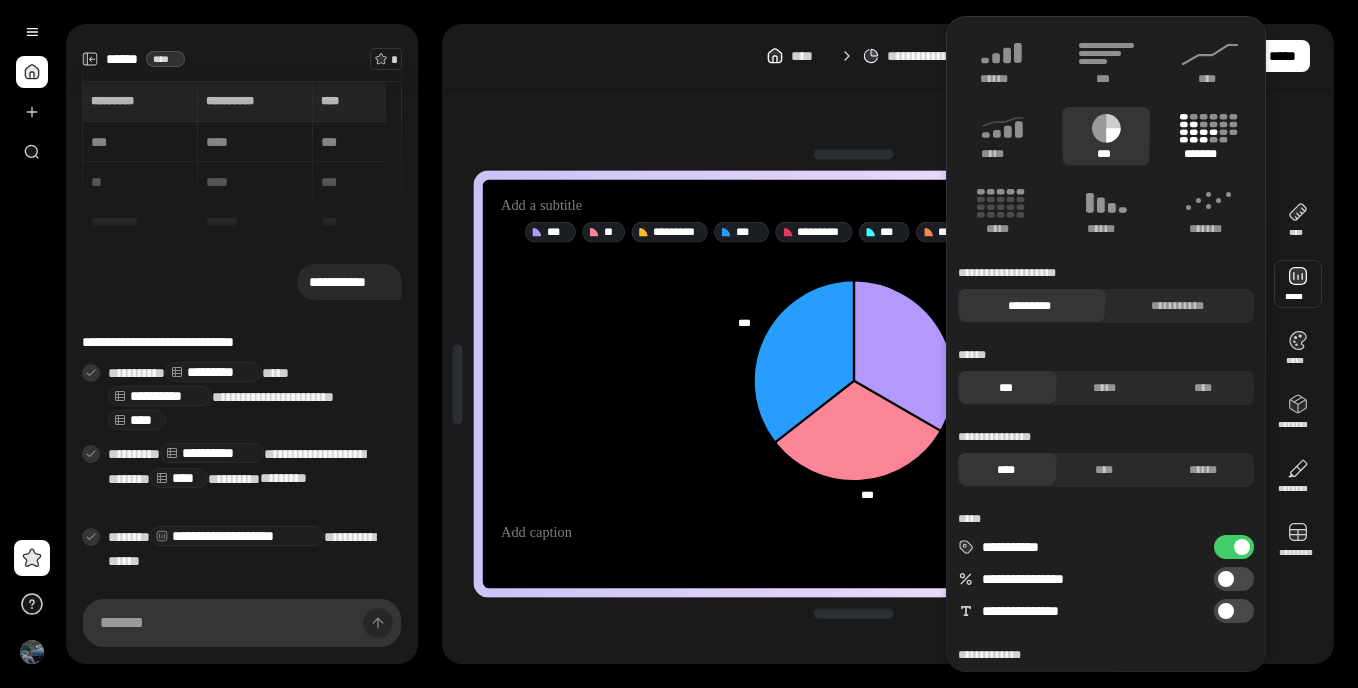 click 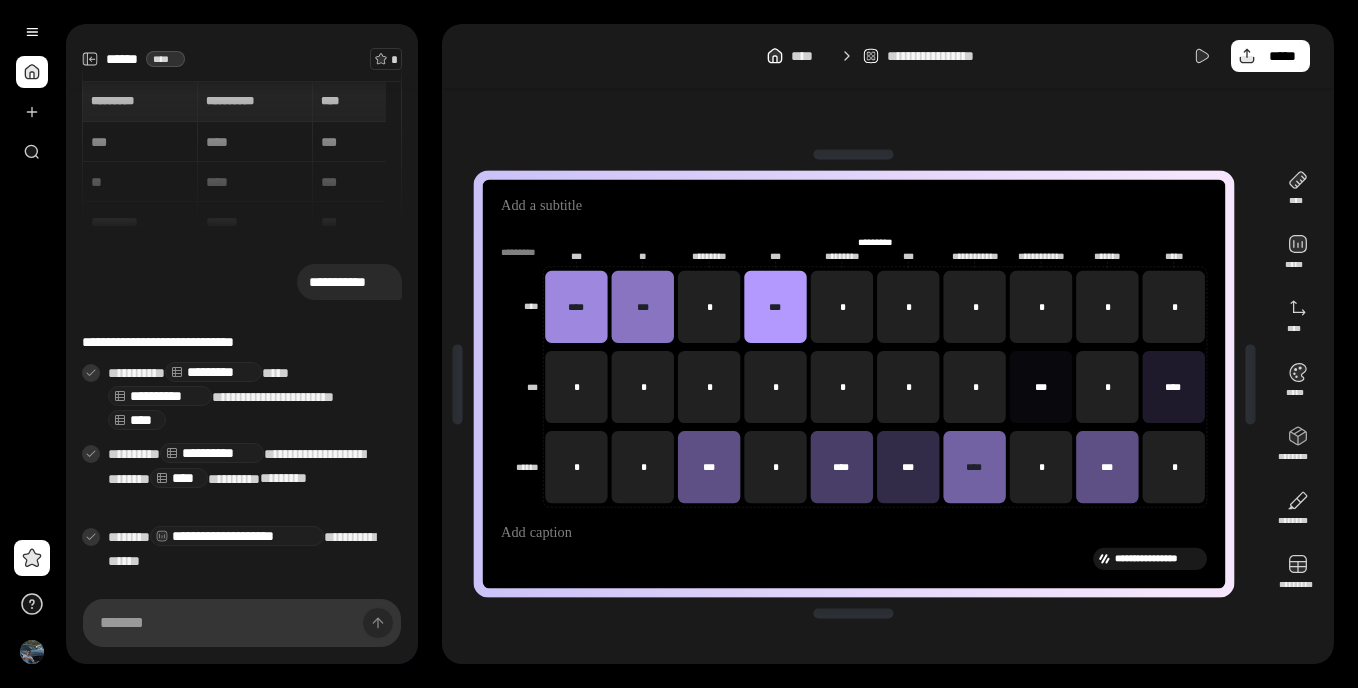 click on "[FIRST] [LAST] [STREET] [CITY] [STATE] [ZIP] [COUNTRY] [PHONE] [EMAIL] [DATE] [TIME] [CREDIT_CARD] [PASSPORT] [DRIVER_LICENSE] [SSN]" at bounding box center [888, 344] 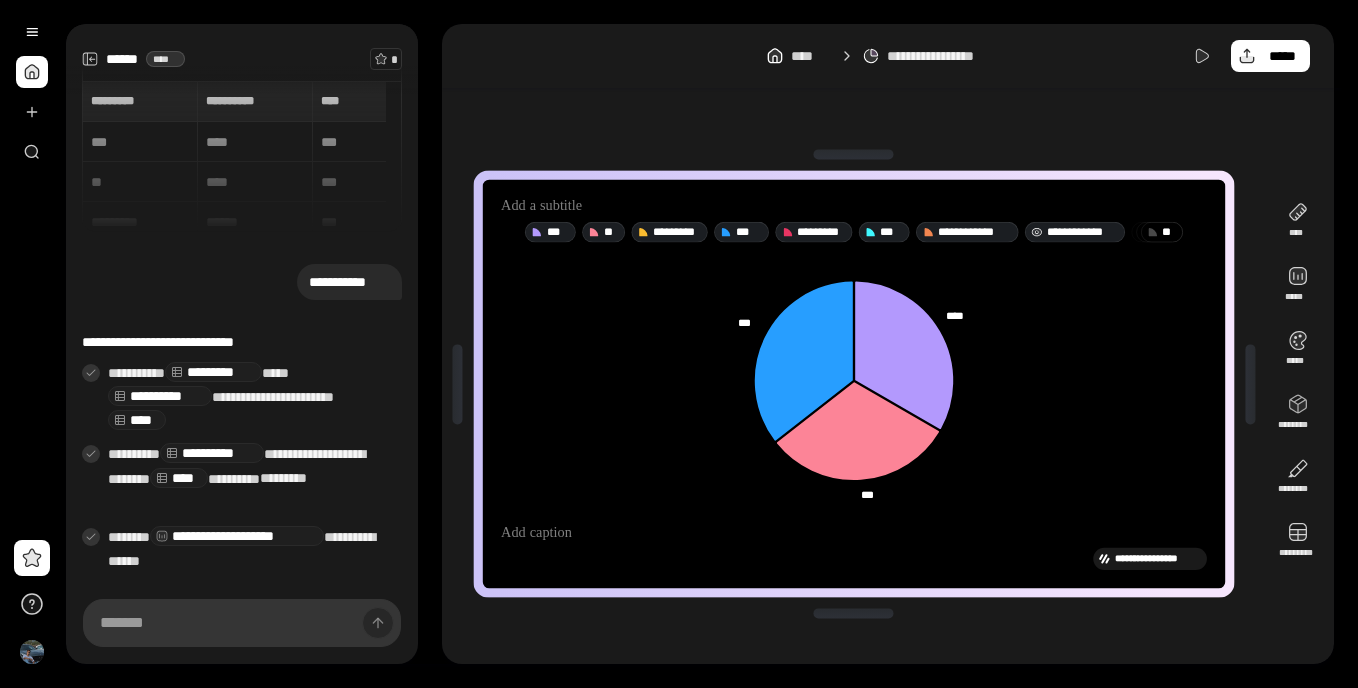click on "**********" at bounding box center [1082, 232] 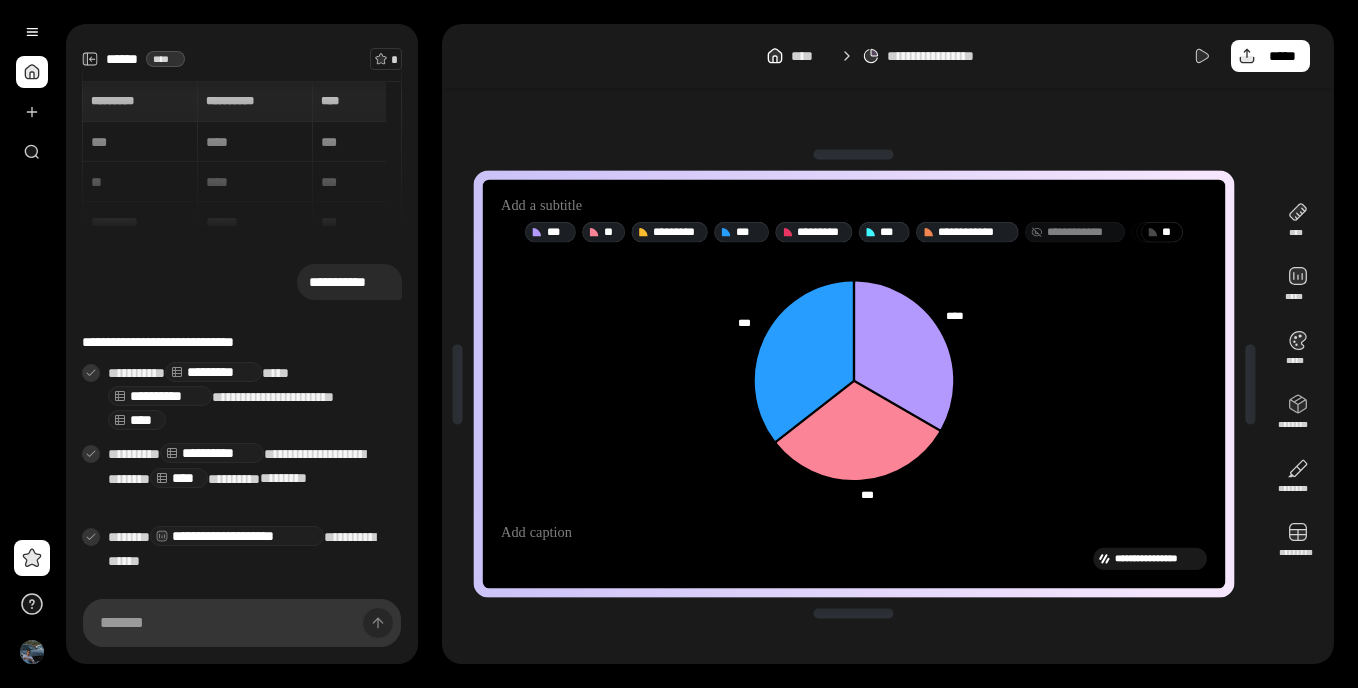 click on "**********" at bounding box center [1082, 232] 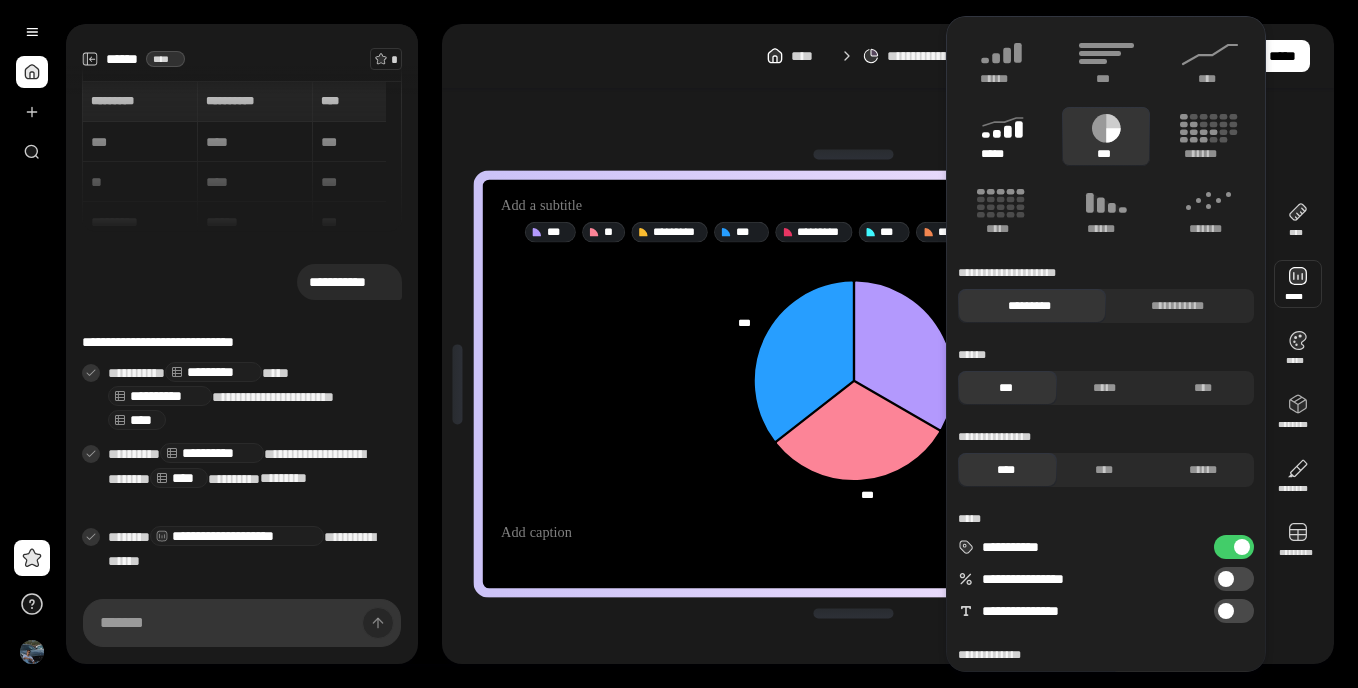 click on "*****" at bounding box center (1001, 154) 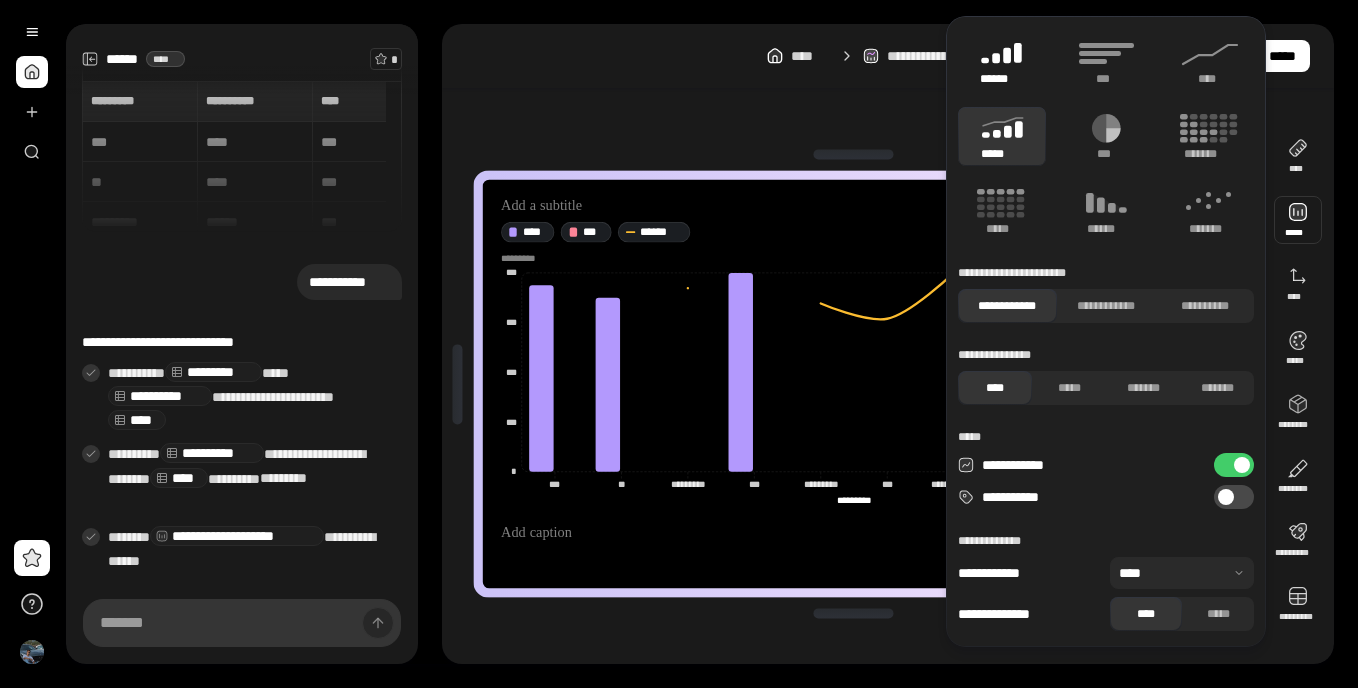 click on "******" at bounding box center [1002, 79] 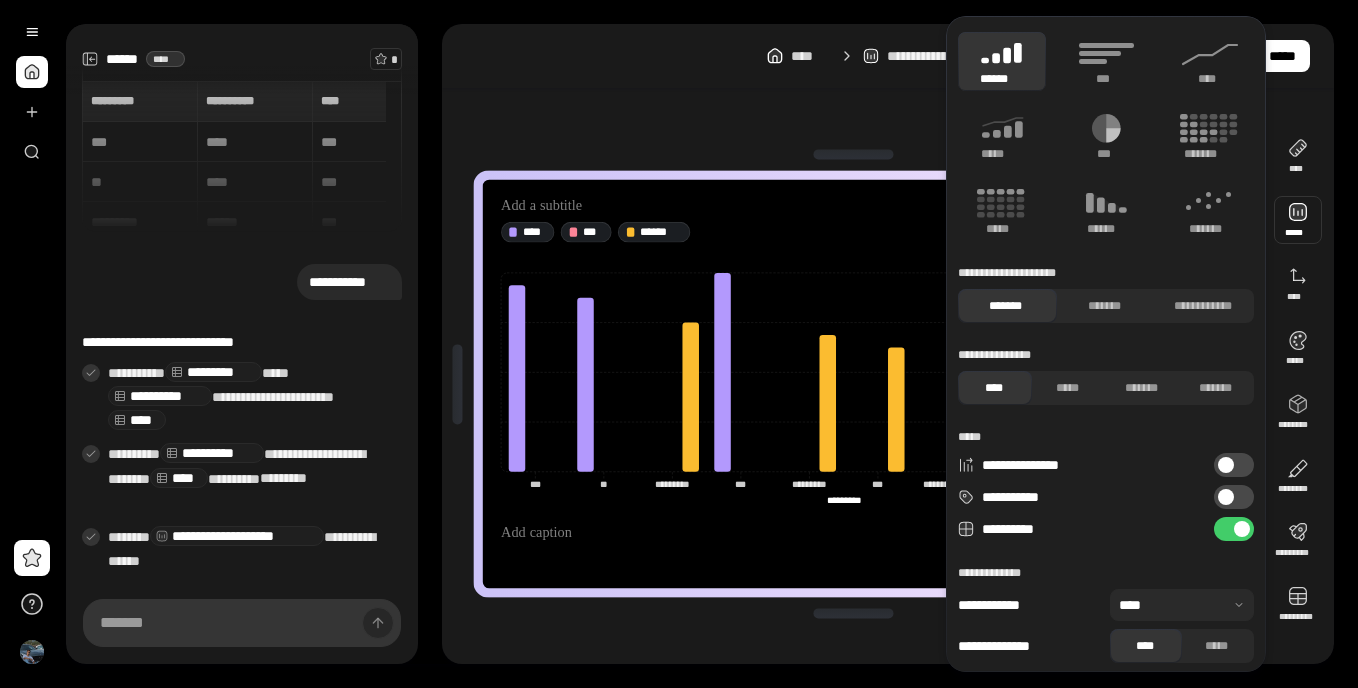 click on "[FIRST] [LAST] [STREET] [CITY] [STATE] [ZIP] [COUNTRY] [PHONE] [EMAIL] [DATE] [TIME]" at bounding box center (888, 344) 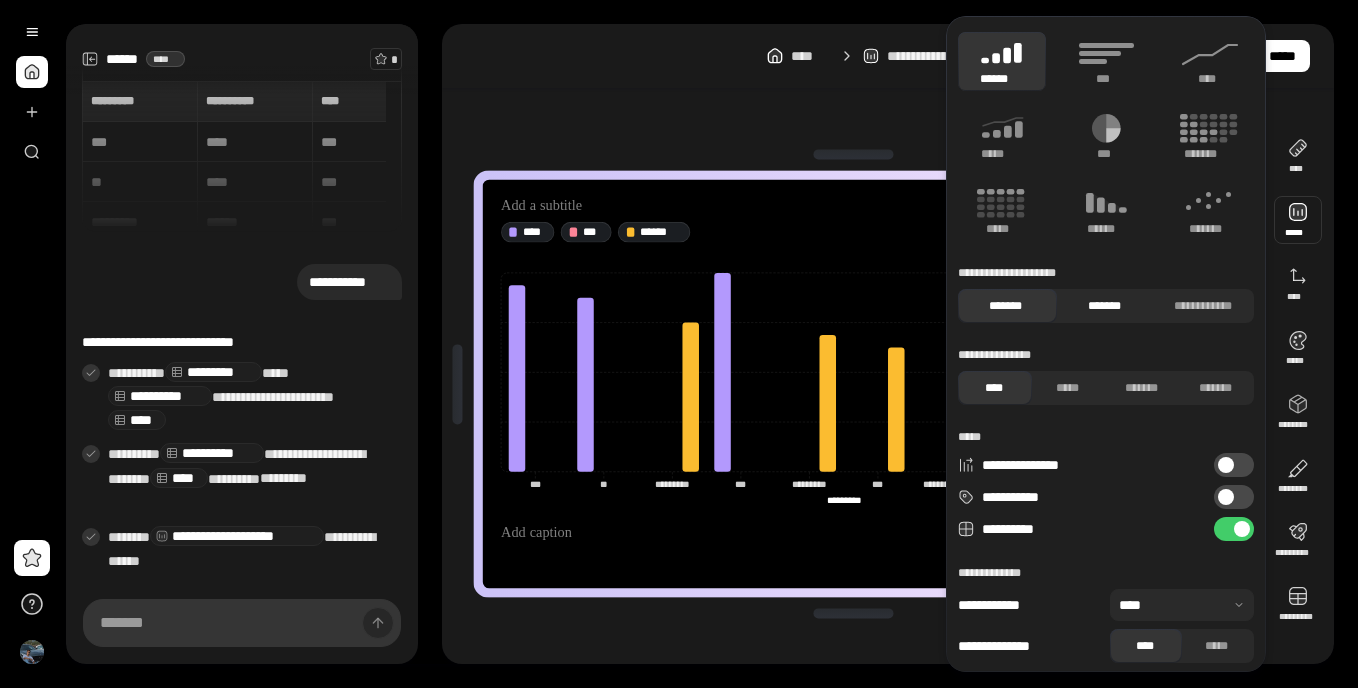 click on "*******" at bounding box center [1104, 306] 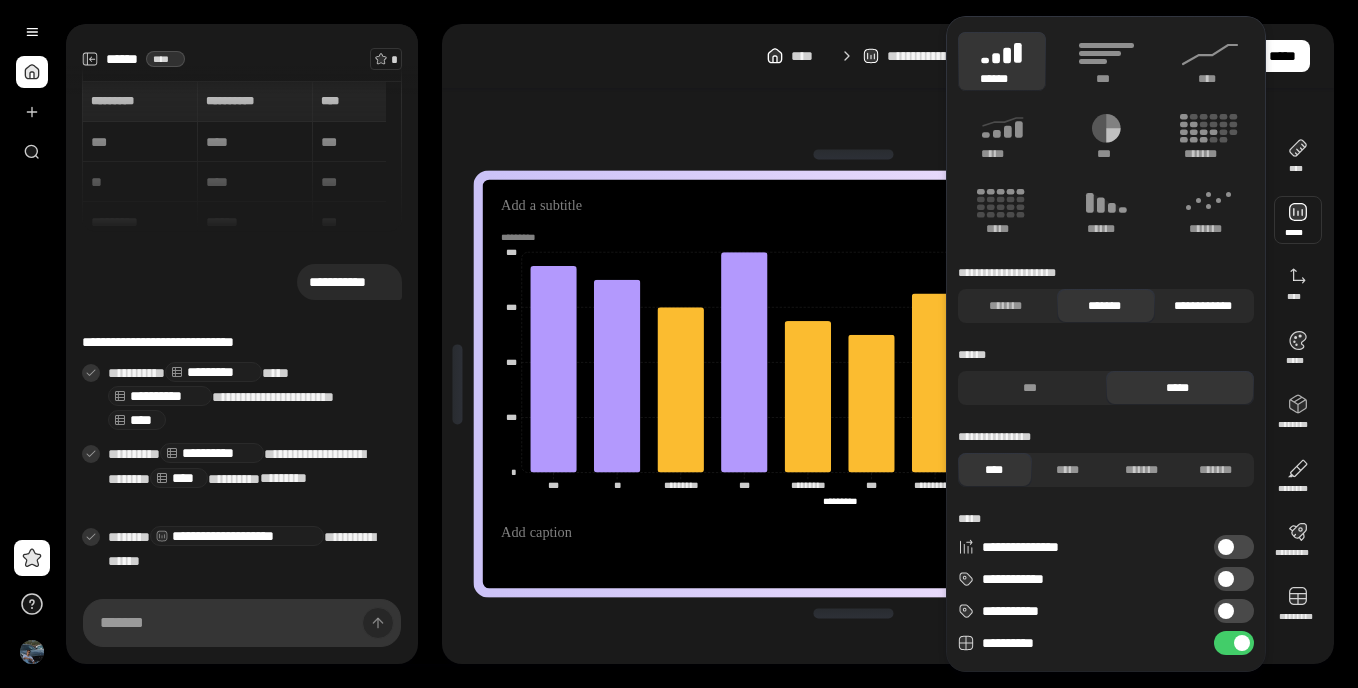 click on "**********" at bounding box center (1202, 306) 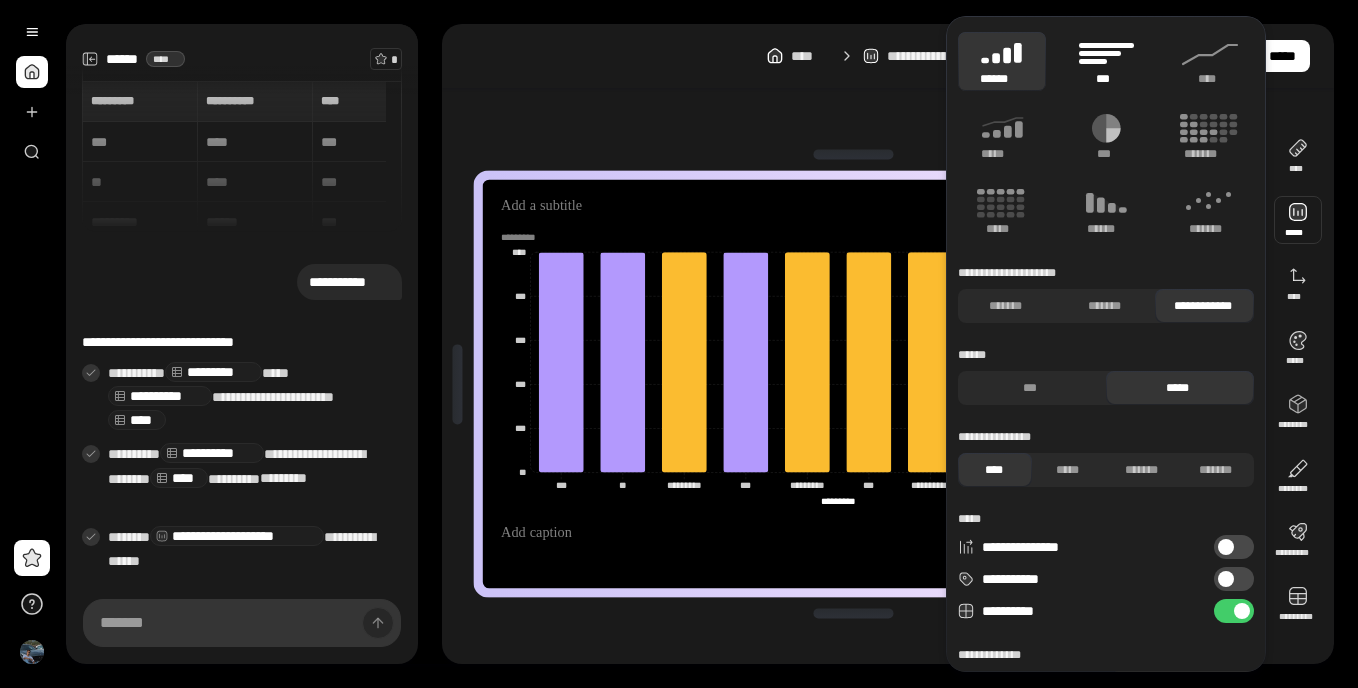click 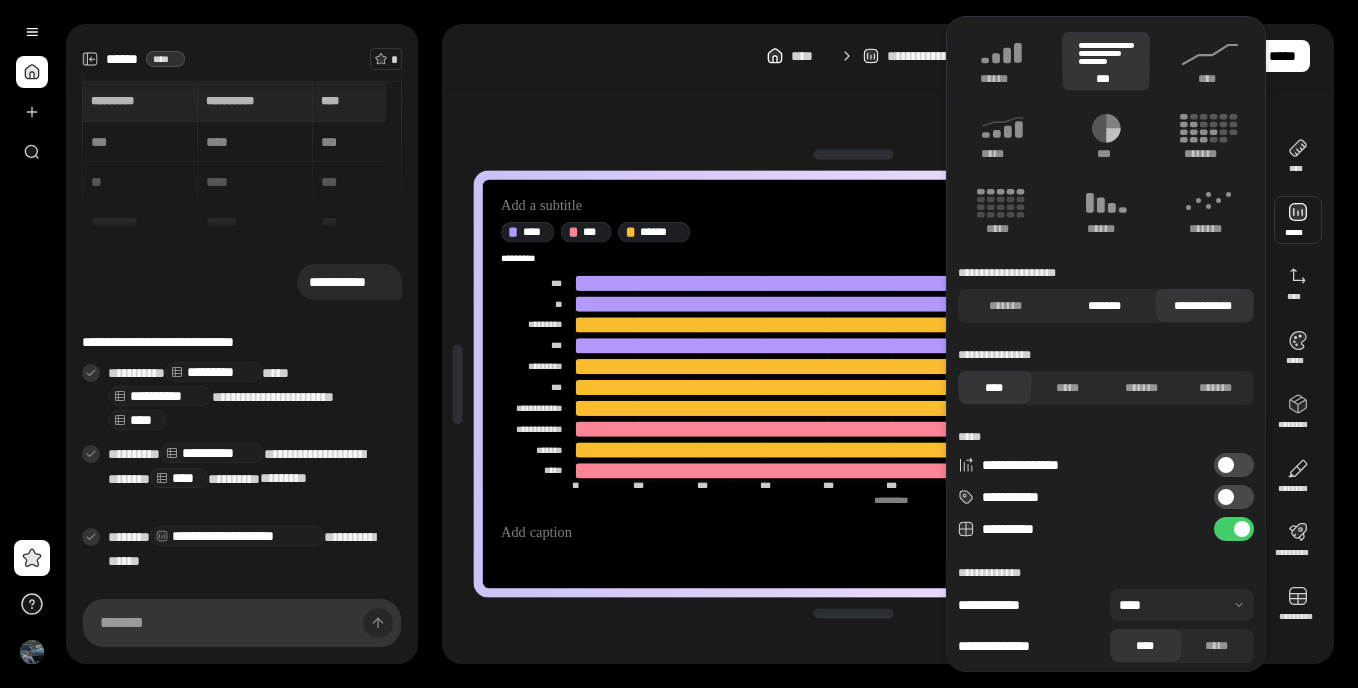 click on "*******" at bounding box center (1104, 306) 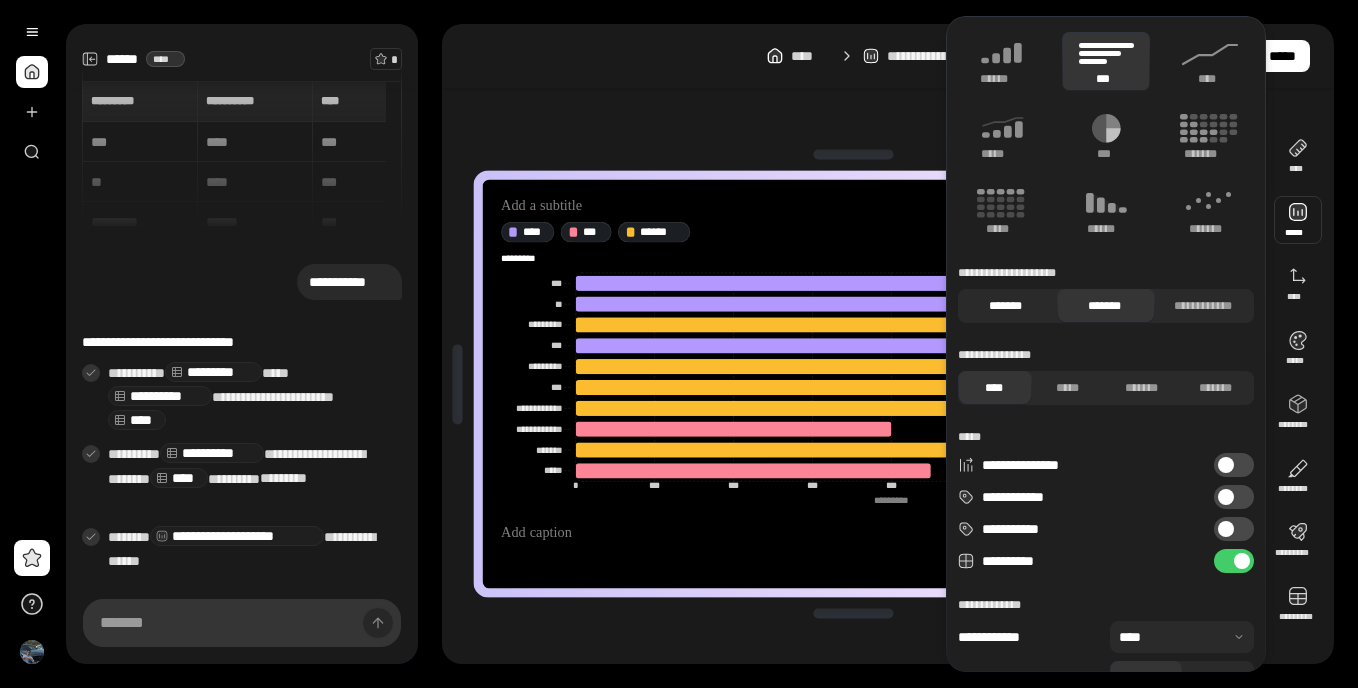 click on "*******" at bounding box center (1005, 306) 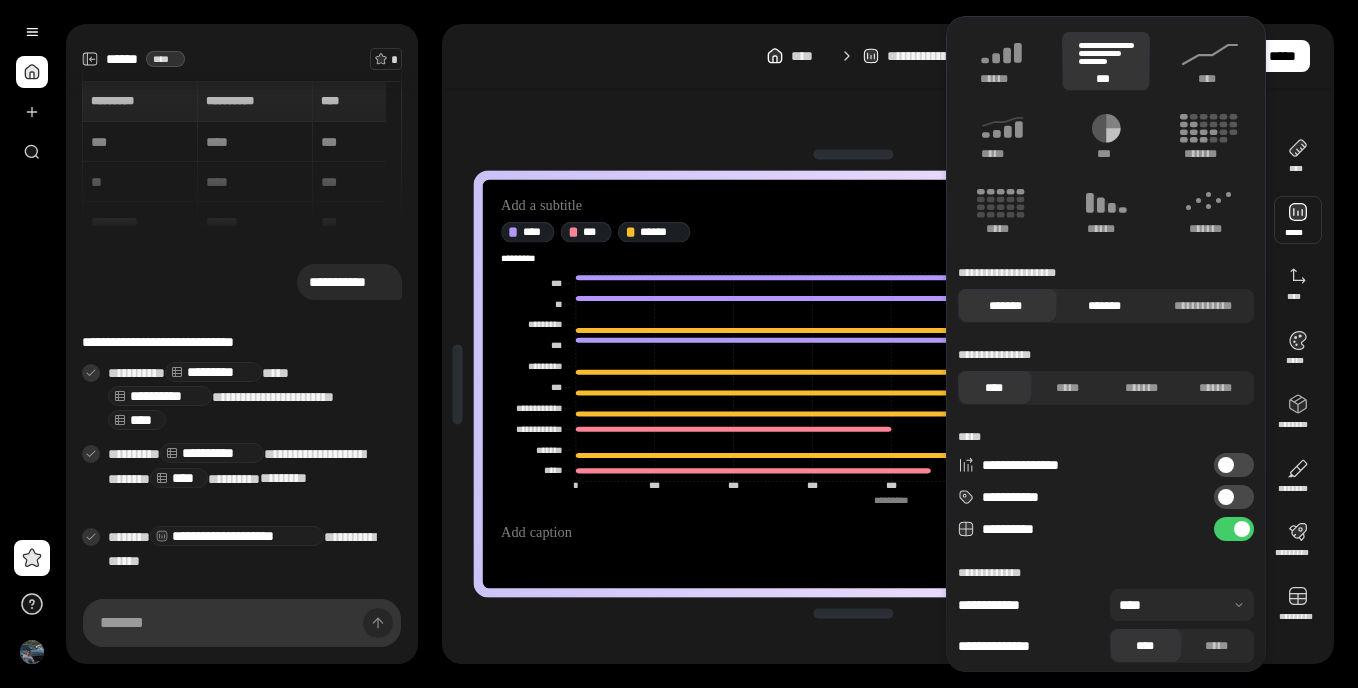 click on "*******" at bounding box center [1104, 306] 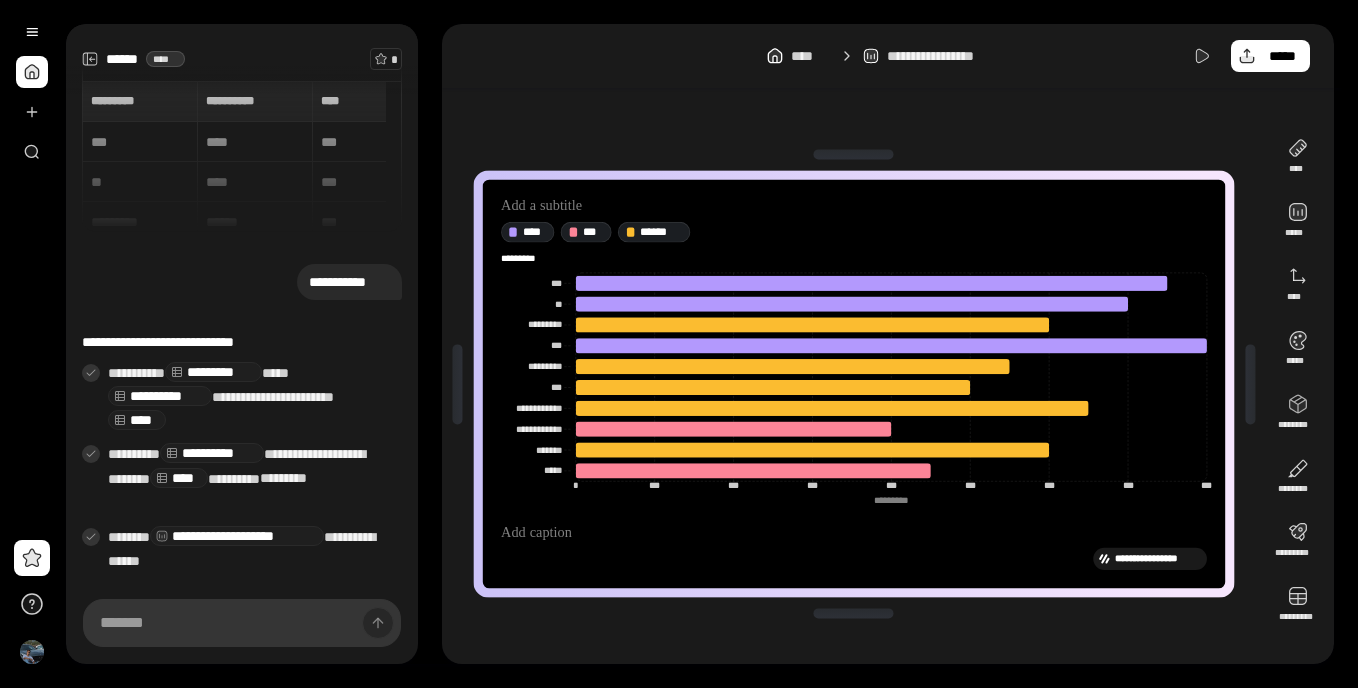 click on "[FIRST] [LAST] [STREET] [CITY] [STATE] [ZIP] [COUNTRY] [PHONE] [EMAIL]" at bounding box center (854, 384) 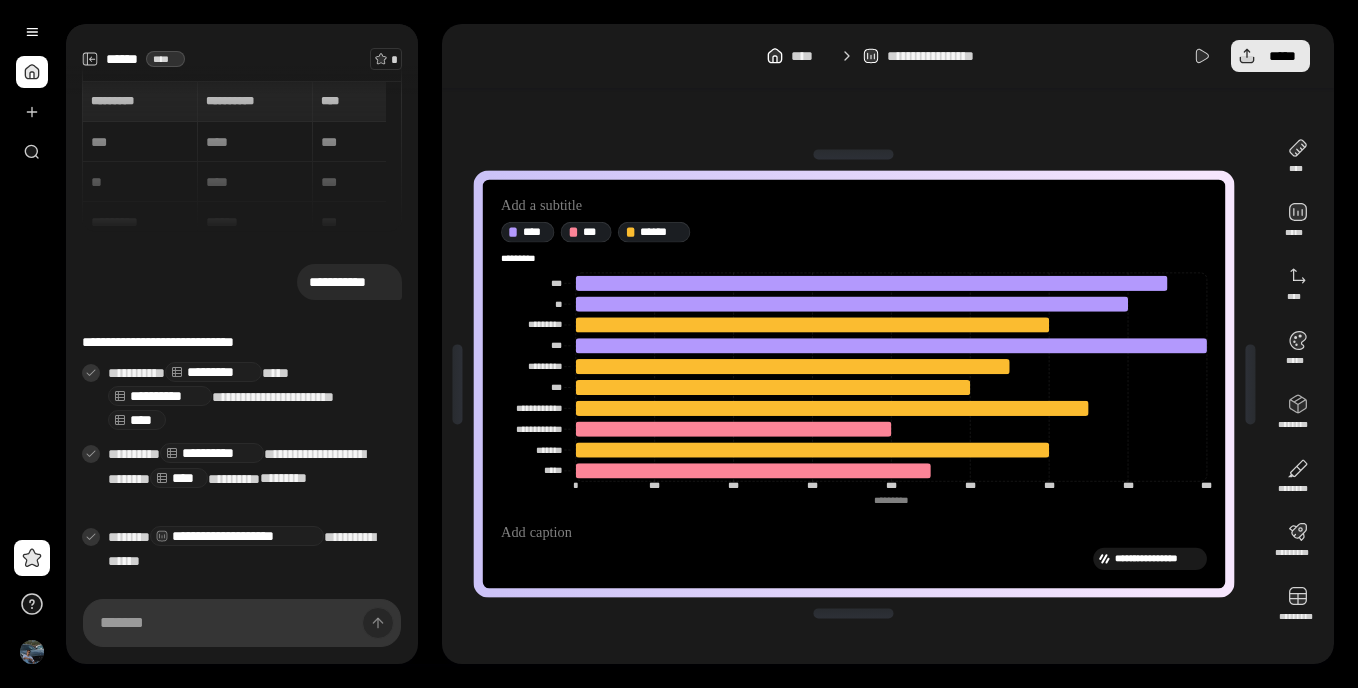 click on "*****" at bounding box center [1282, 56] 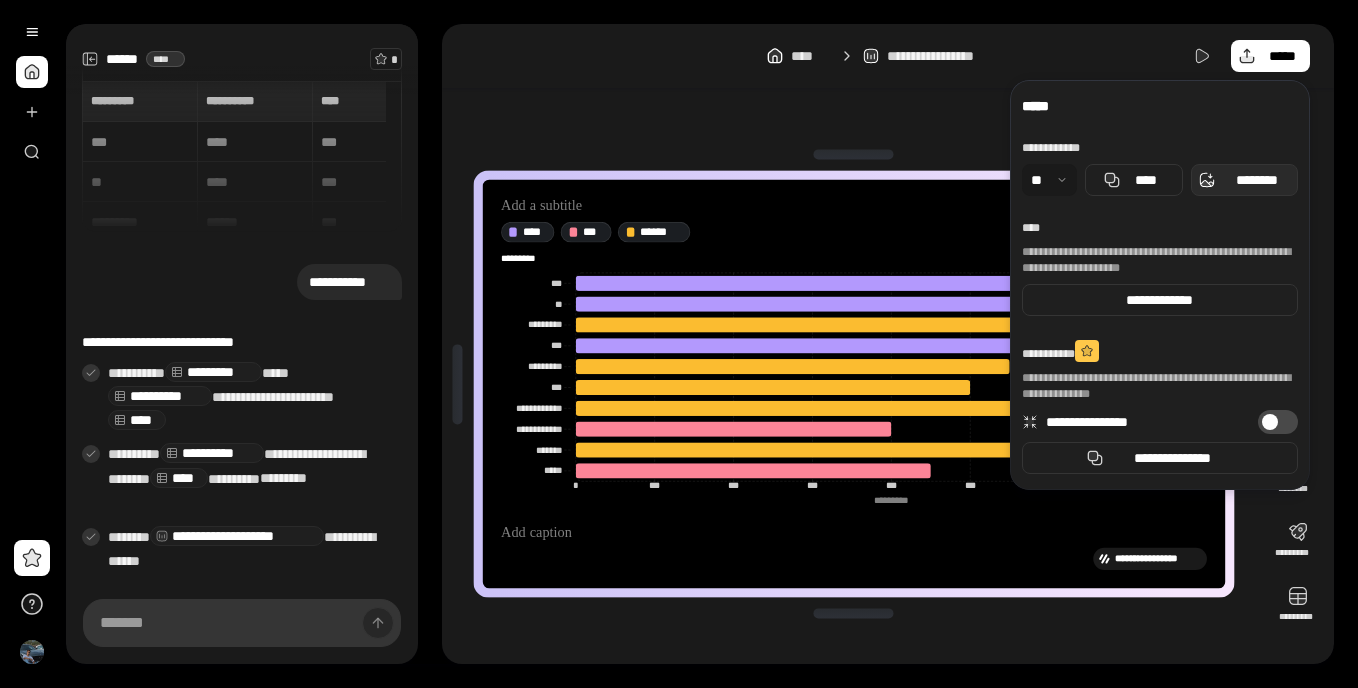 click on "********" at bounding box center (1244, 180) 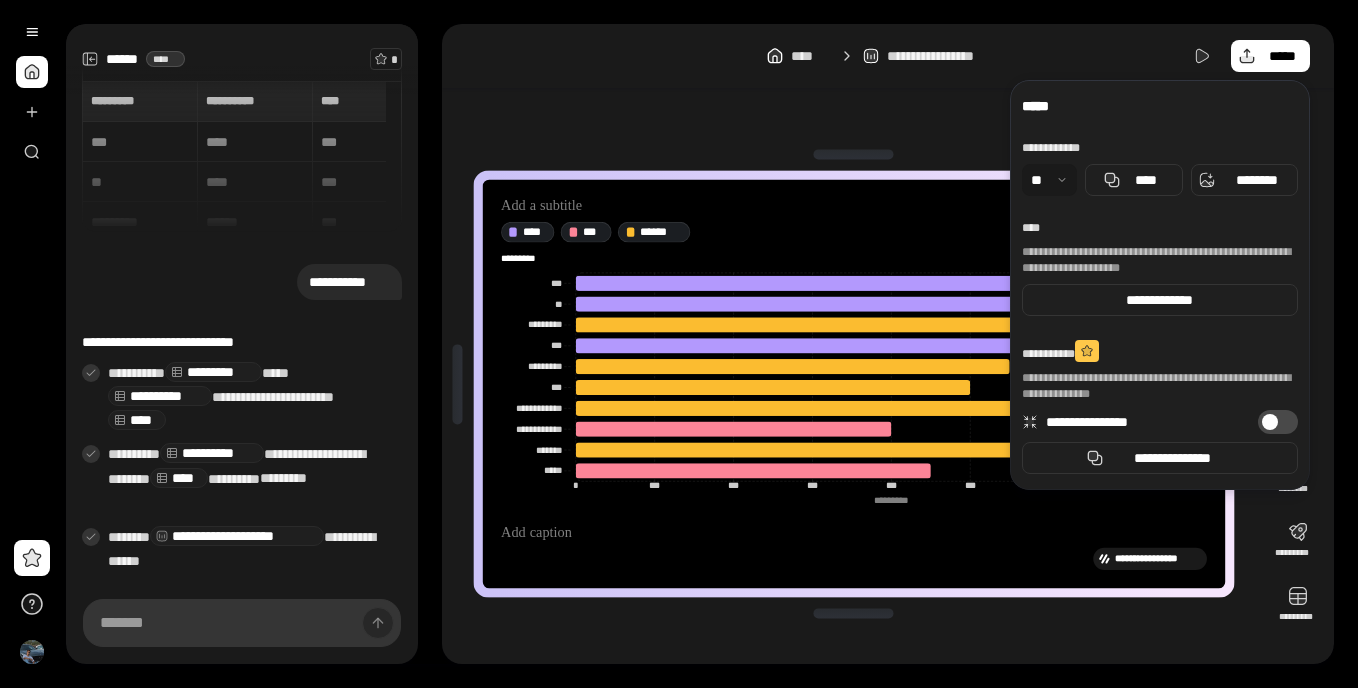 click at bounding box center [854, 154] 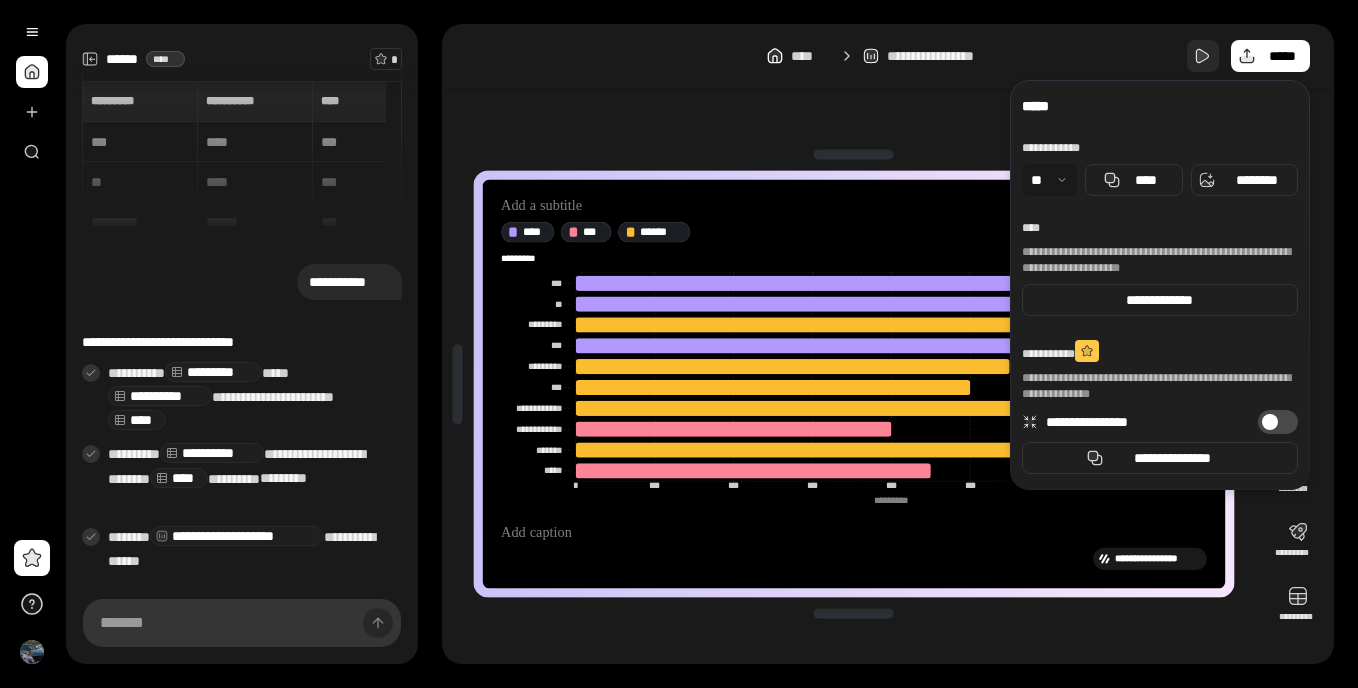 click at bounding box center [1203, 56] 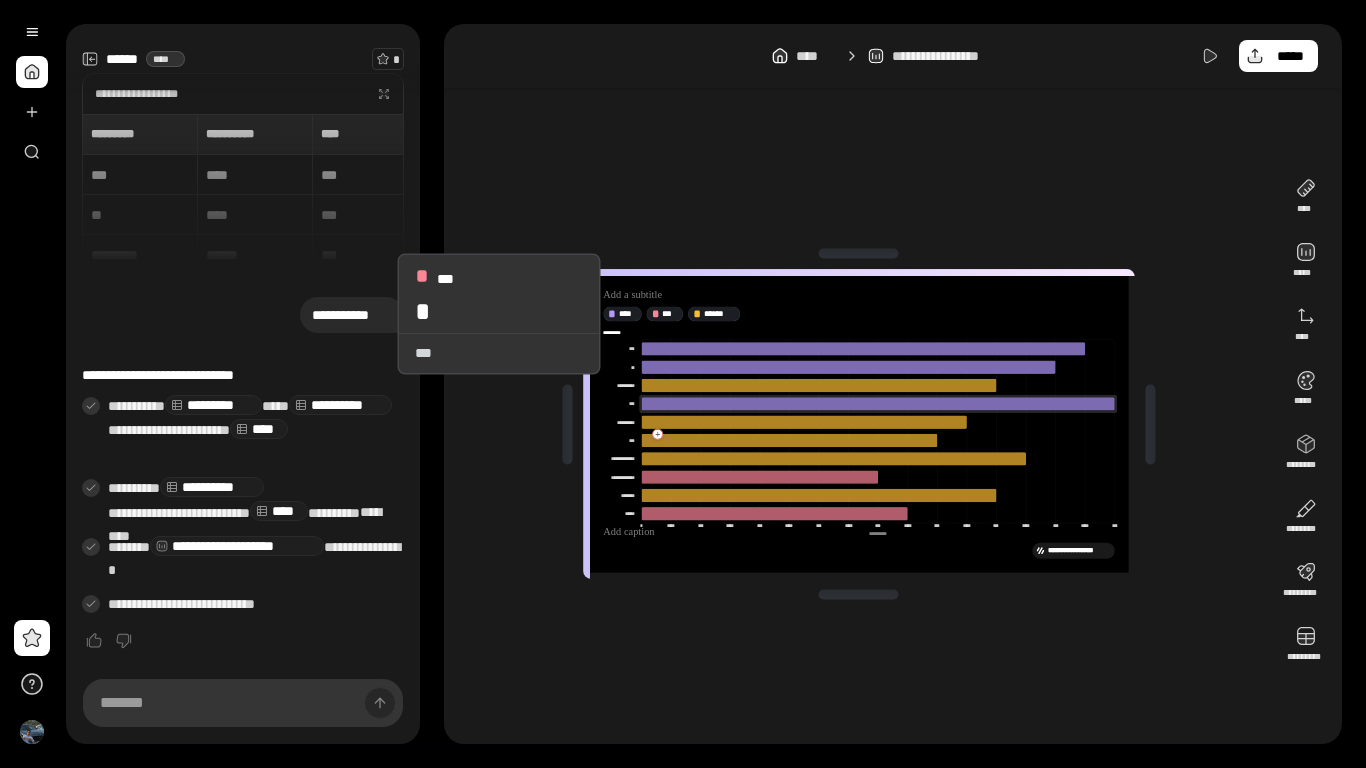 click 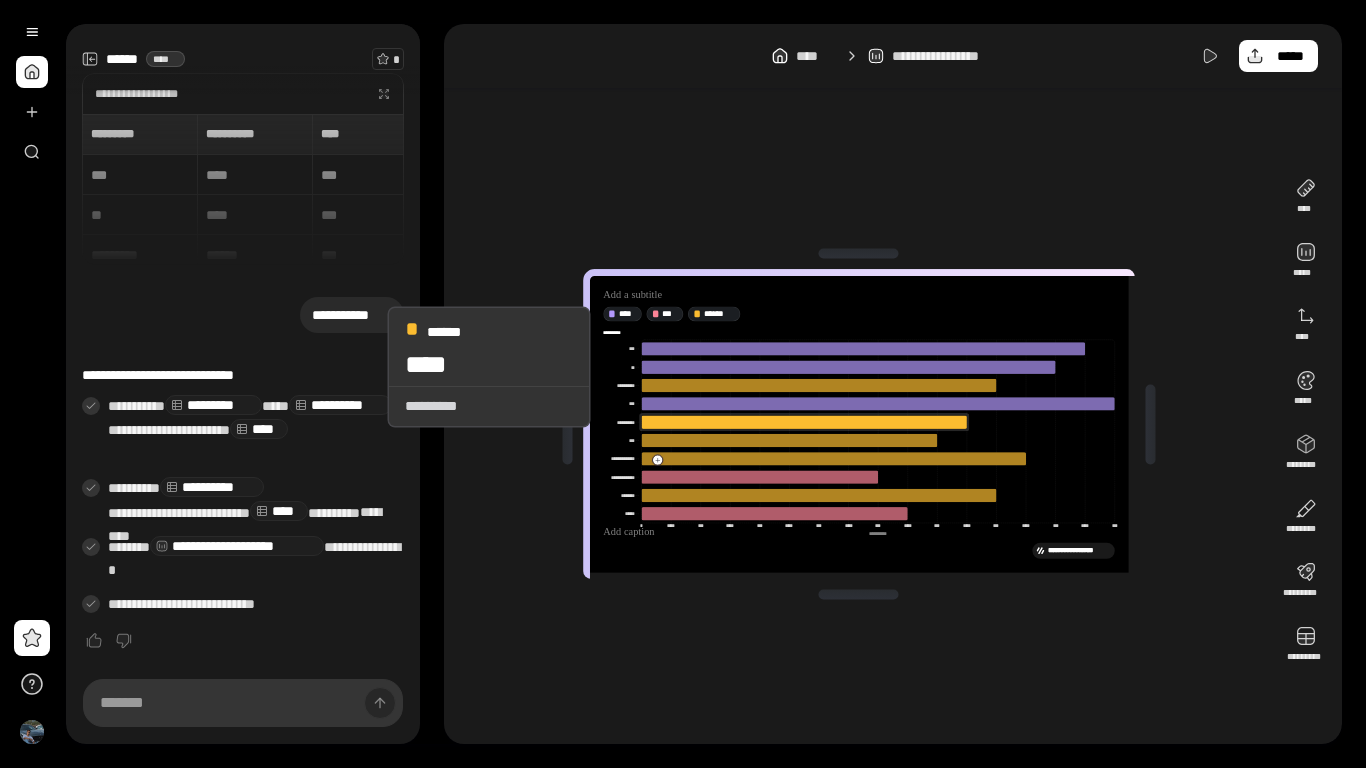 drag, startPoint x: 383, startPoint y: 262, endPoint x: 365, endPoint y: 367, distance: 106.531685 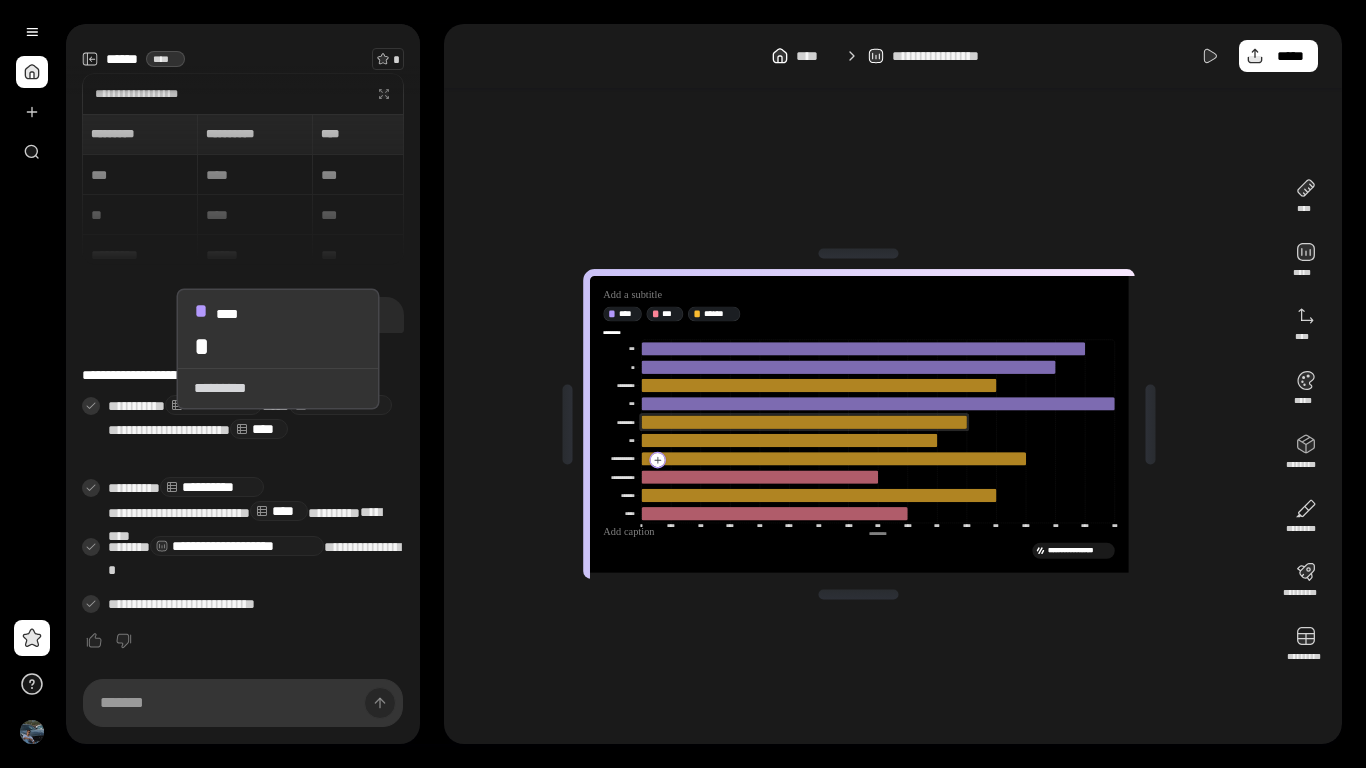 click 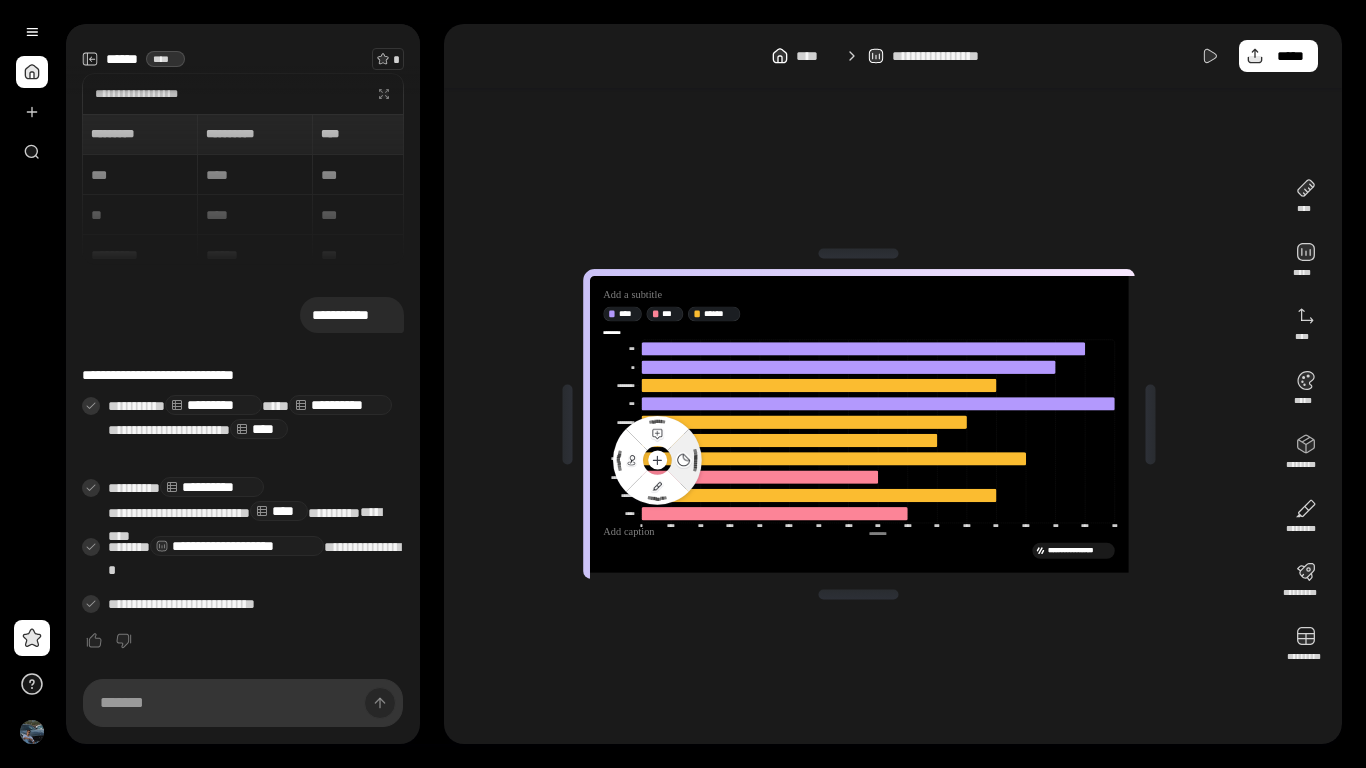 click 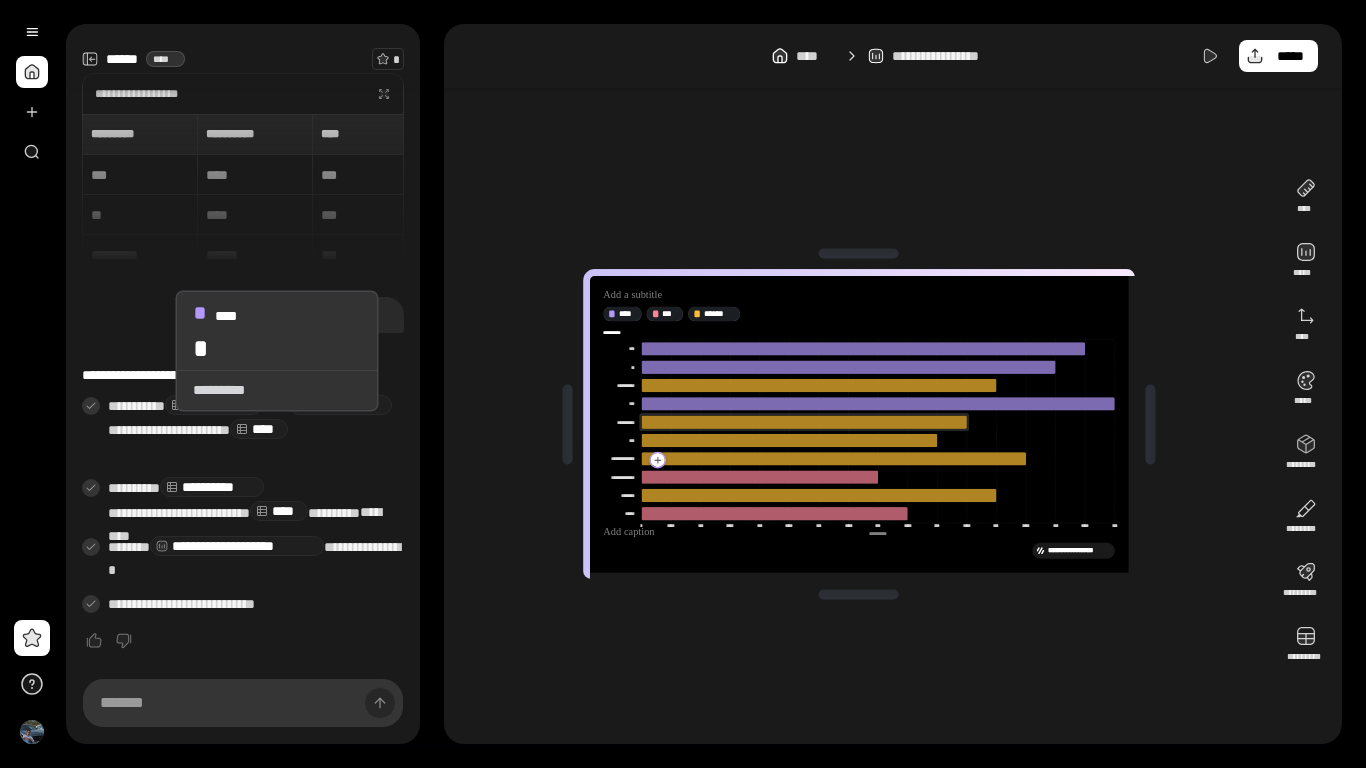 click 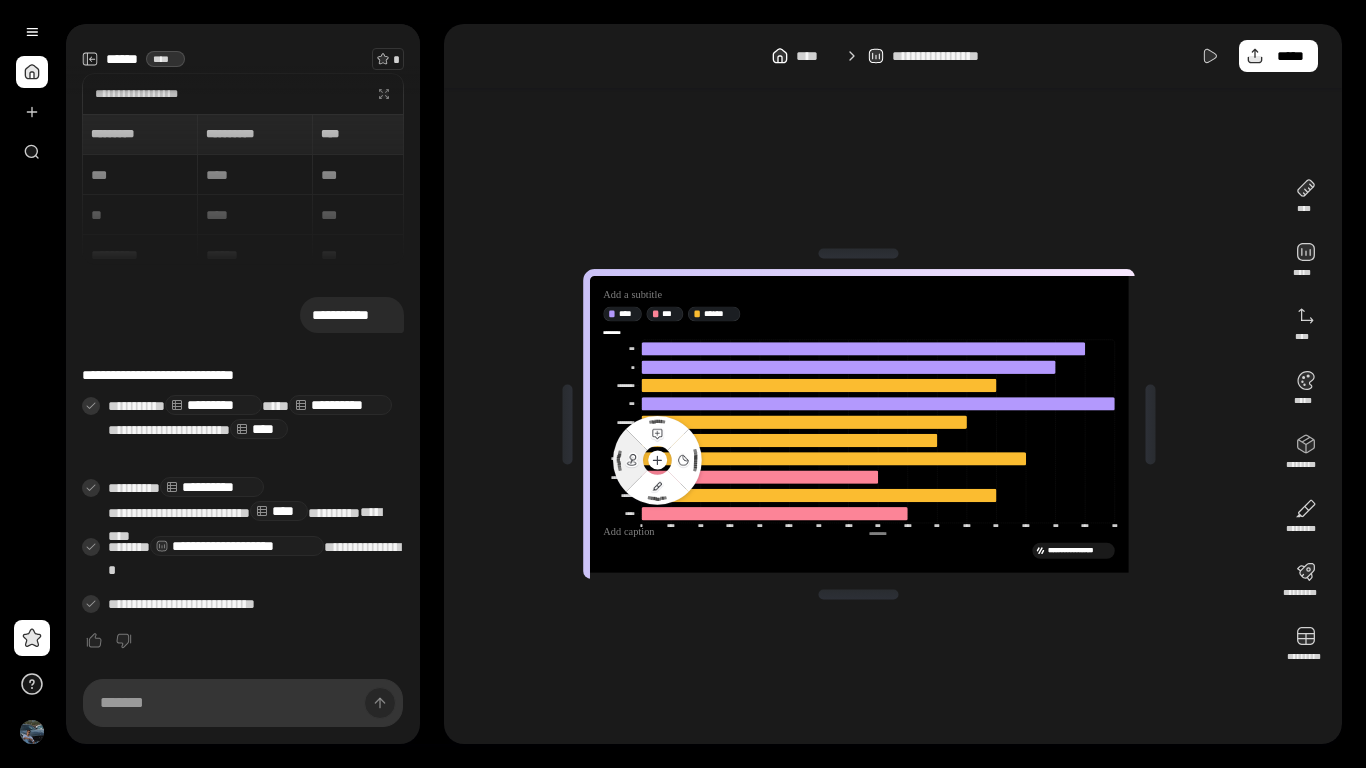 click 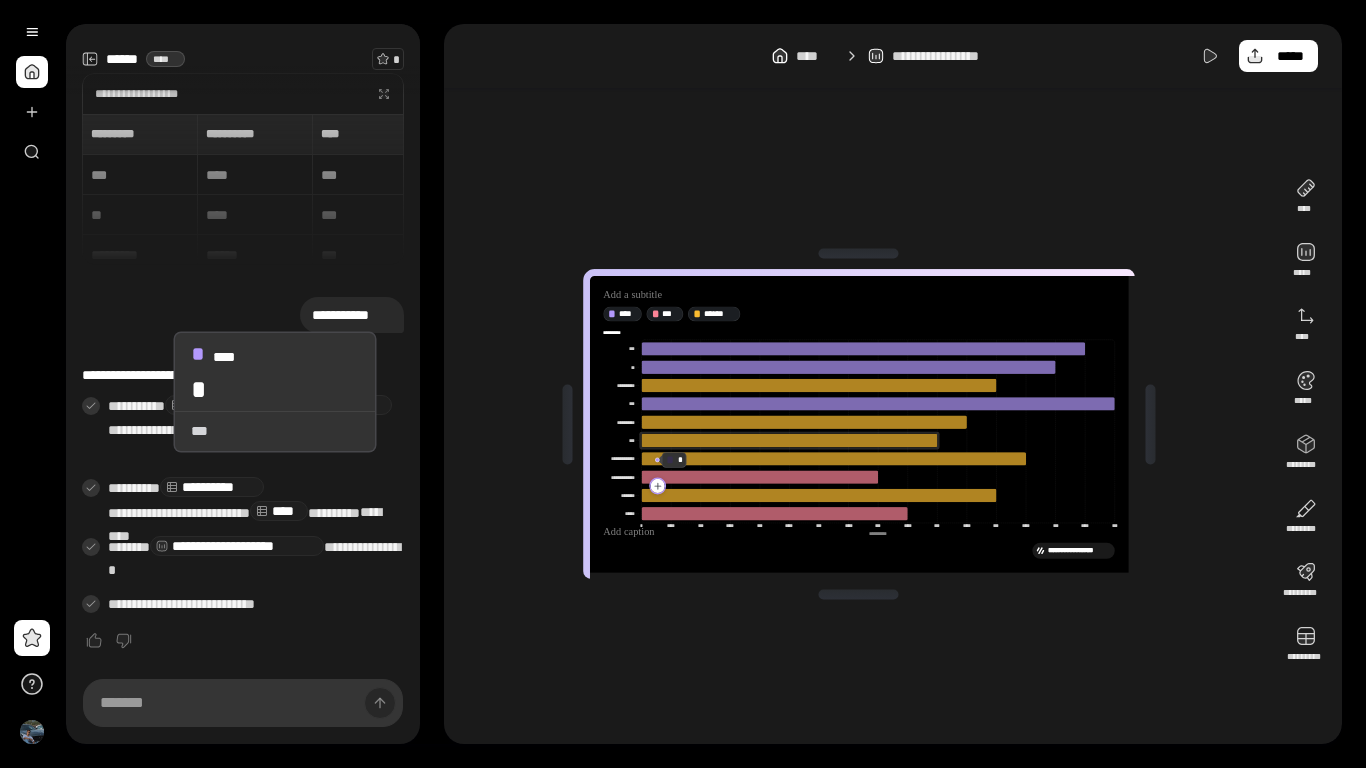 click 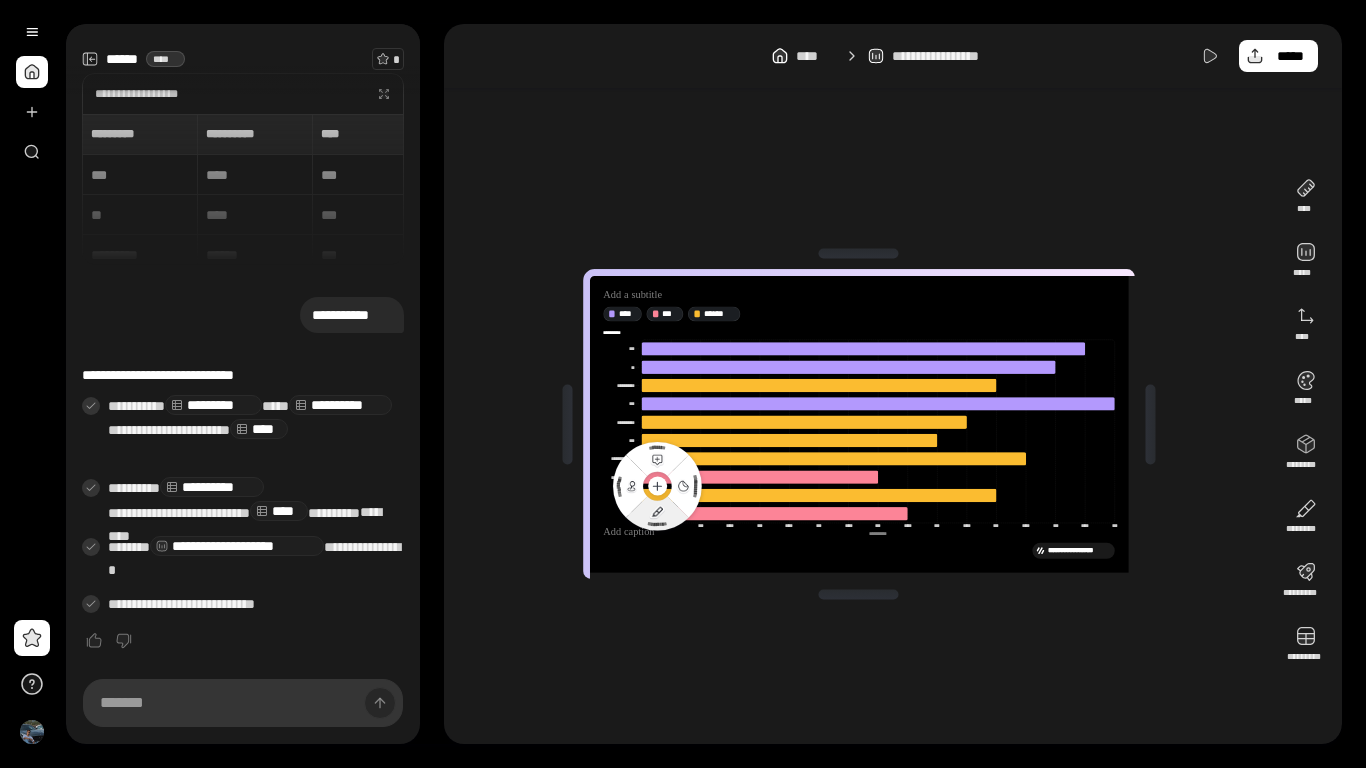 click 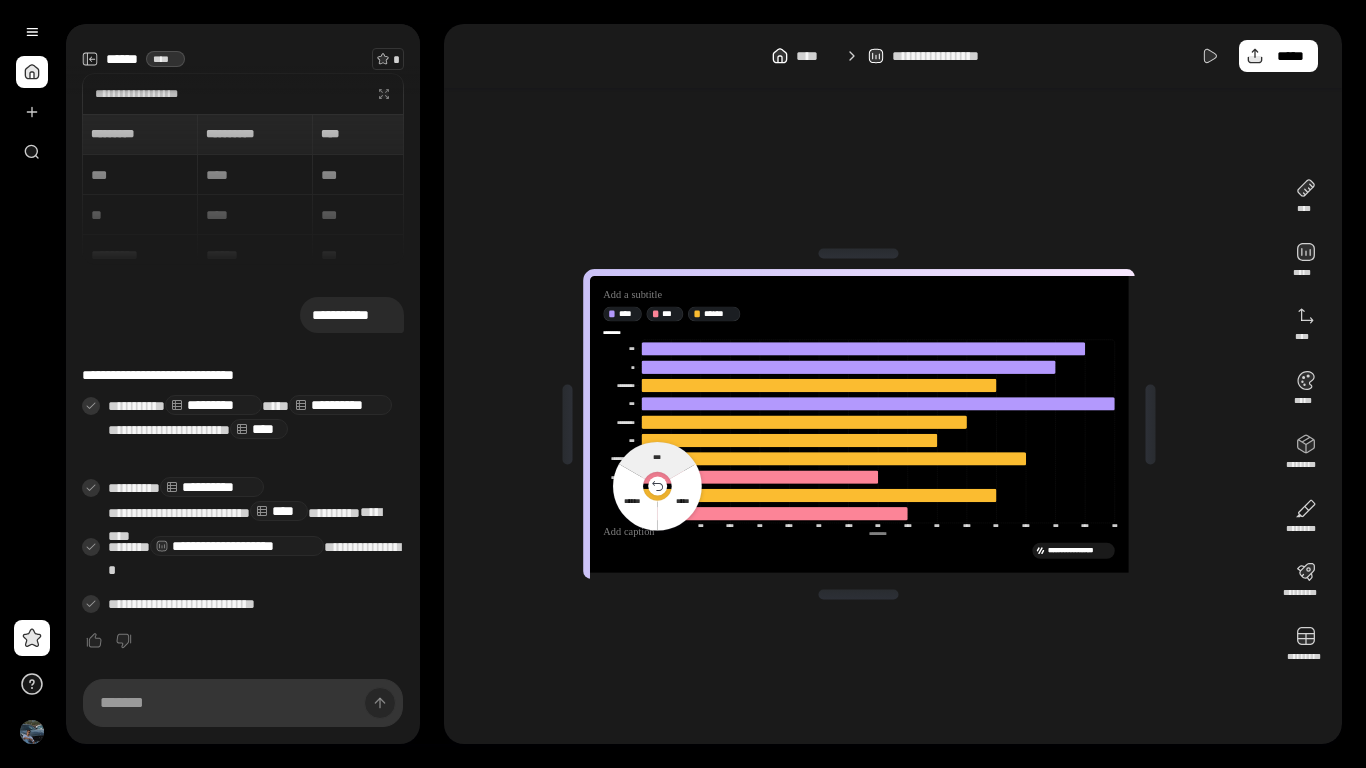 click 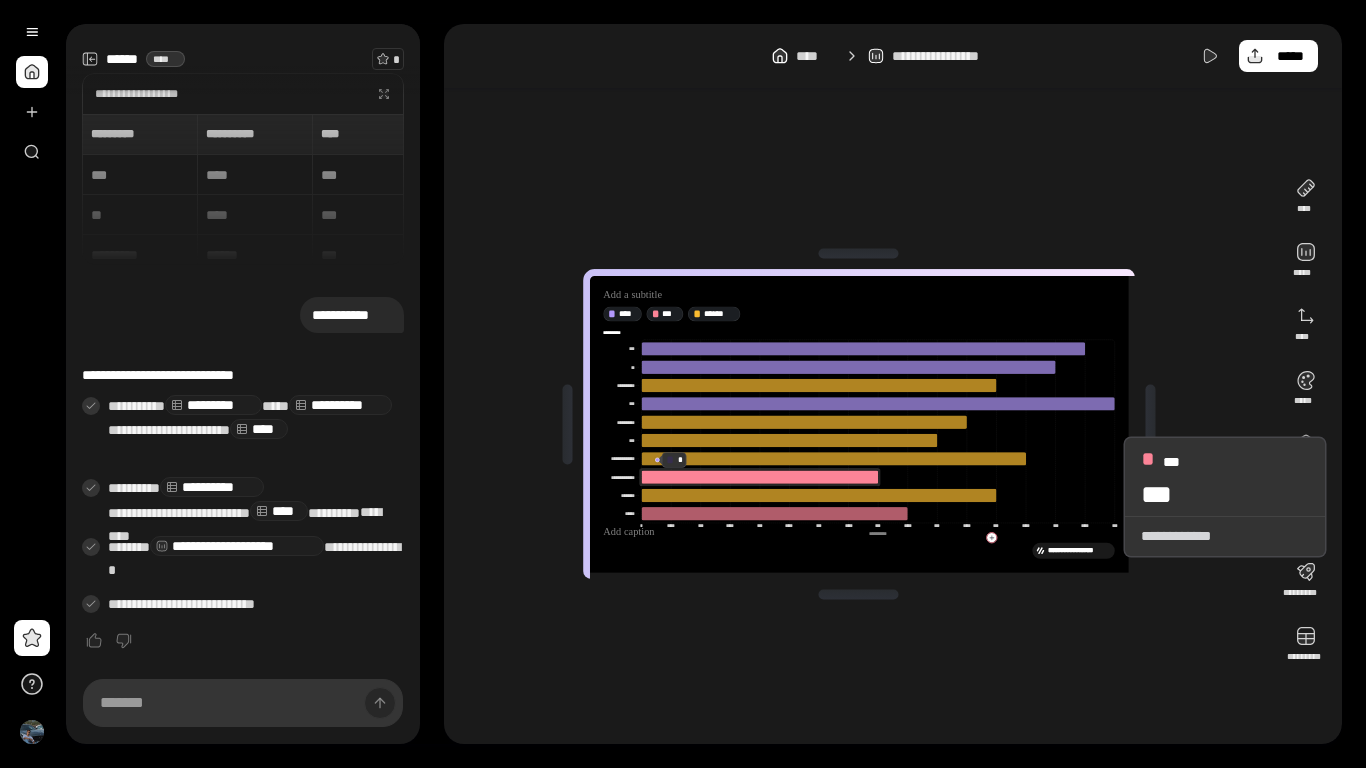 click 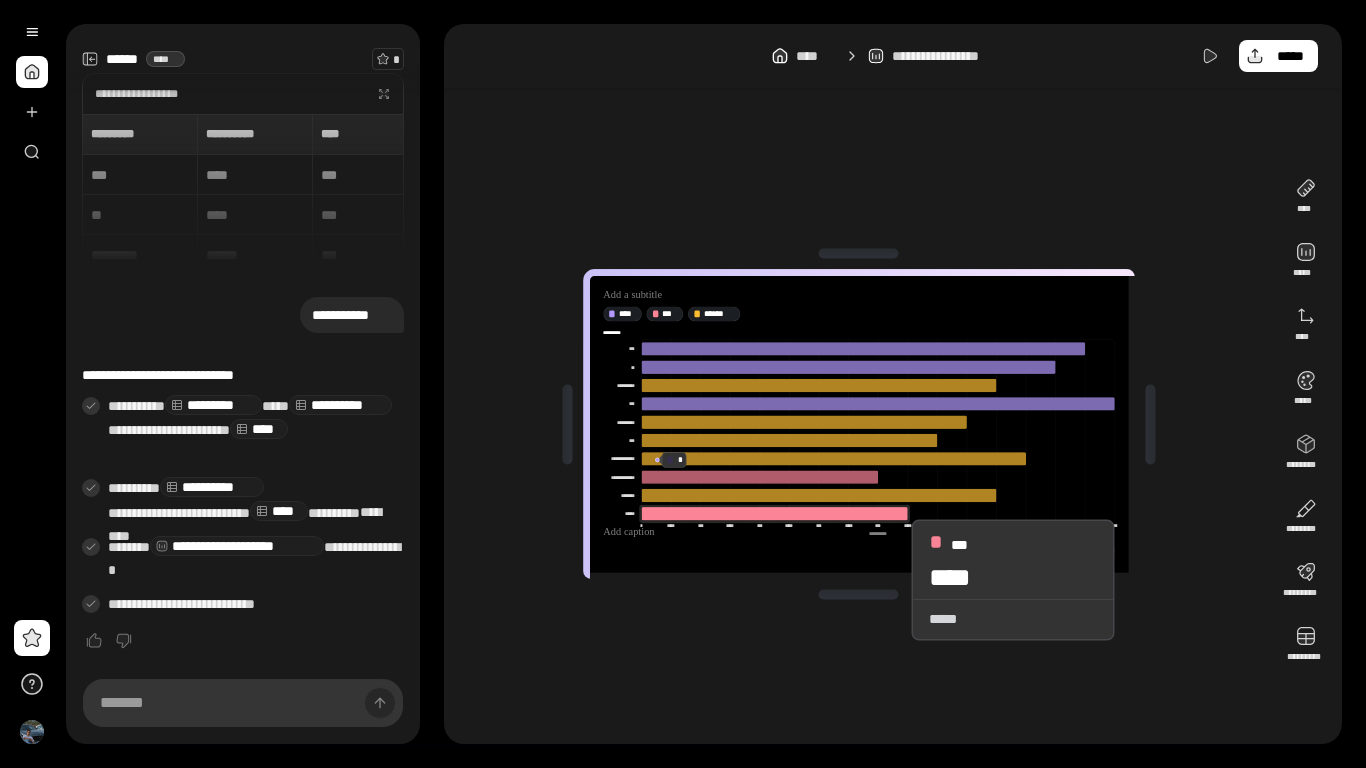 drag, startPoint x: 1219, startPoint y: 609, endPoint x: 370, endPoint y: 272, distance: 913.43854 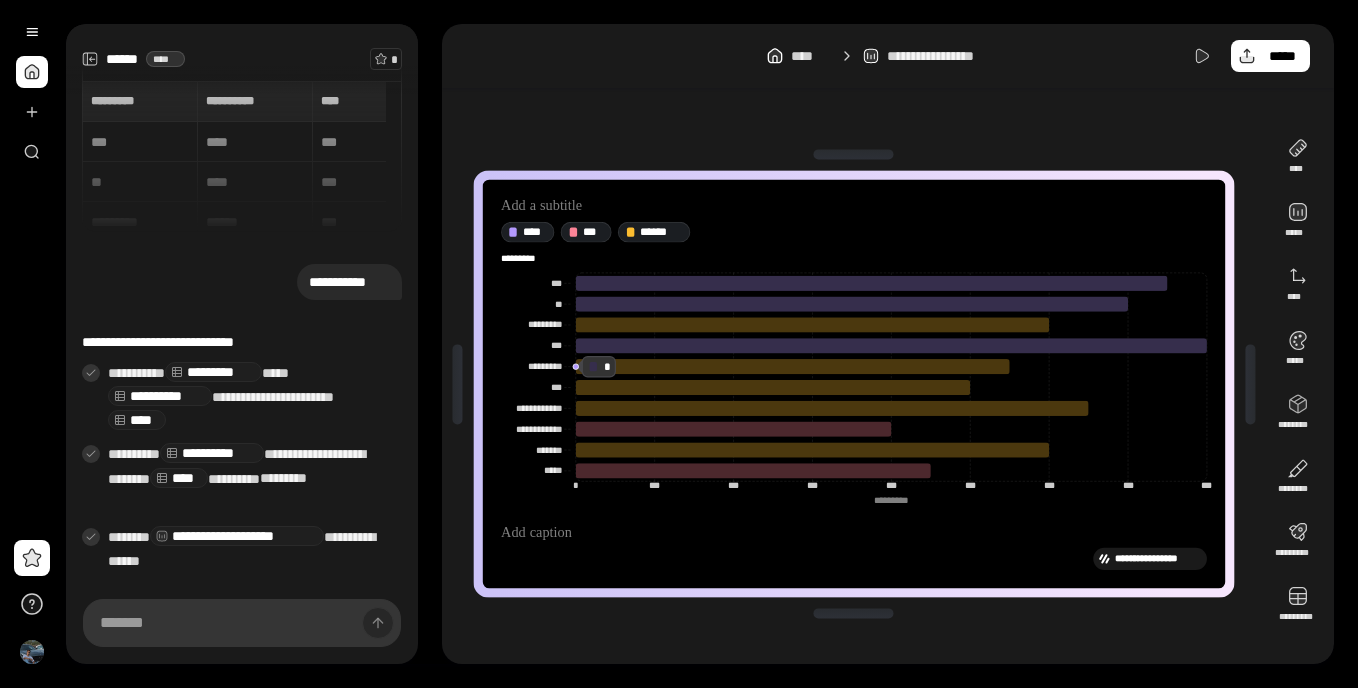 click on "[FIRST] [LAST] [STREET] [CITY] [STATE] [ZIP] [COUNTRY] [PHONE] [EMAIL] [DATE] [TIME]" at bounding box center (854, 384) 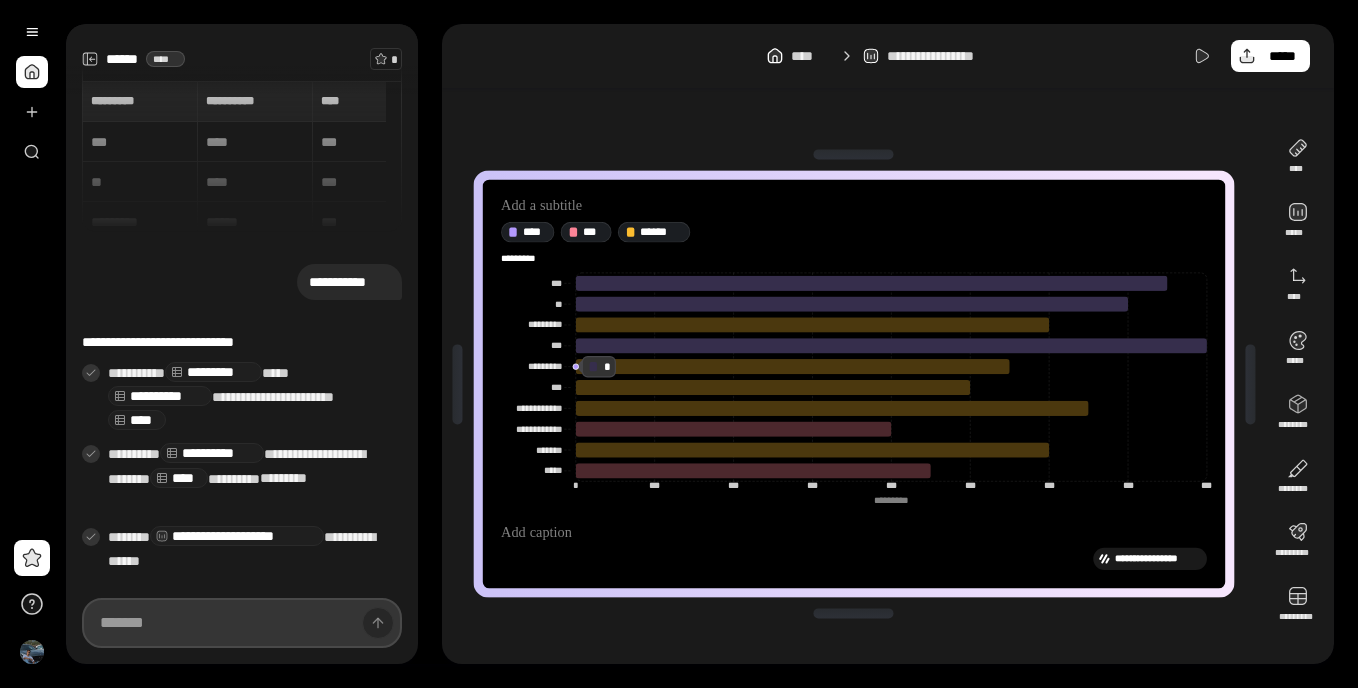 click at bounding box center [242, 623] 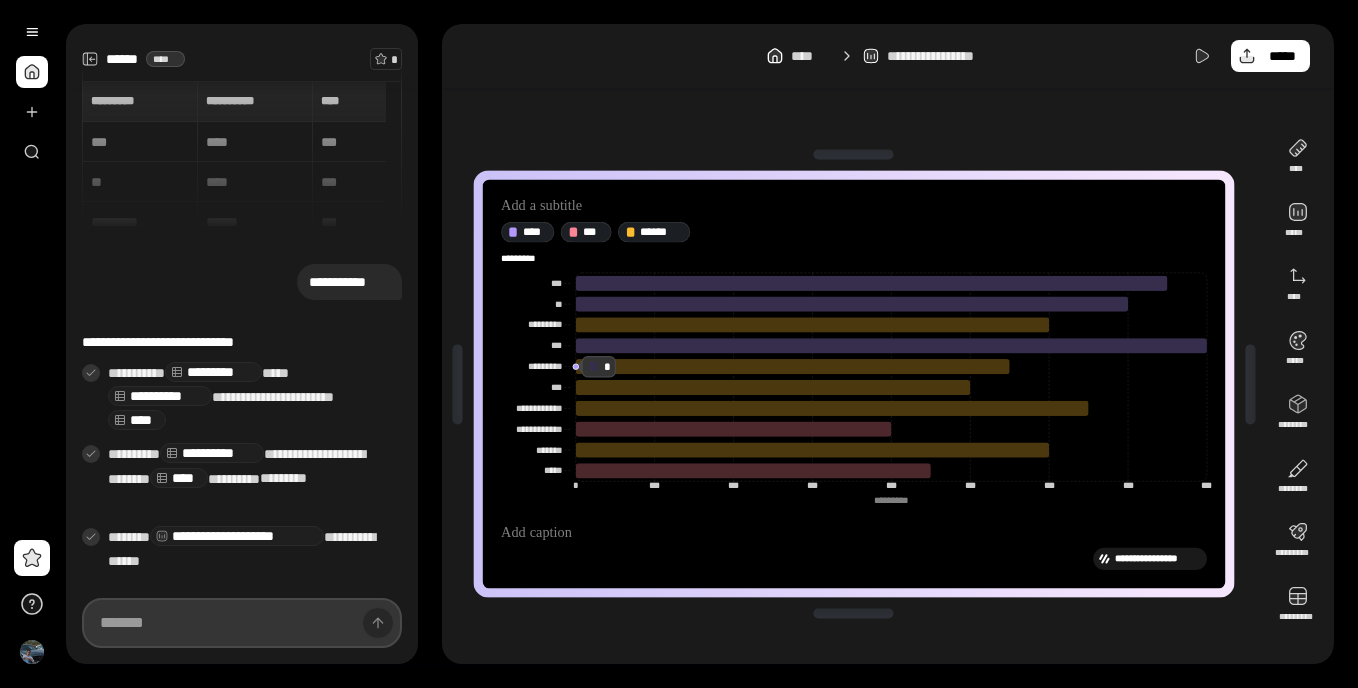 click at bounding box center (242, 623) 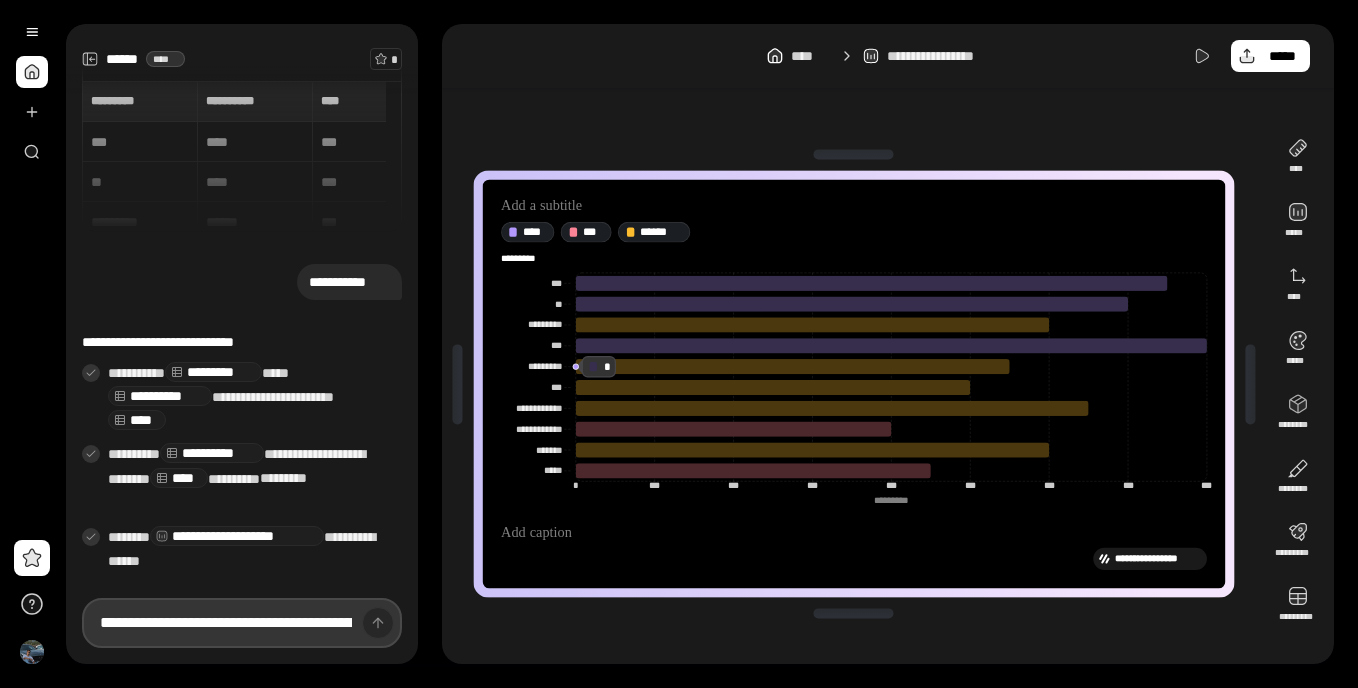 scroll, scrollTop: 0, scrollLeft: 224, axis: horizontal 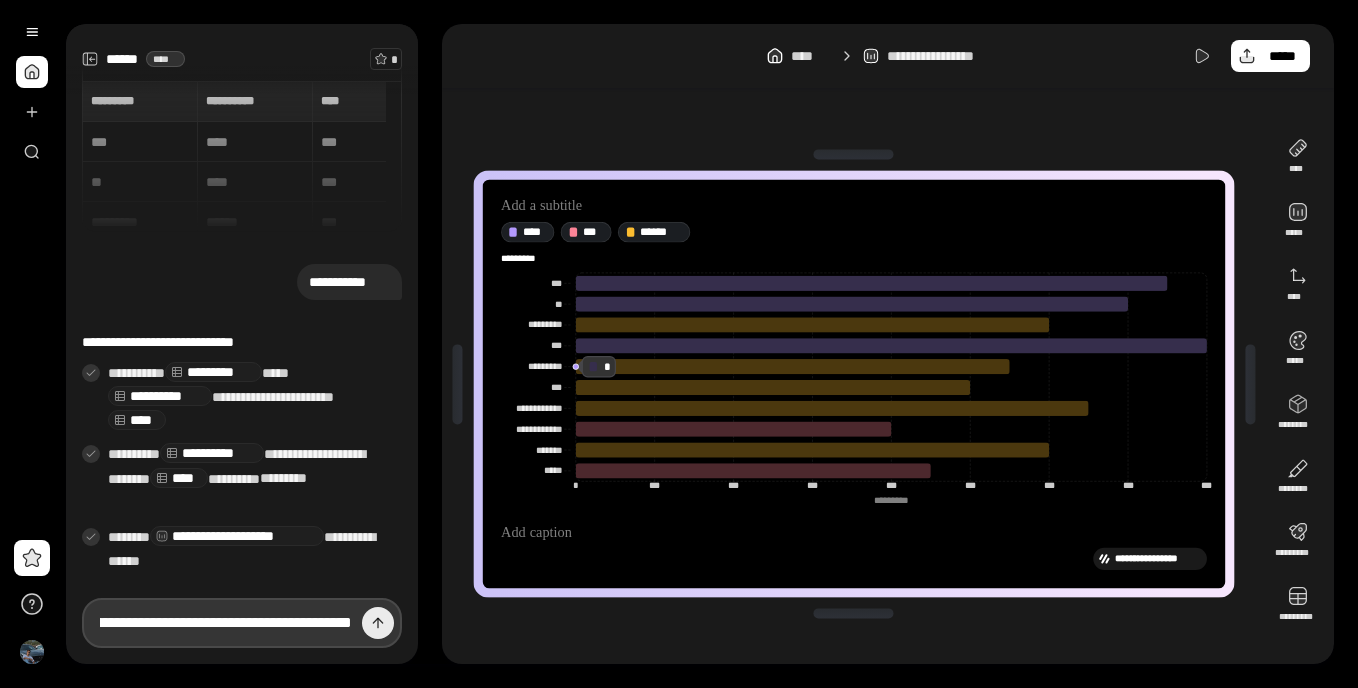 type on "**********" 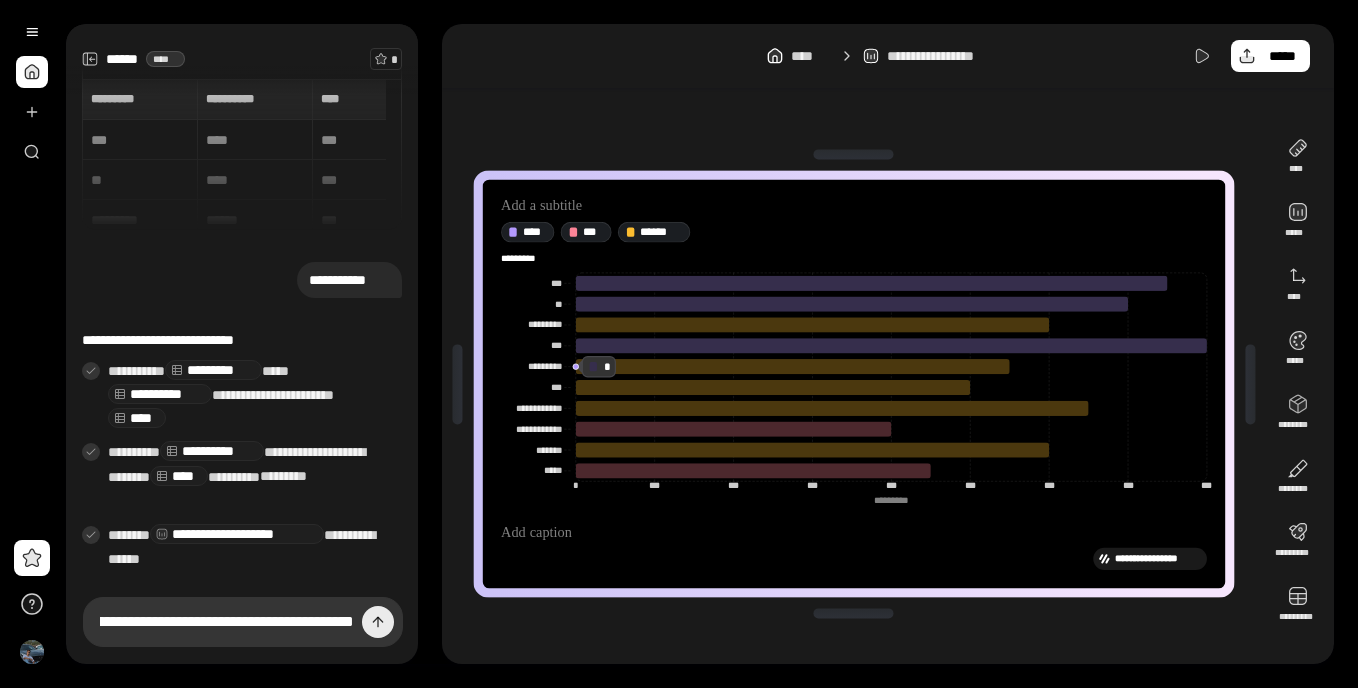 click at bounding box center [378, 622] 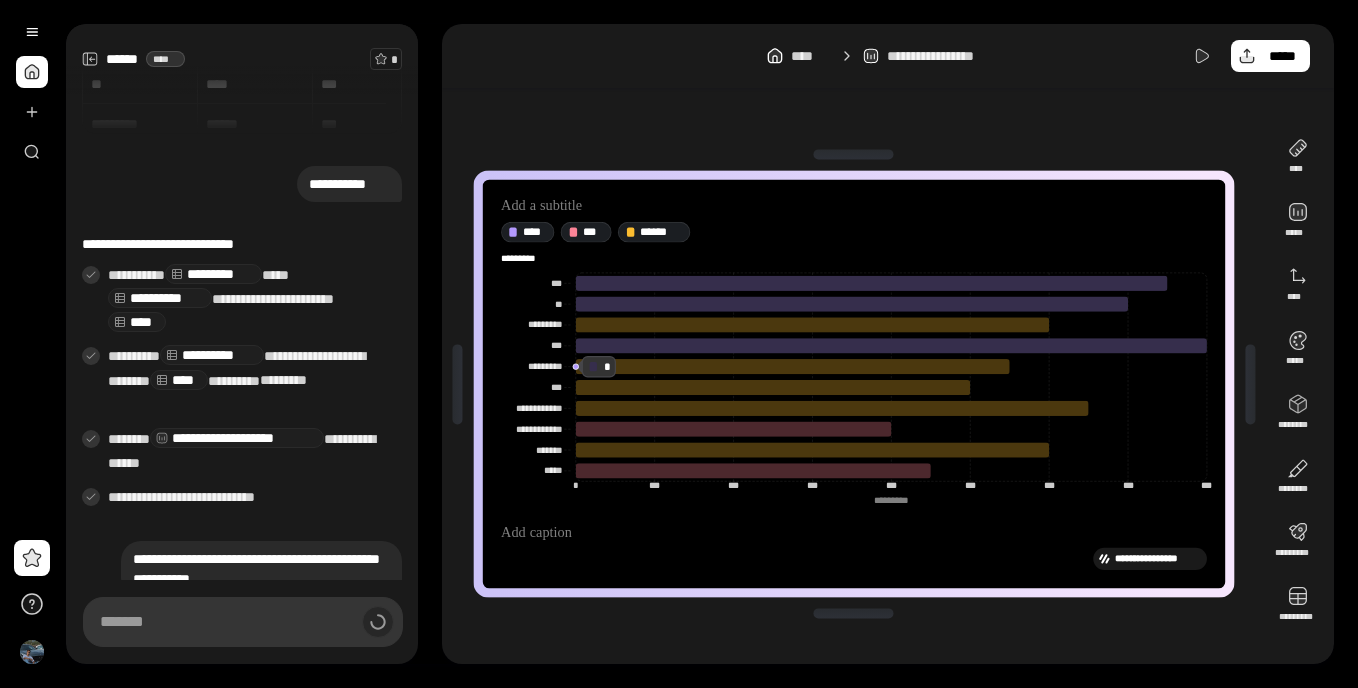 scroll, scrollTop: 121, scrollLeft: 0, axis: vertical 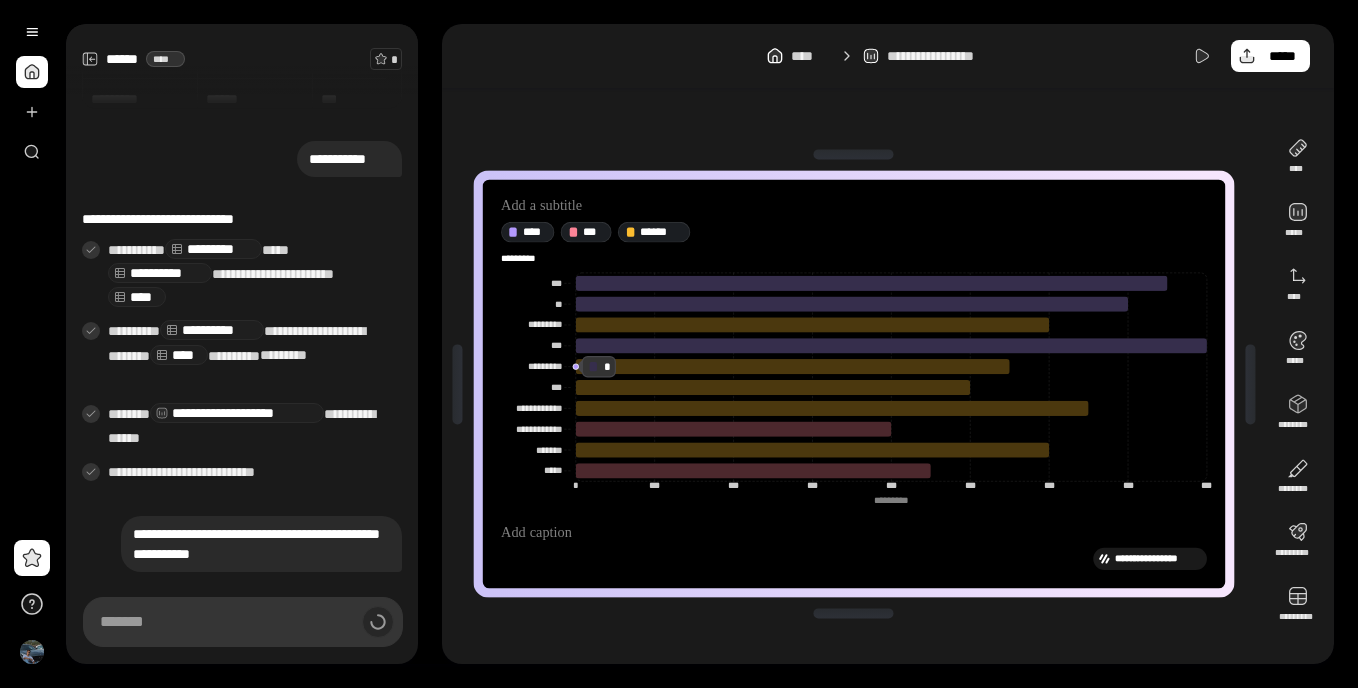 click on "[FIRST] [LAST] [STREET] [CITY] [STATE] [ZIP] [COUNTRY] [PHONE] [EMAIL] [DATE] [TIME]" at bounding box center (854, 384) 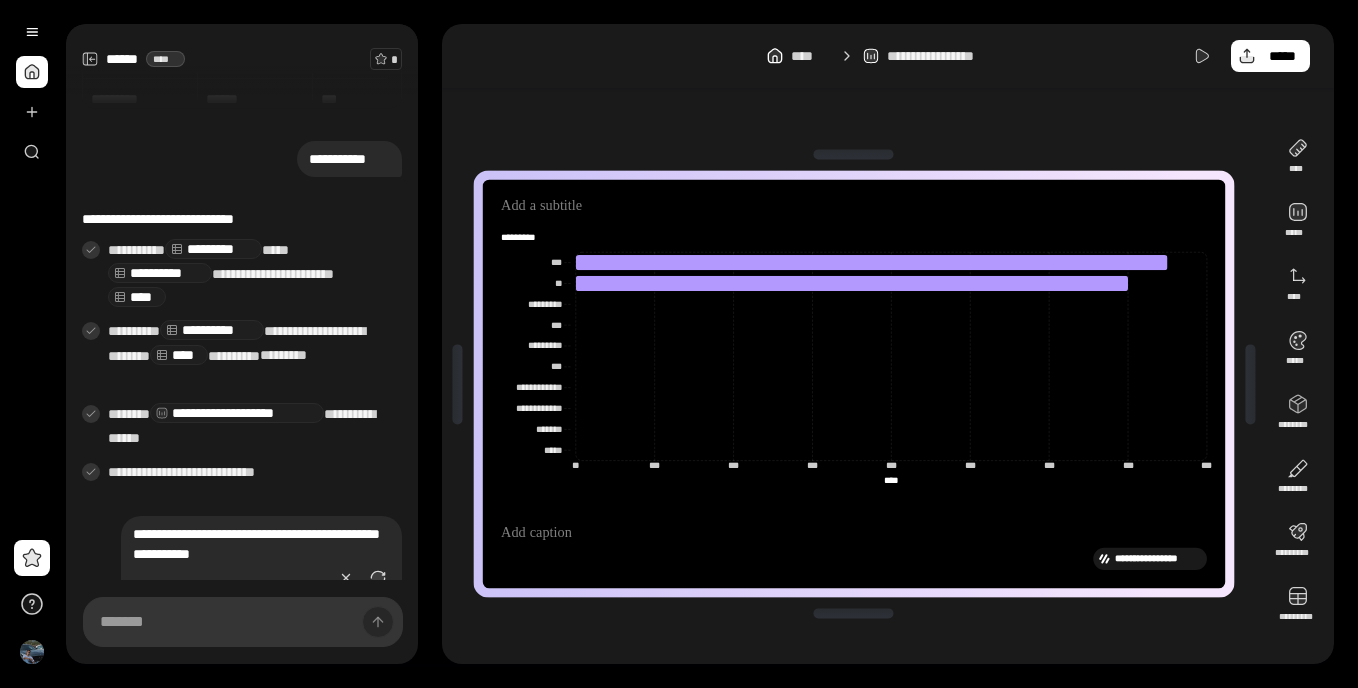 type on "****" 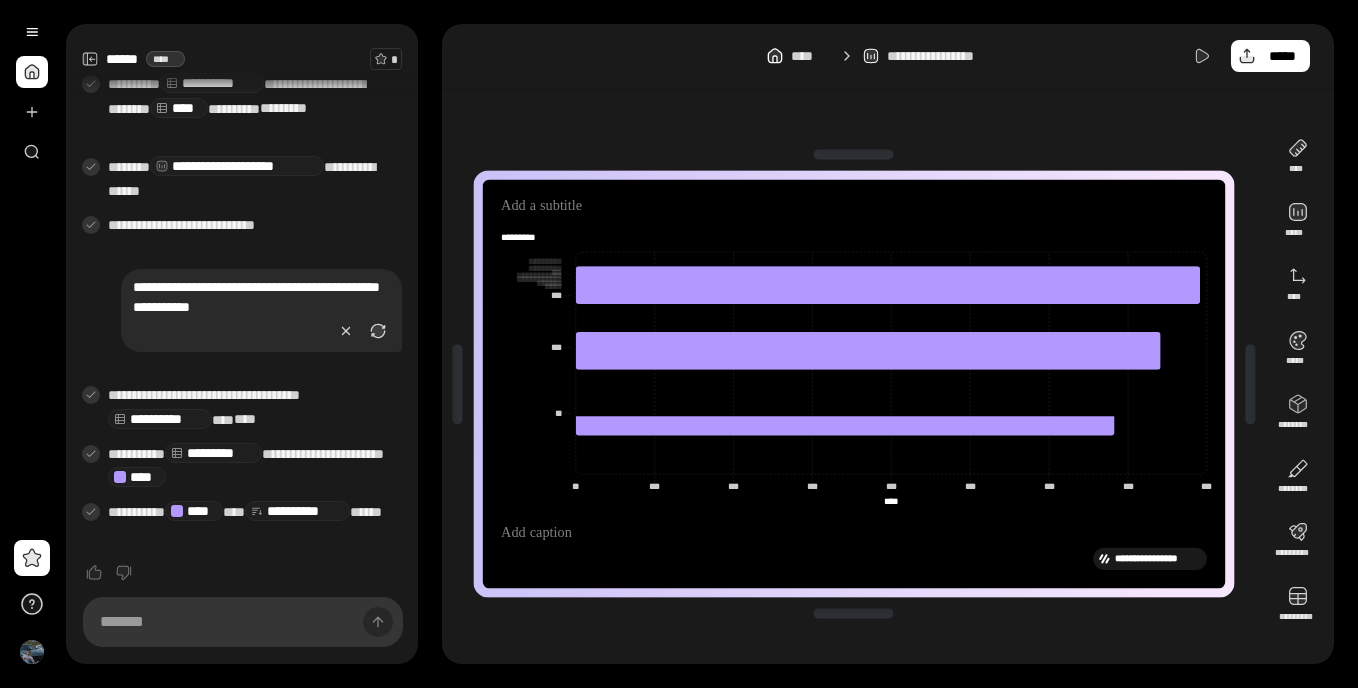 scroll, scrollTop: 382, scrollLeft: 0, axis: vertical 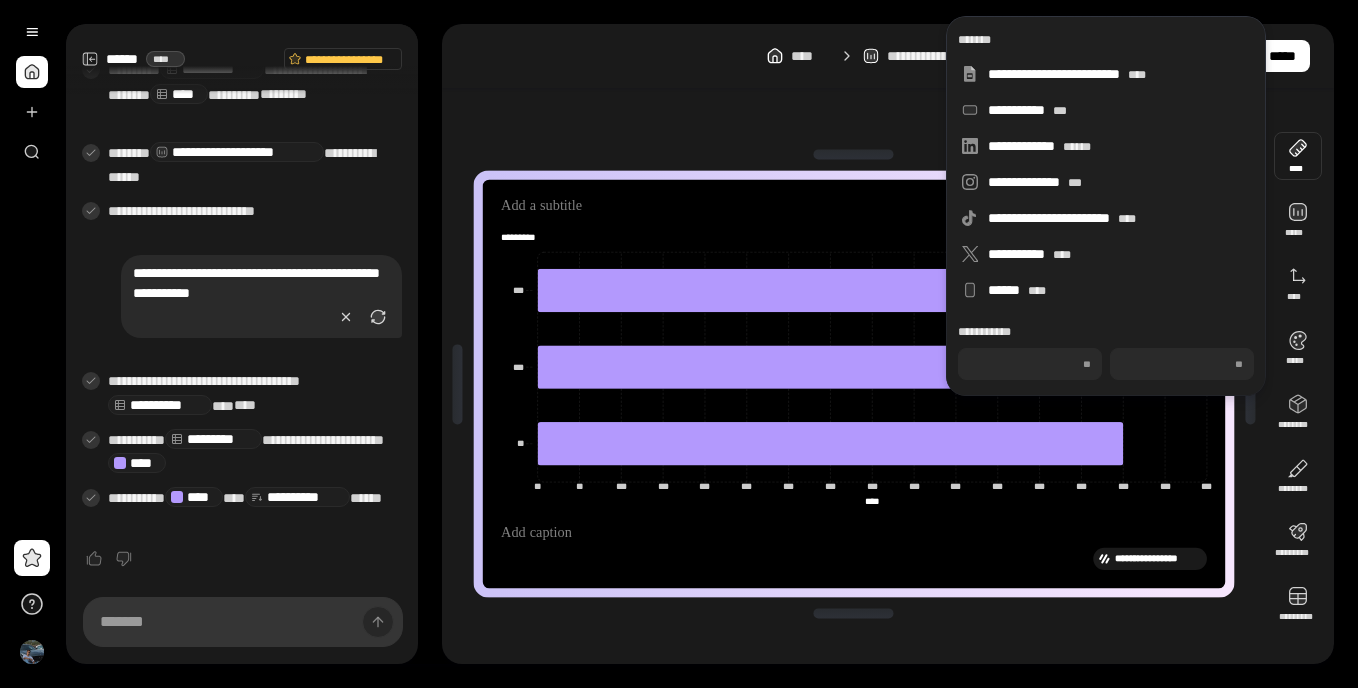 click at bounding box center (1298, 156) 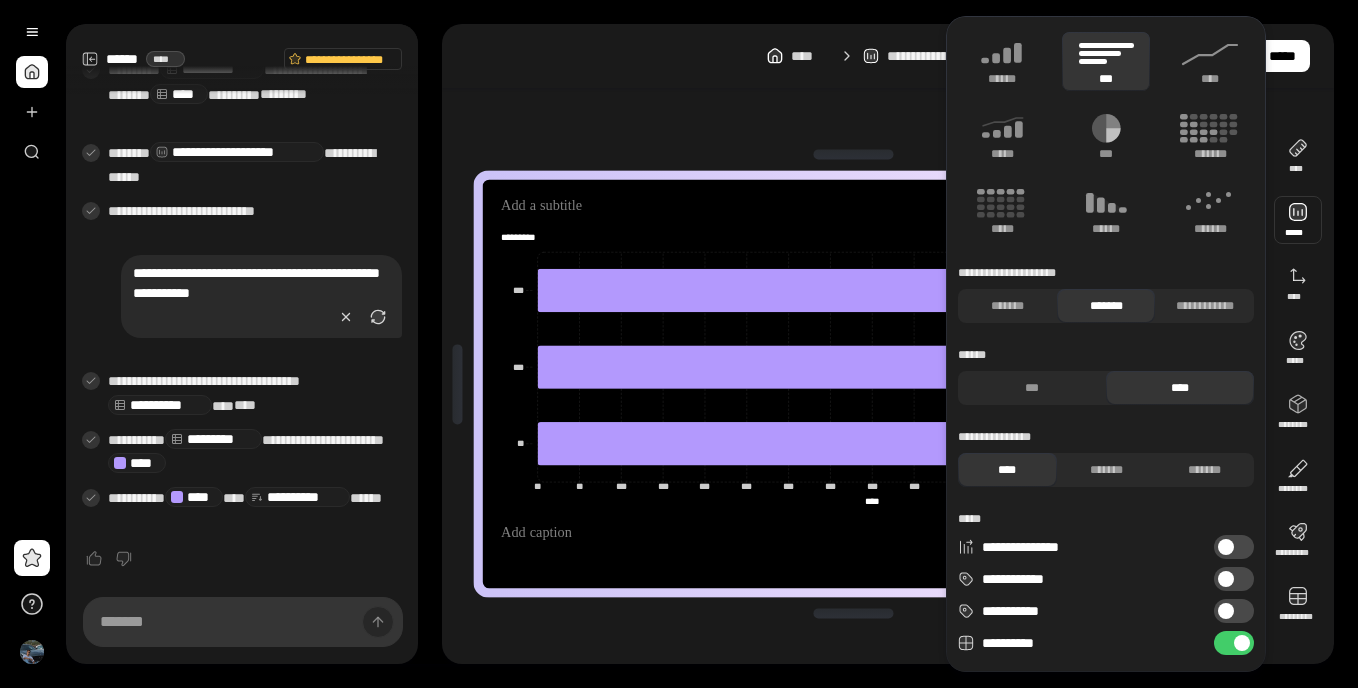 click at bounding box center (1298, 220) 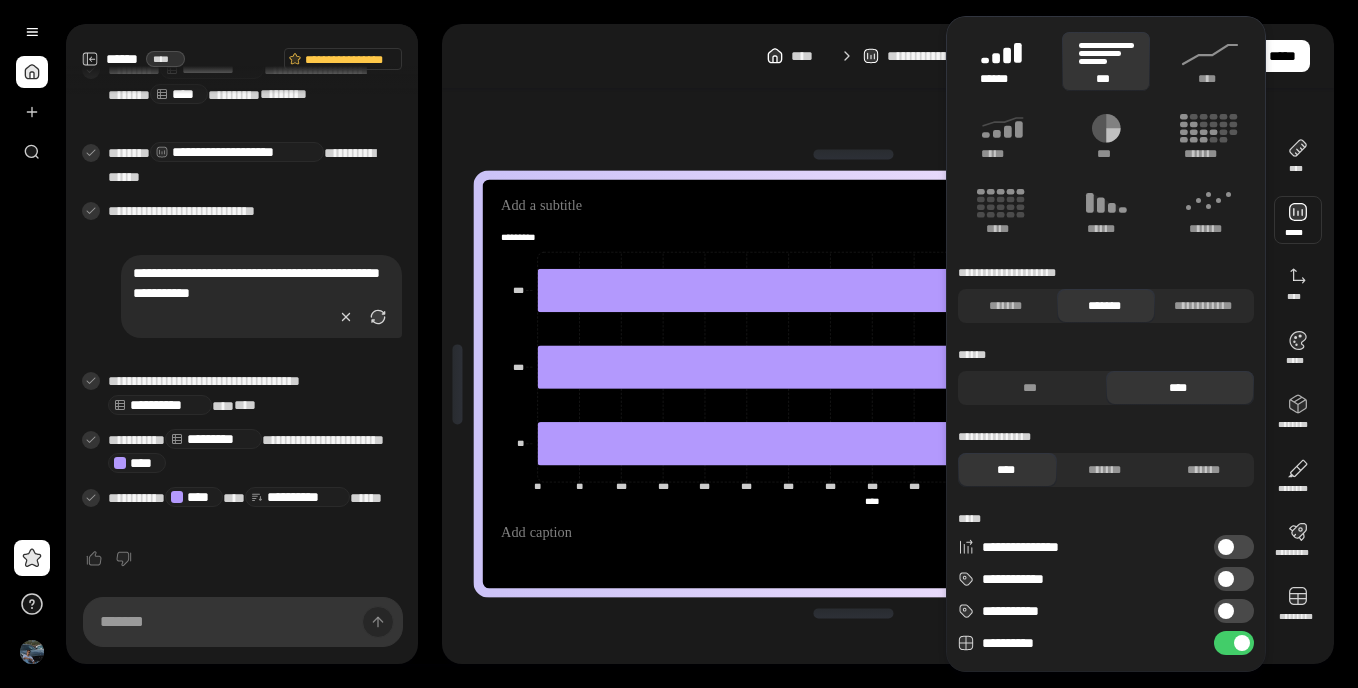 click 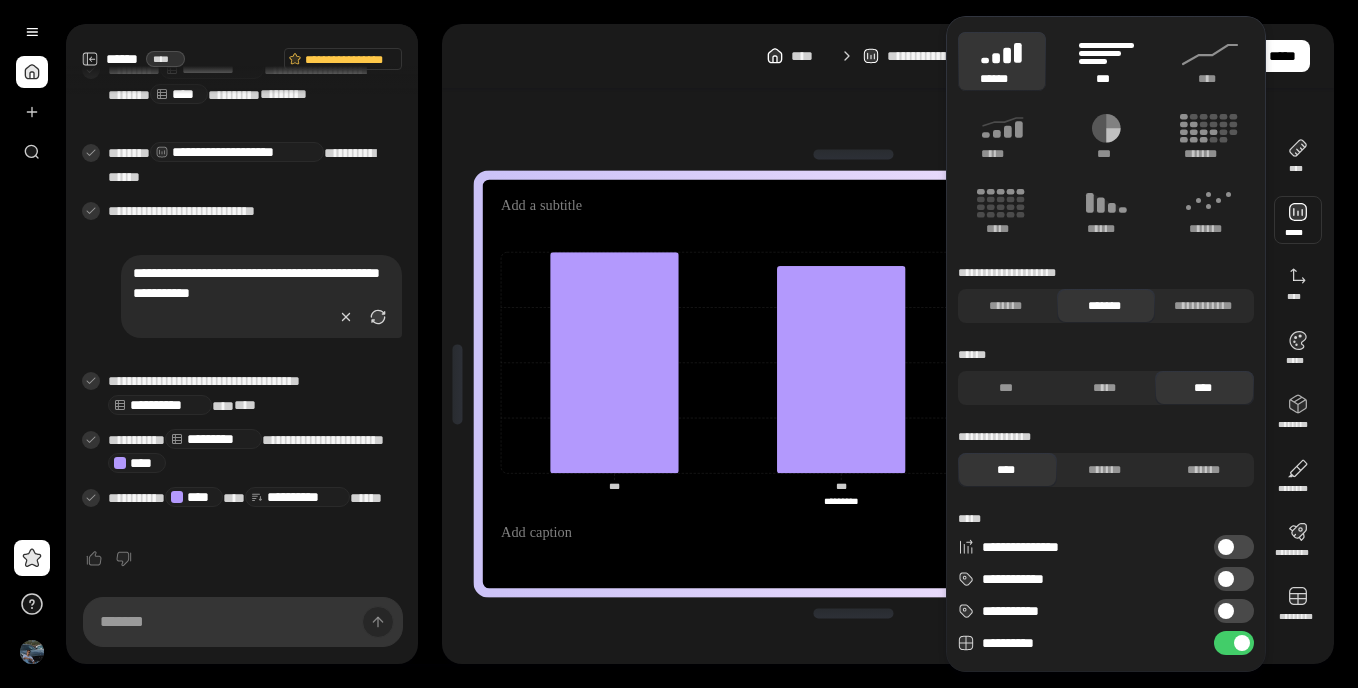 click on "***" at bounding box center (1106, 61) 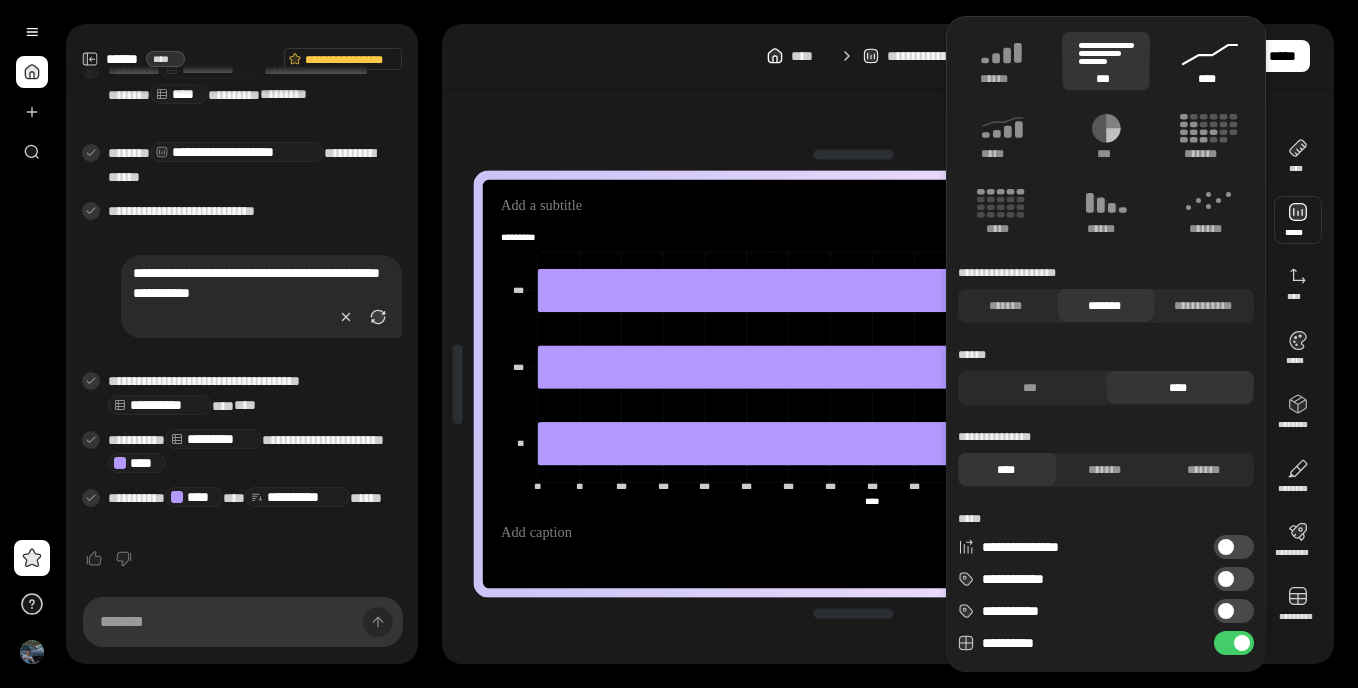 click on "****" at bounding box center (1210, 61) 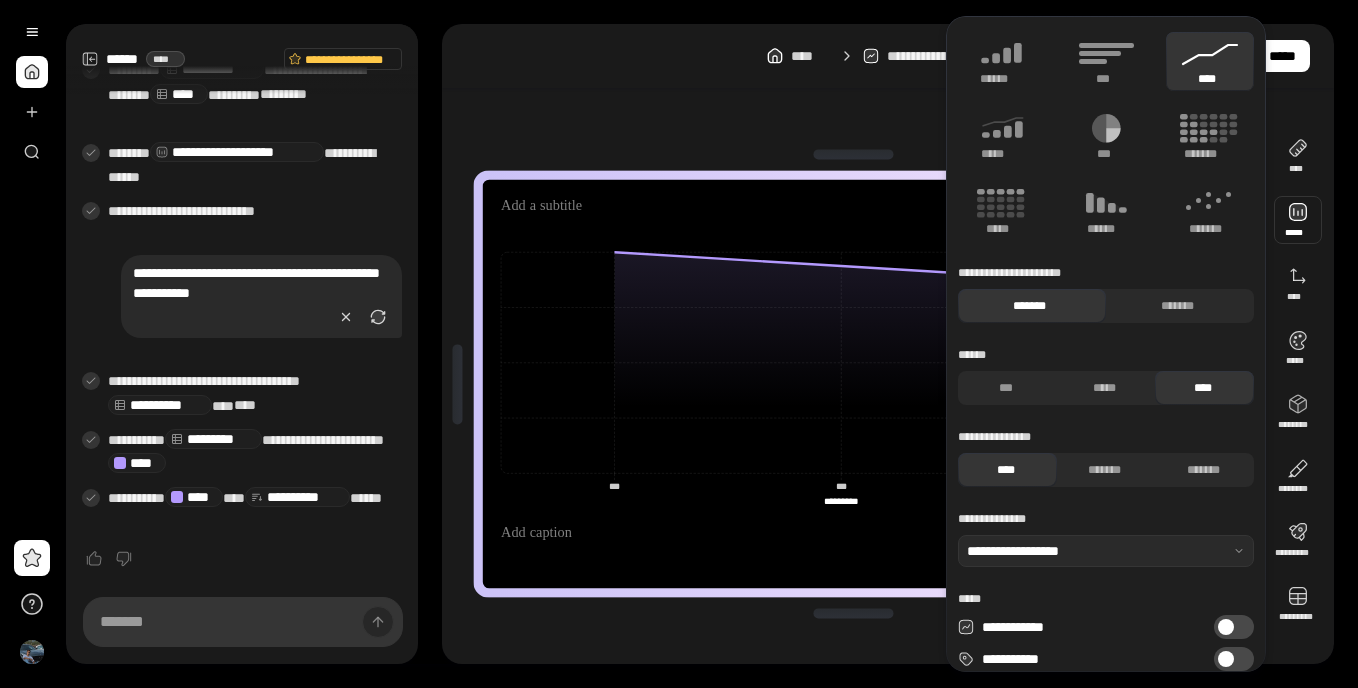 click on "[FIRST] [LAST] [STREET] [CITY] [STATE] [ZIP] [COUNTRY] [PHONE] [EMAIL] [DATE] [TIME]" at bounding box center (888, 344) 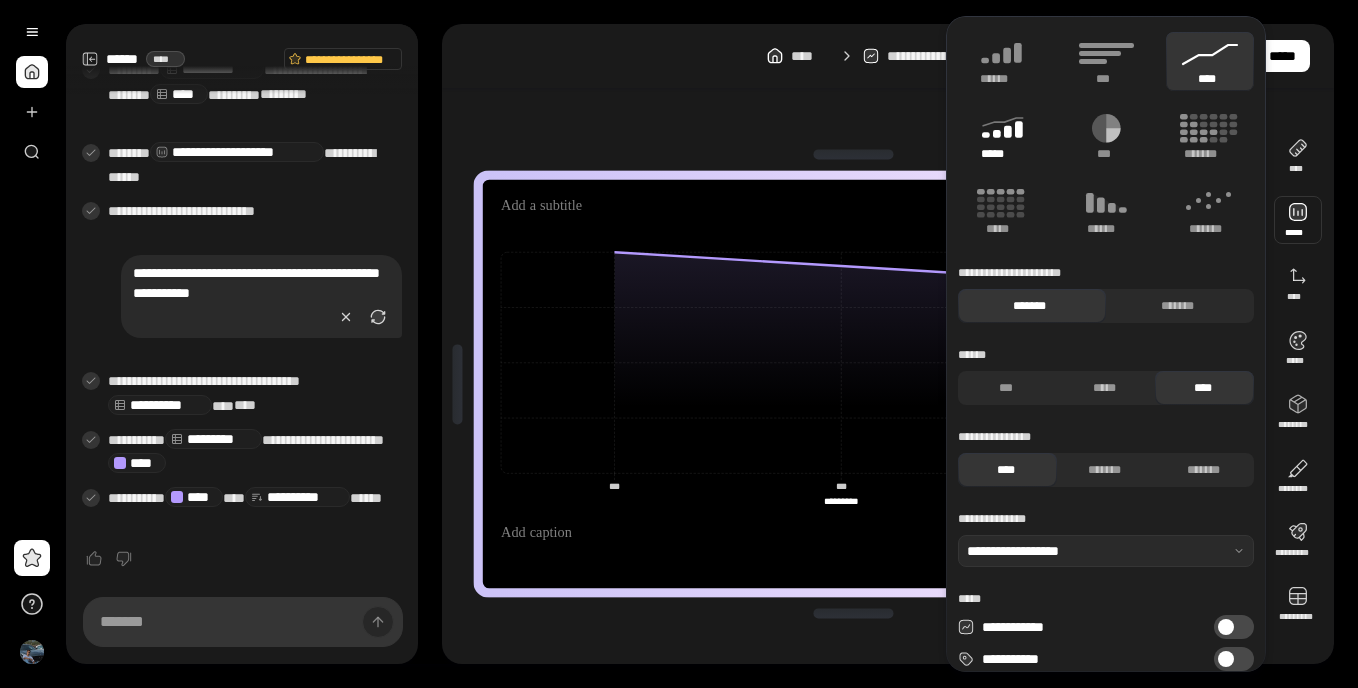 click 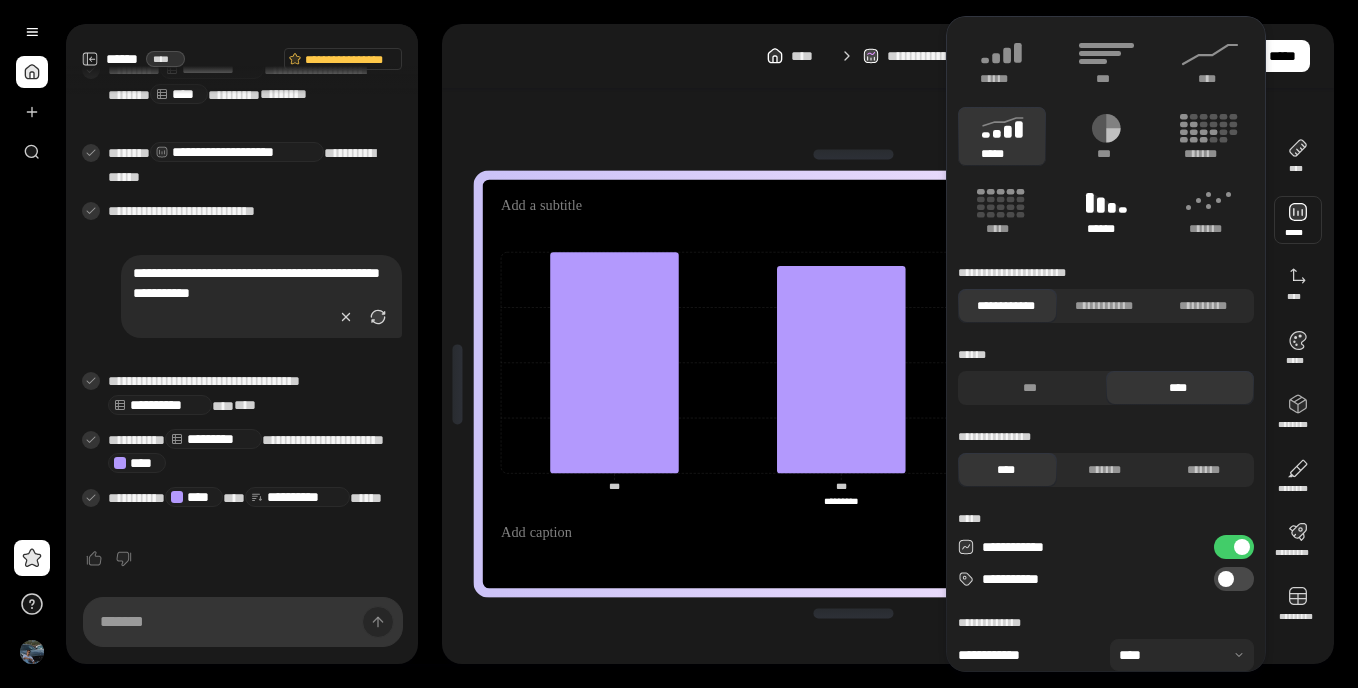 click 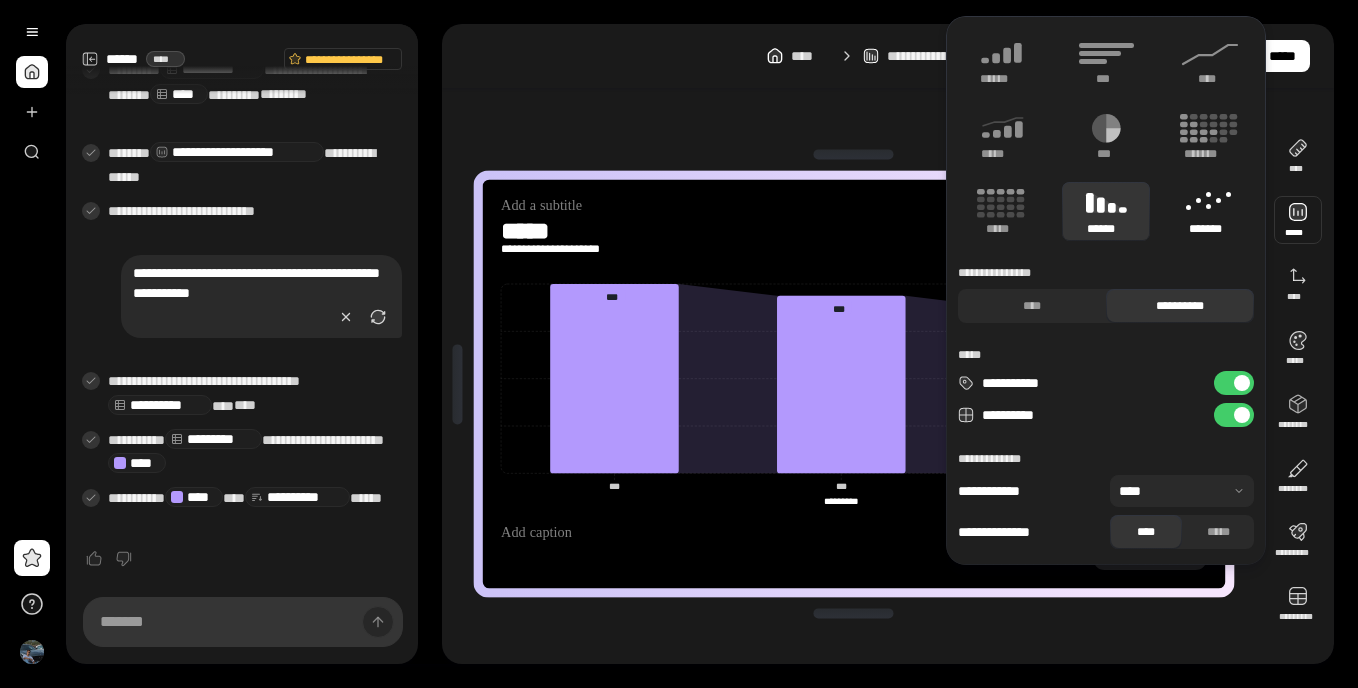 click 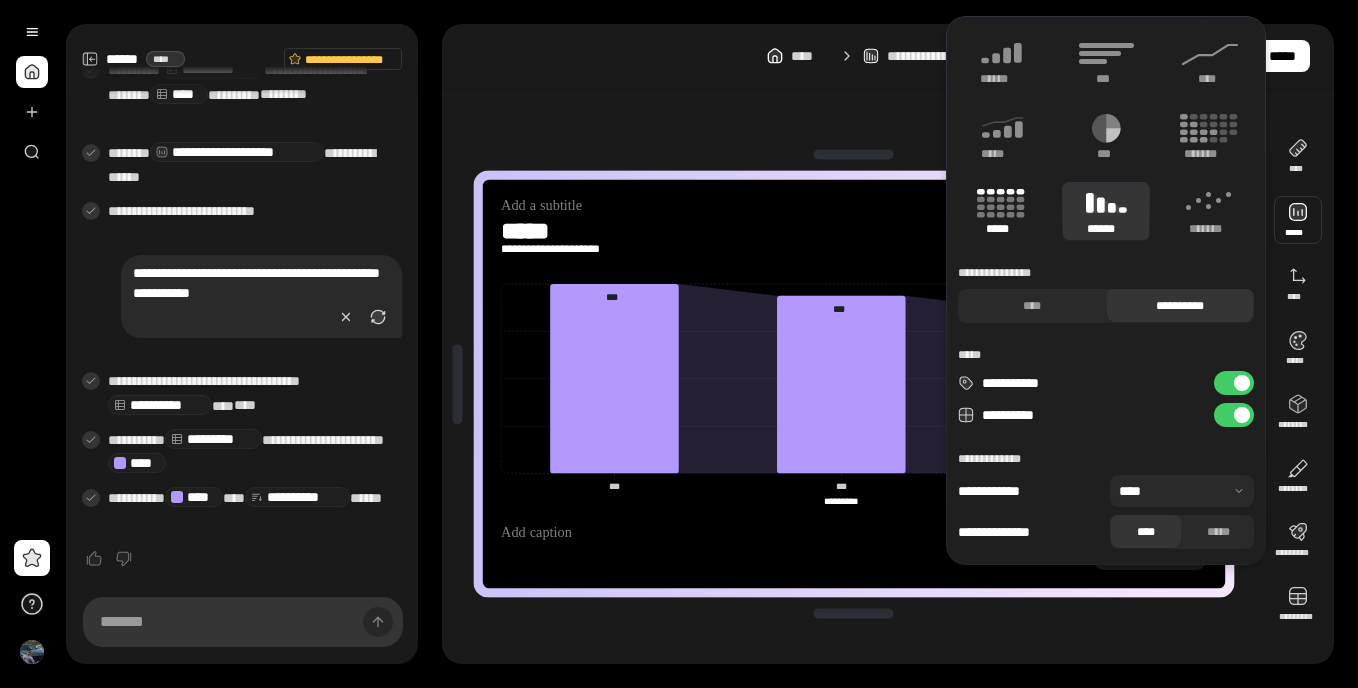 click 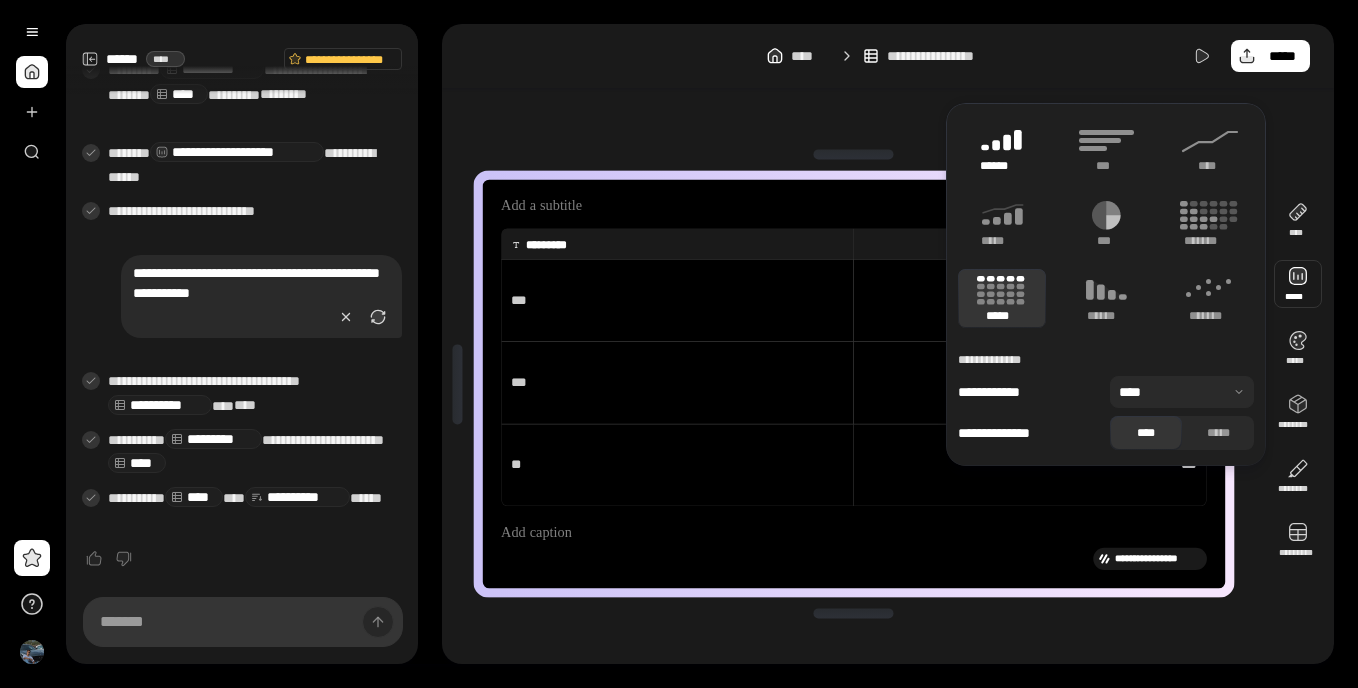 click on "******" at bounding box center [1002, 148] 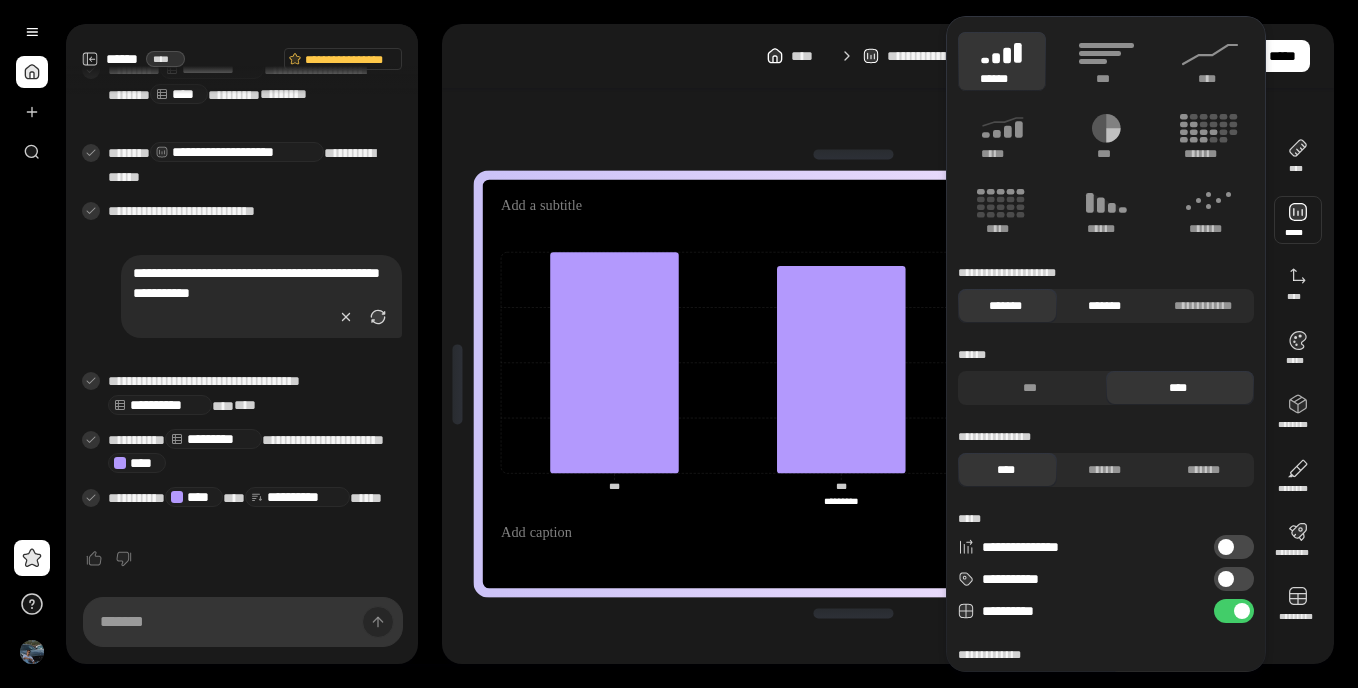 click on "*******" at bounding box center (1104, 306) 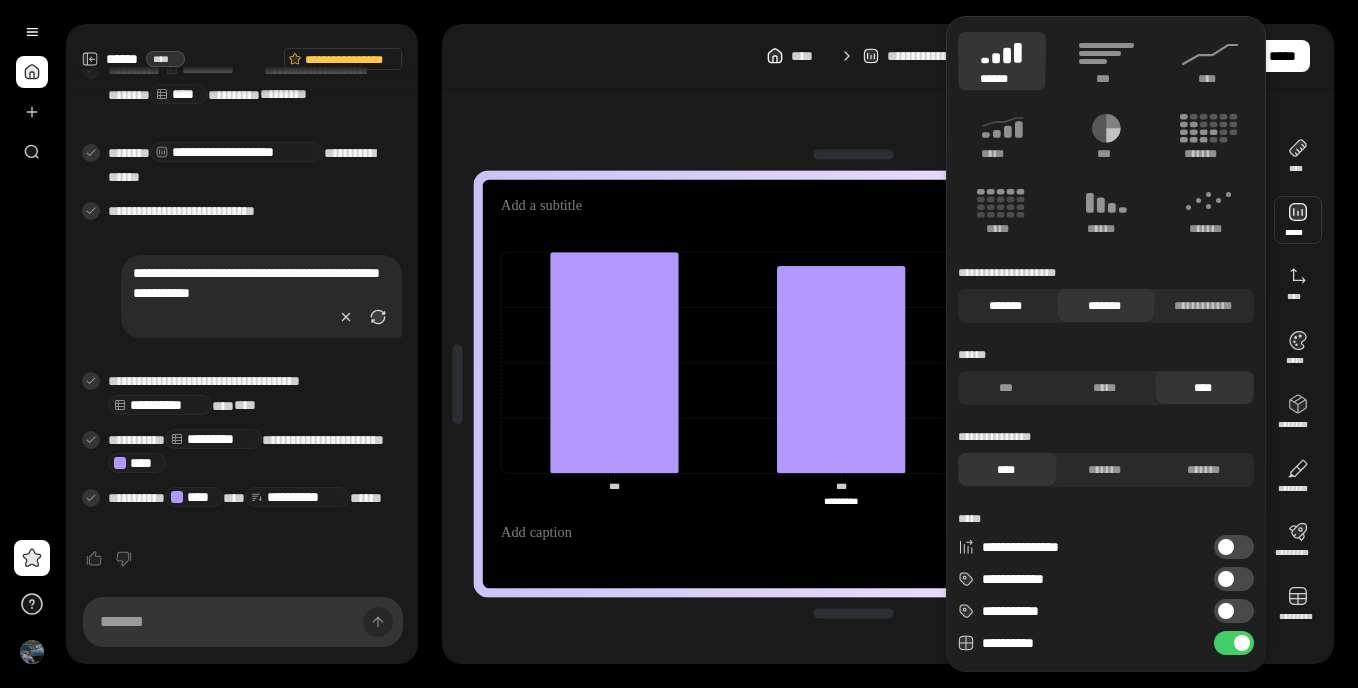 click on "*******" at bounding box center (1005, 306) 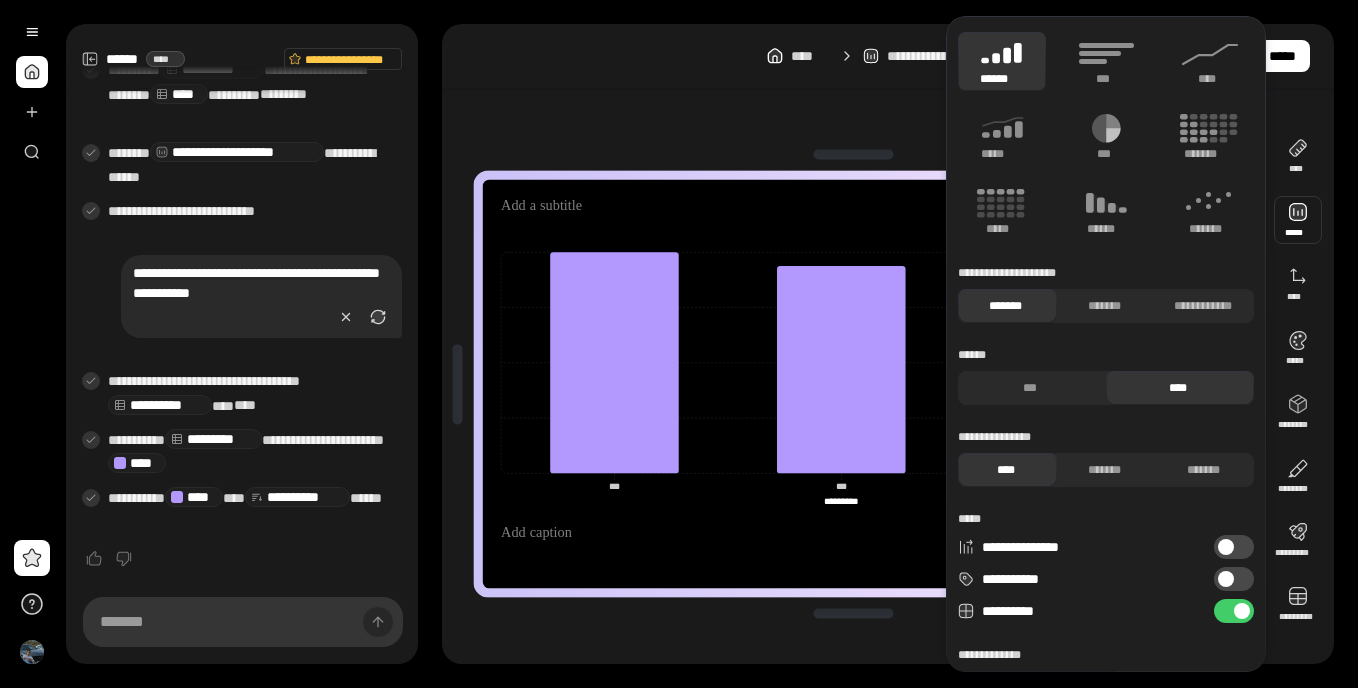 drag, startPoint x: 1063, startPoint y: 59, endPoint x: 918, endPoint y: 92, distance: 148.70776 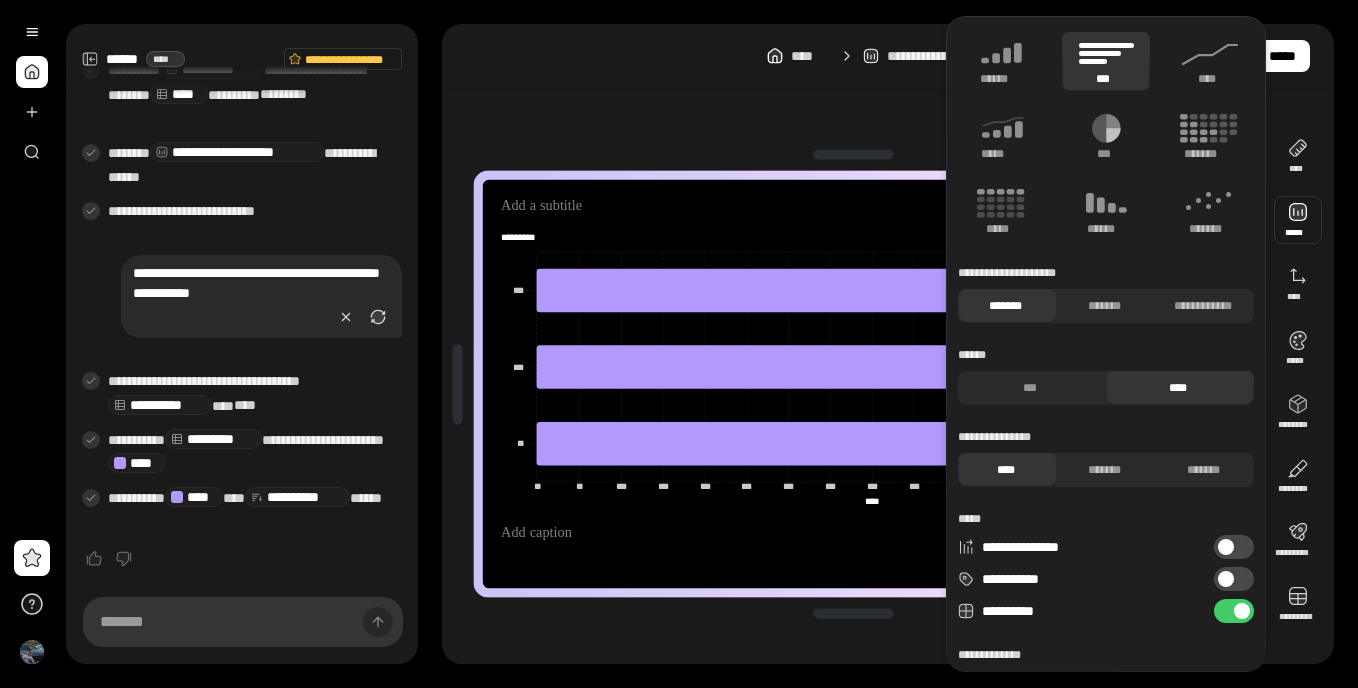 click on "[FIRST] [LAST] [STREET] [CITY] [STATE] [ZIP] [COUNTRY] [PHONE] [EMAIL] [DATE] [TIME]" at bounding box center [888, 344] 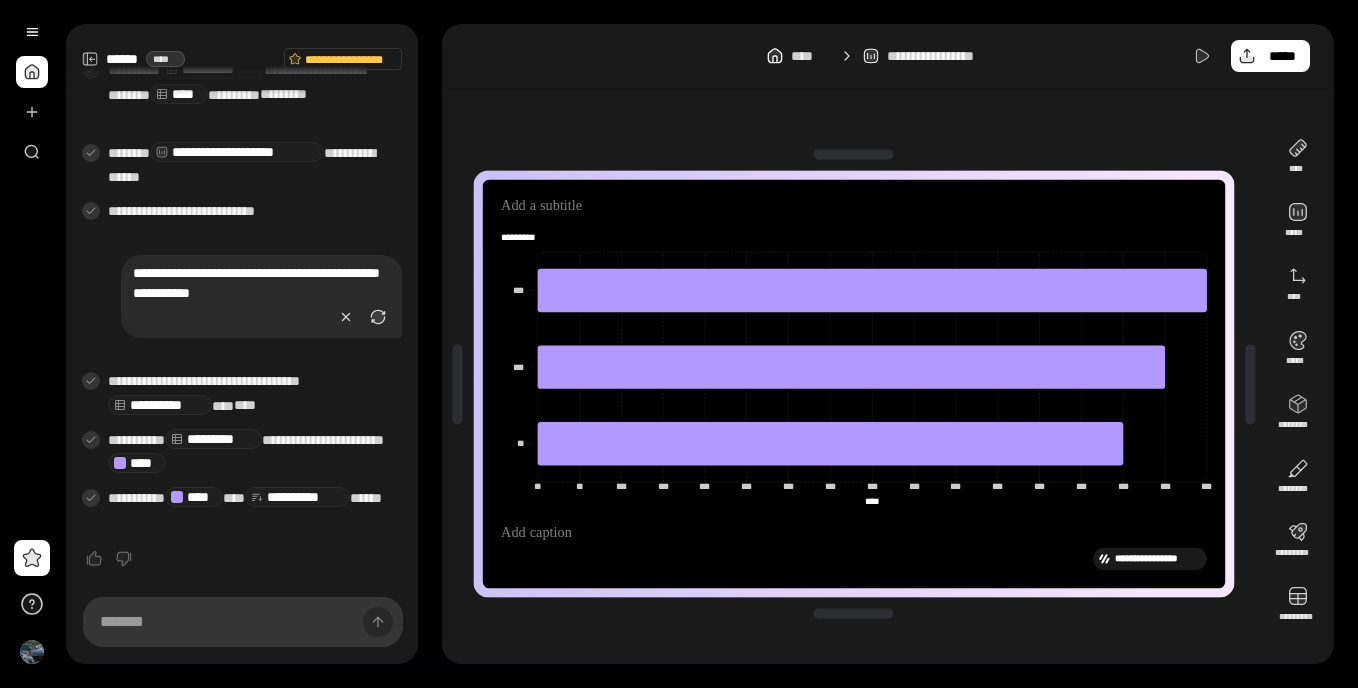 click on "[FIRST] [LAST] [STREET] [CITY] [STATE] [ZIP] [COUNTRY] [PHONE] [EMAIL]" at bounding box center (854, 384) 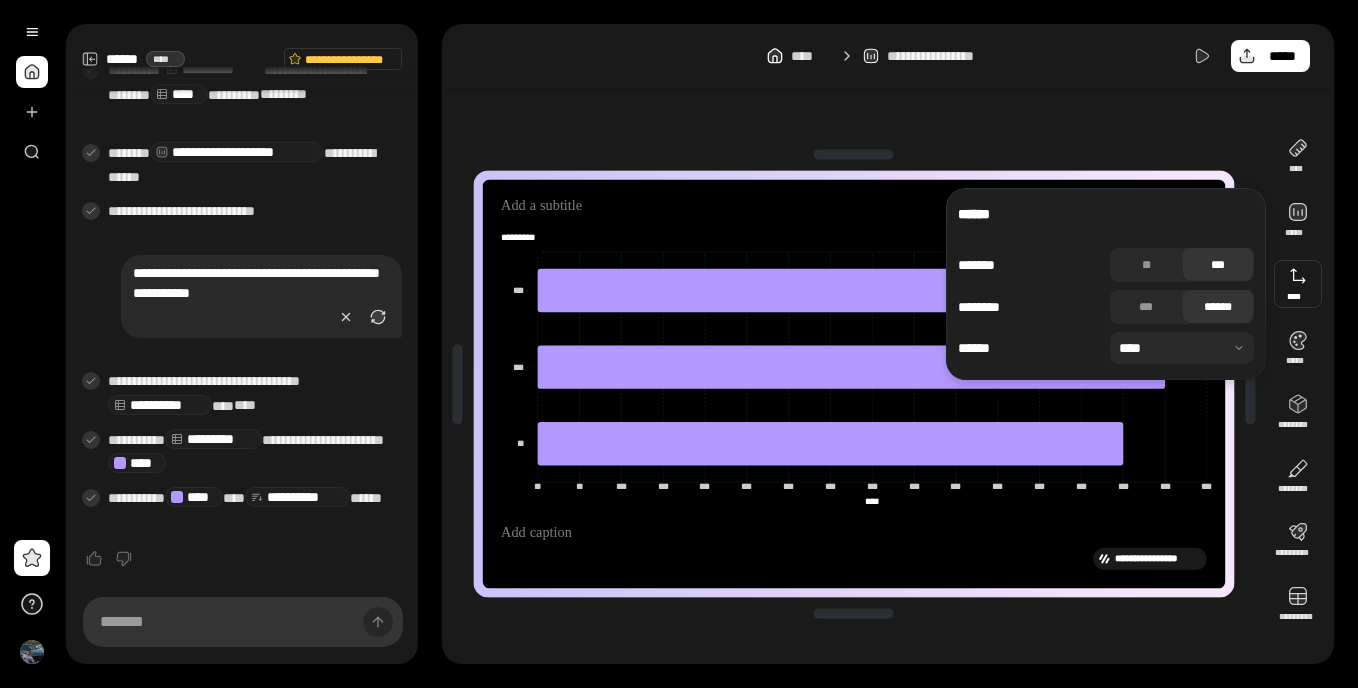 click on "**" at bounding box center [1146, 265] 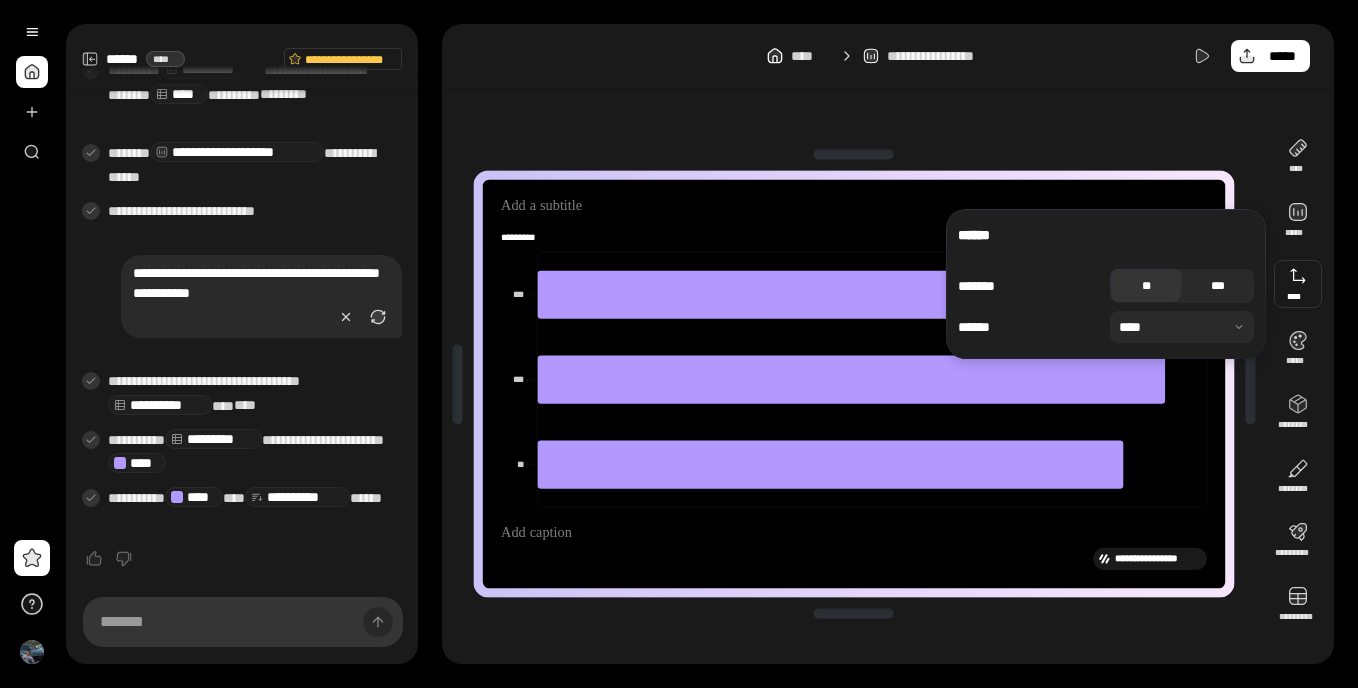 click on "***" at bounding box center [1218, 286] 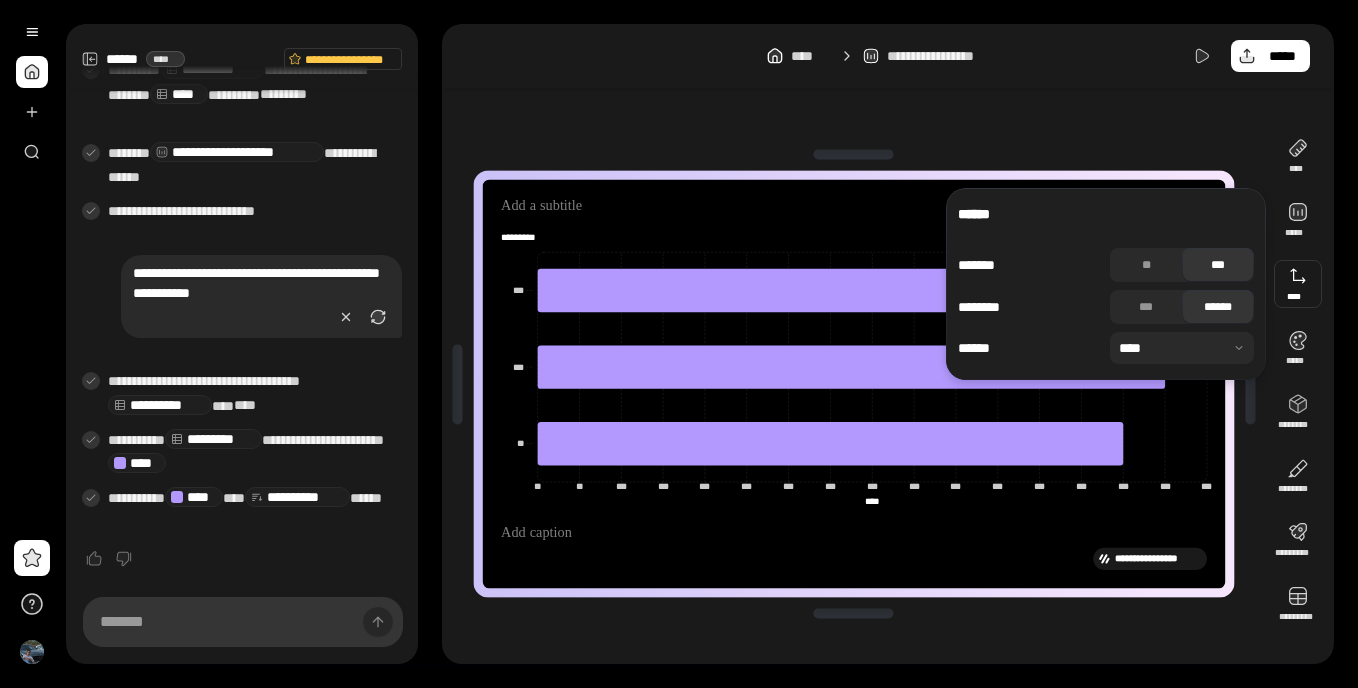 click on "[FIRST] [LAST]" at bounding box center (888, 56) 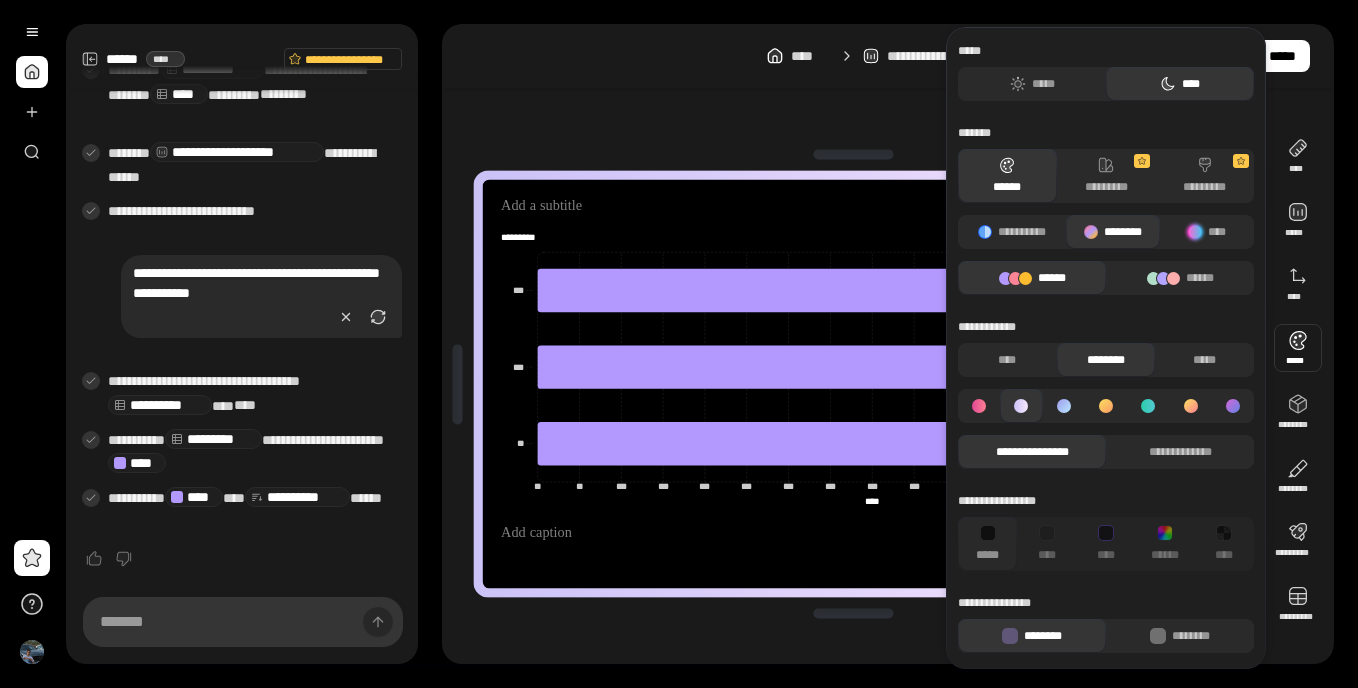 click at bounding box center (1298, 348) 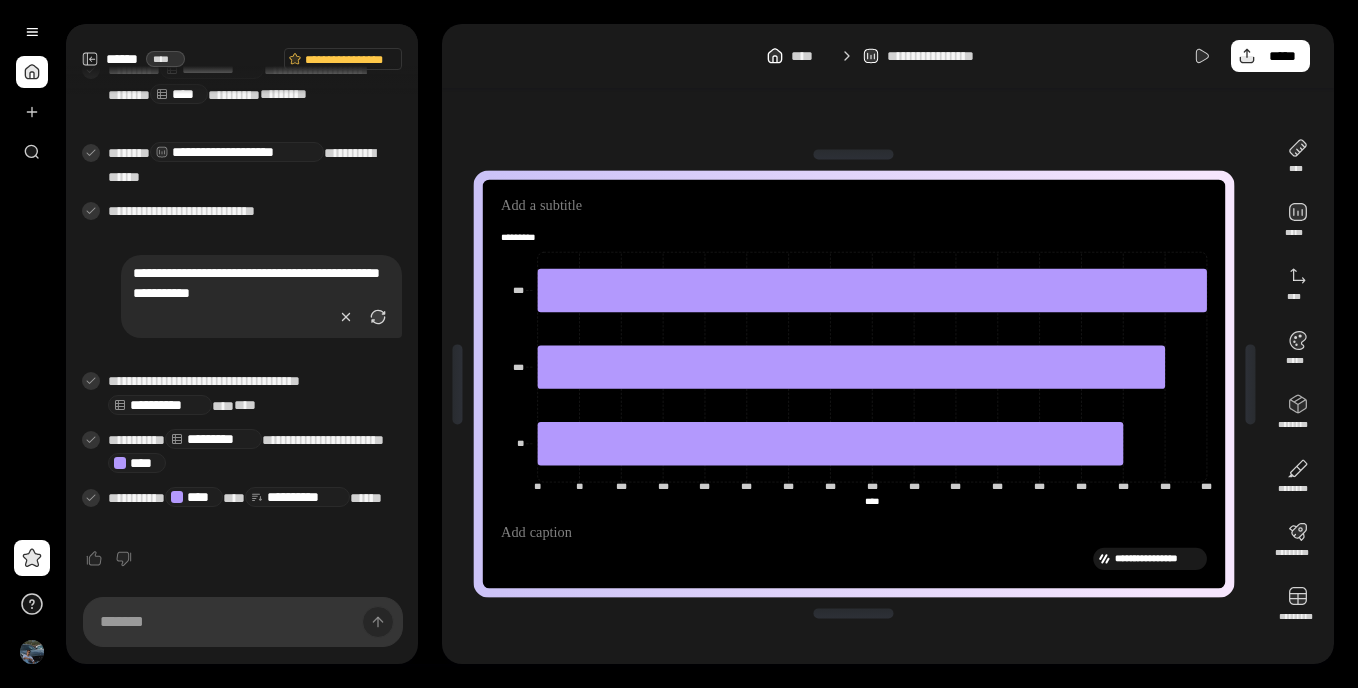 click on "[FIRST] [LAST] [STREET] [CITY] [STATE] [ZIP] [COUNTRY] [PHONE] [EMAIL]" at bounding box center [854, 384] 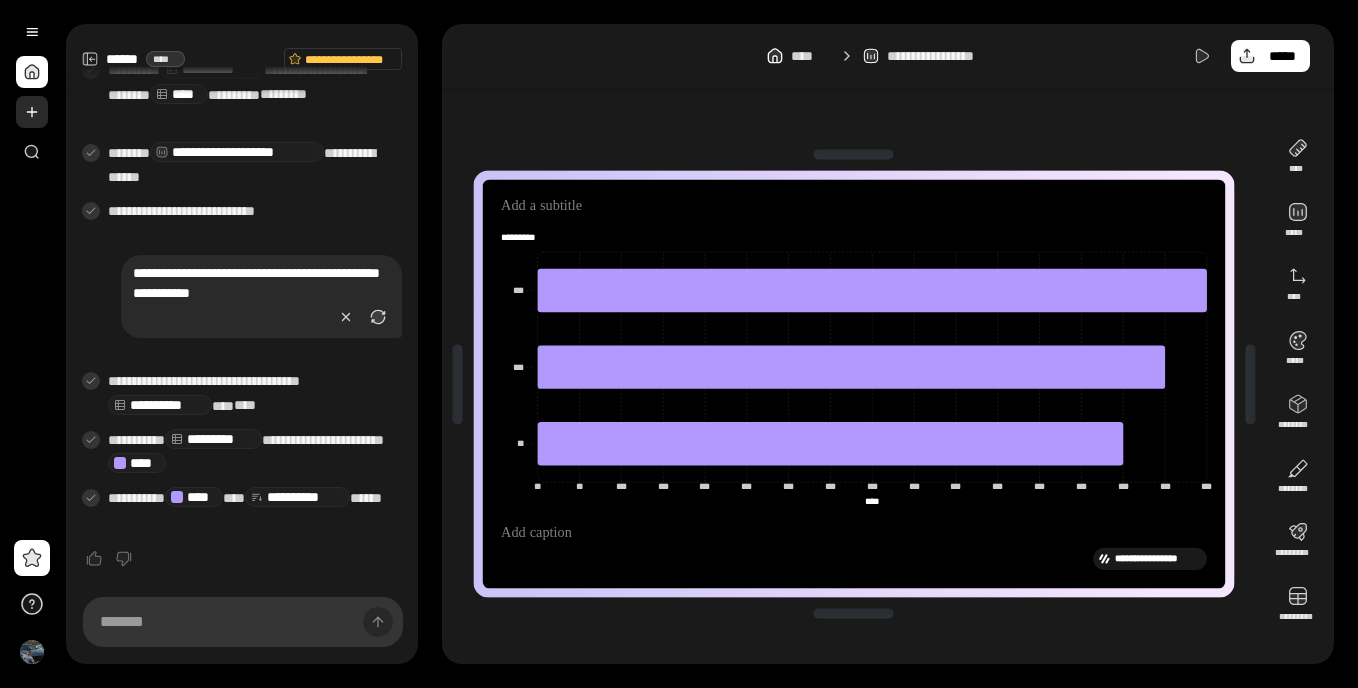 click at bounding box center [32, 112] 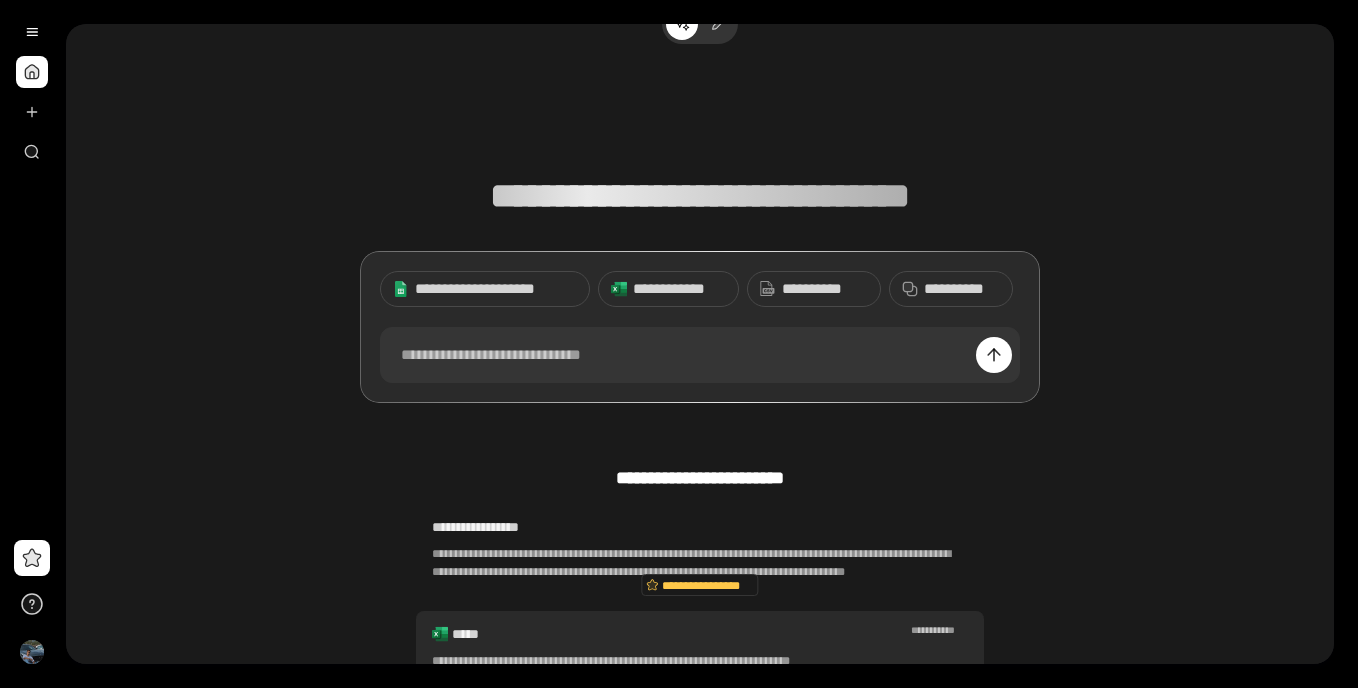 scroll, scrollTop: 48, scrollLeft: 0, axis: vertical 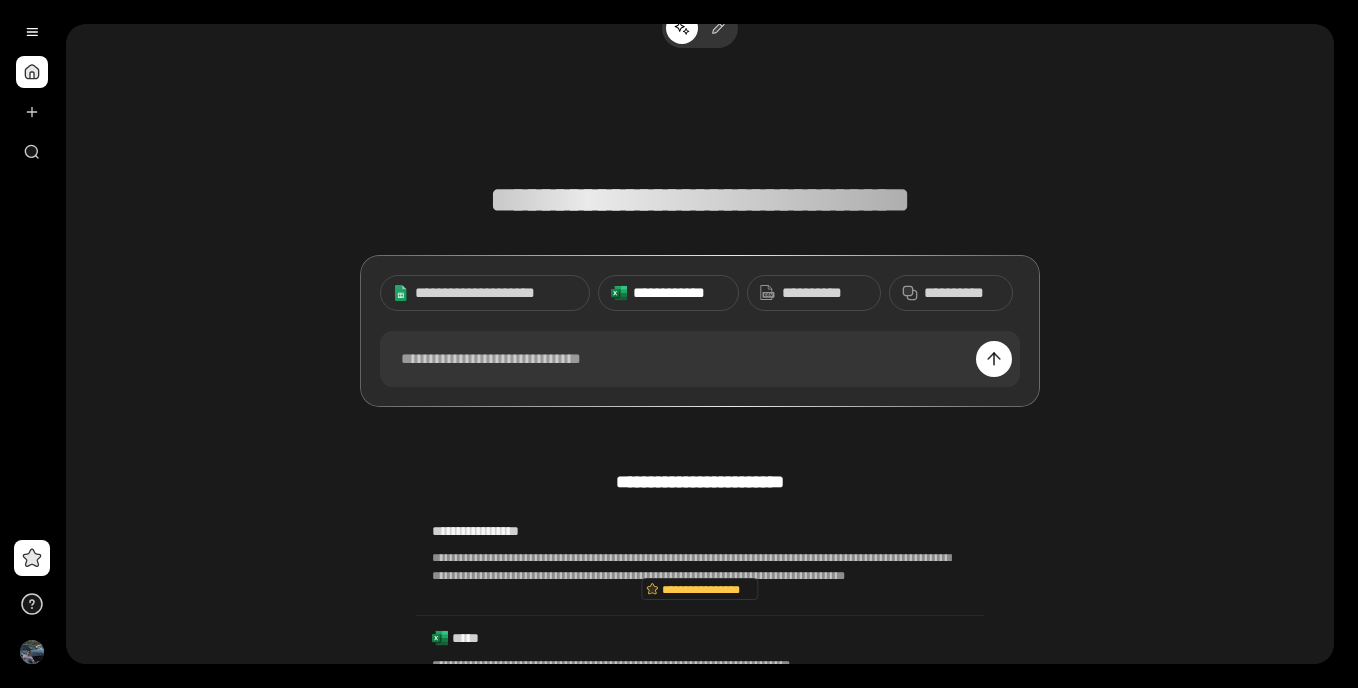 click on "**********" at bounding box center (679, 293) 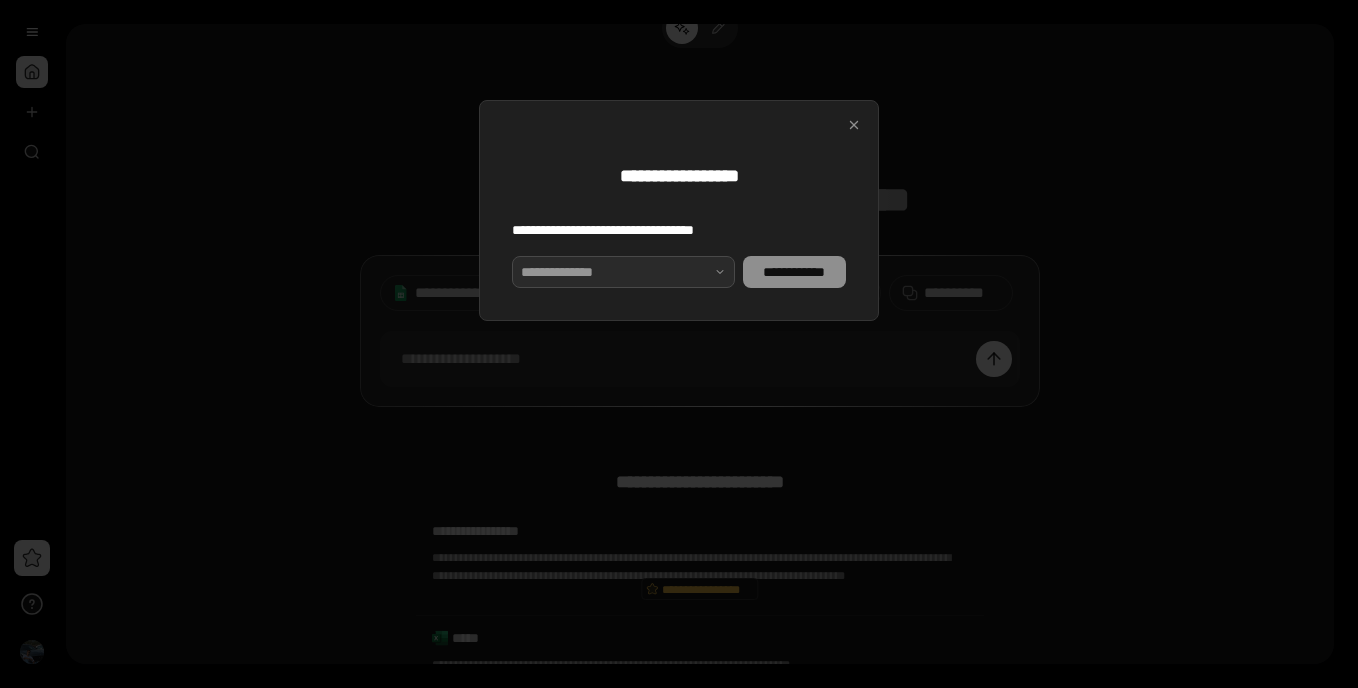 click on "**********" at bounding box center [623, 272] 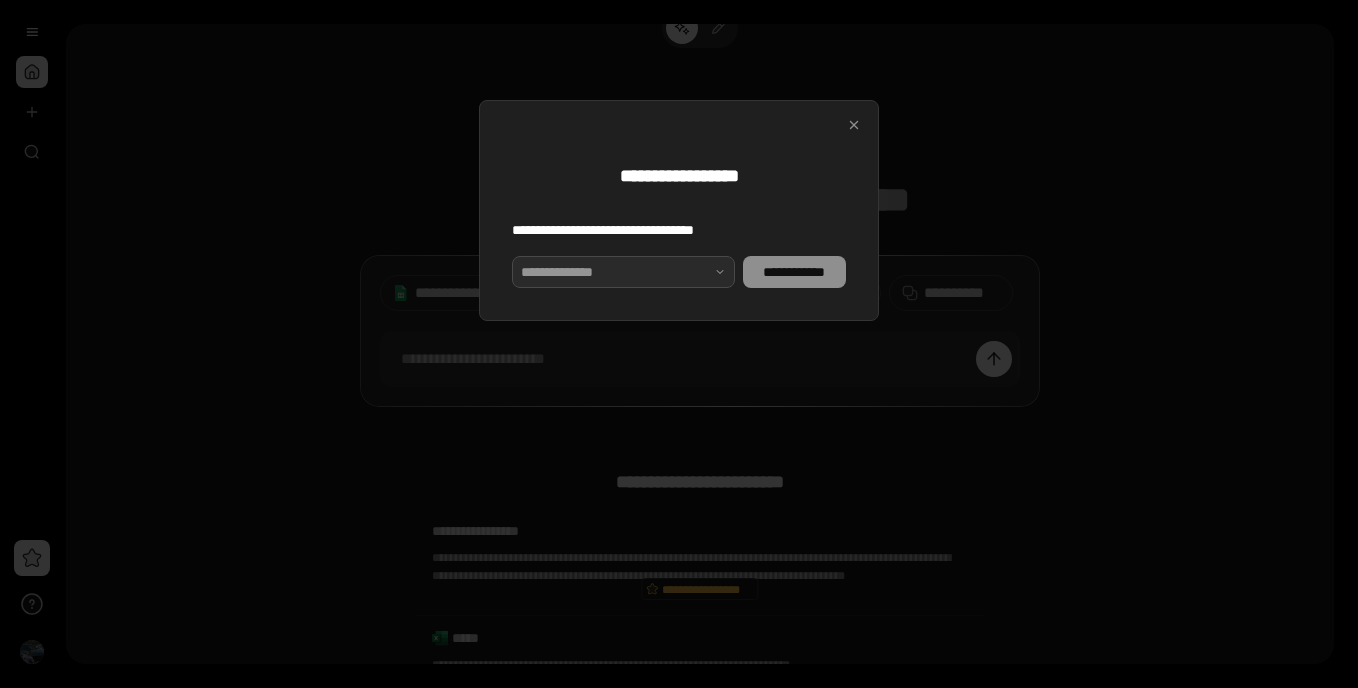 click at bounding box center (623, 272) 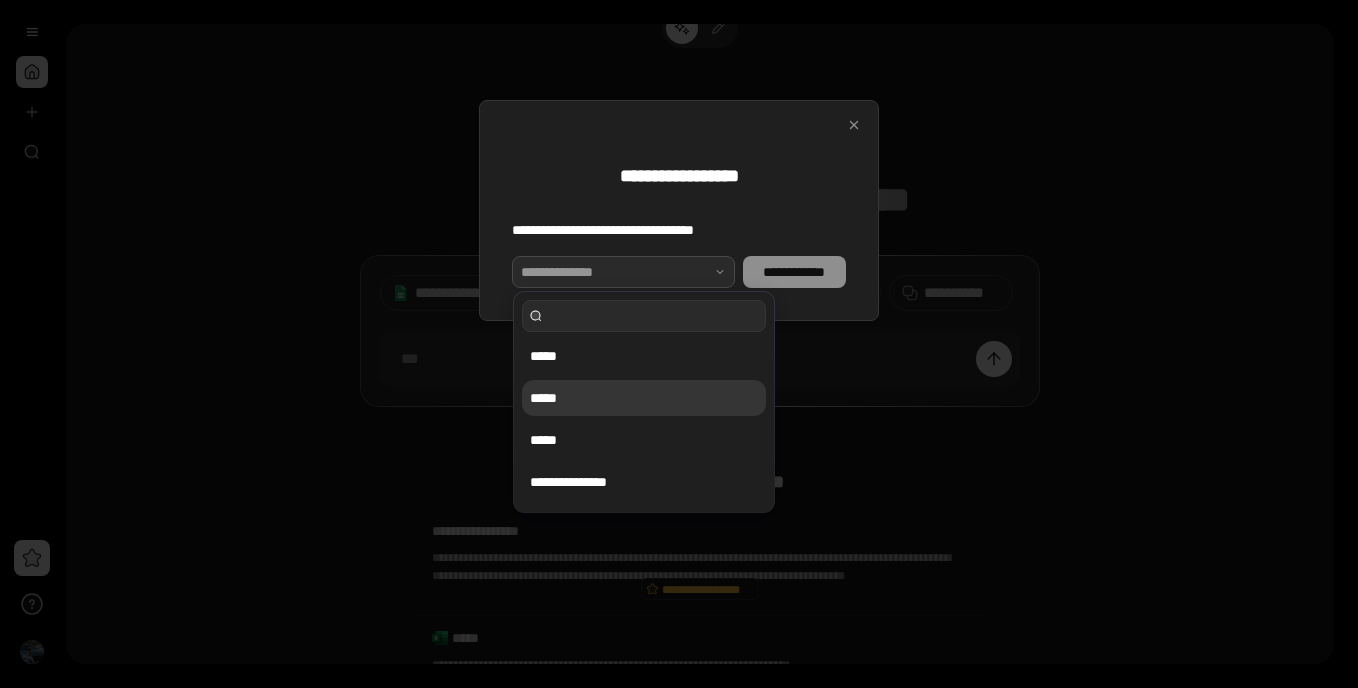 click on "*****" at bounding box center (644, 398) 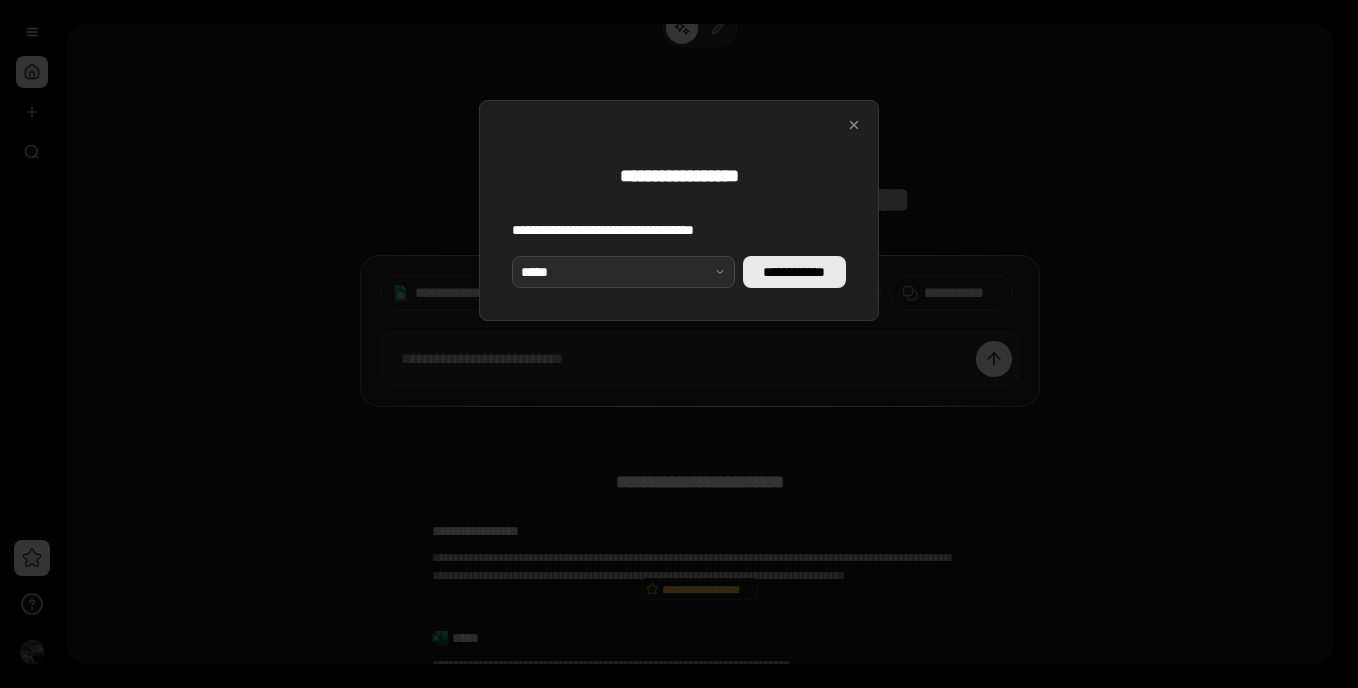 click on "**********" at bounding box center [794, 272] 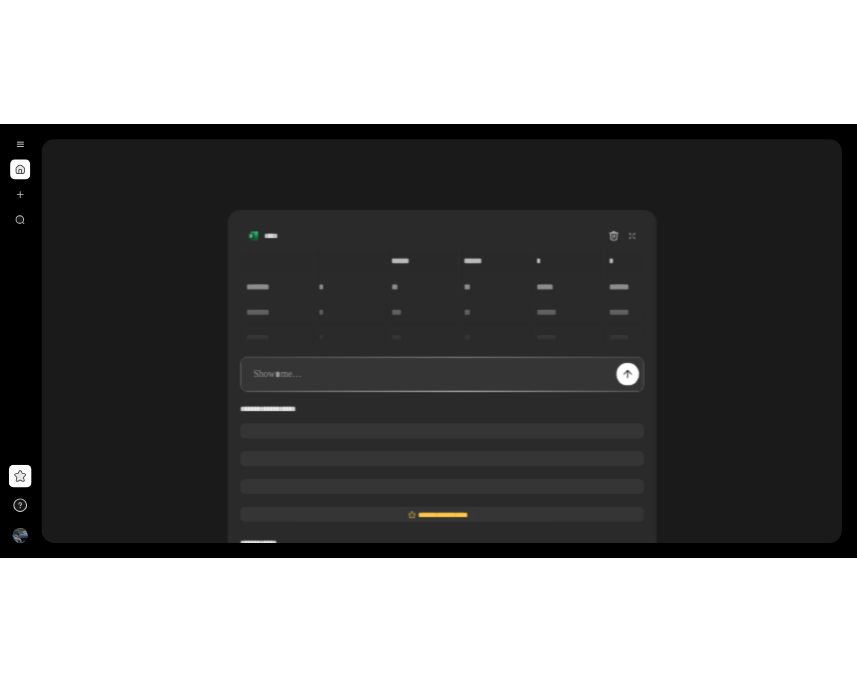 scroll, scrollTop: 0, scrollLeft: 0, axis: both 